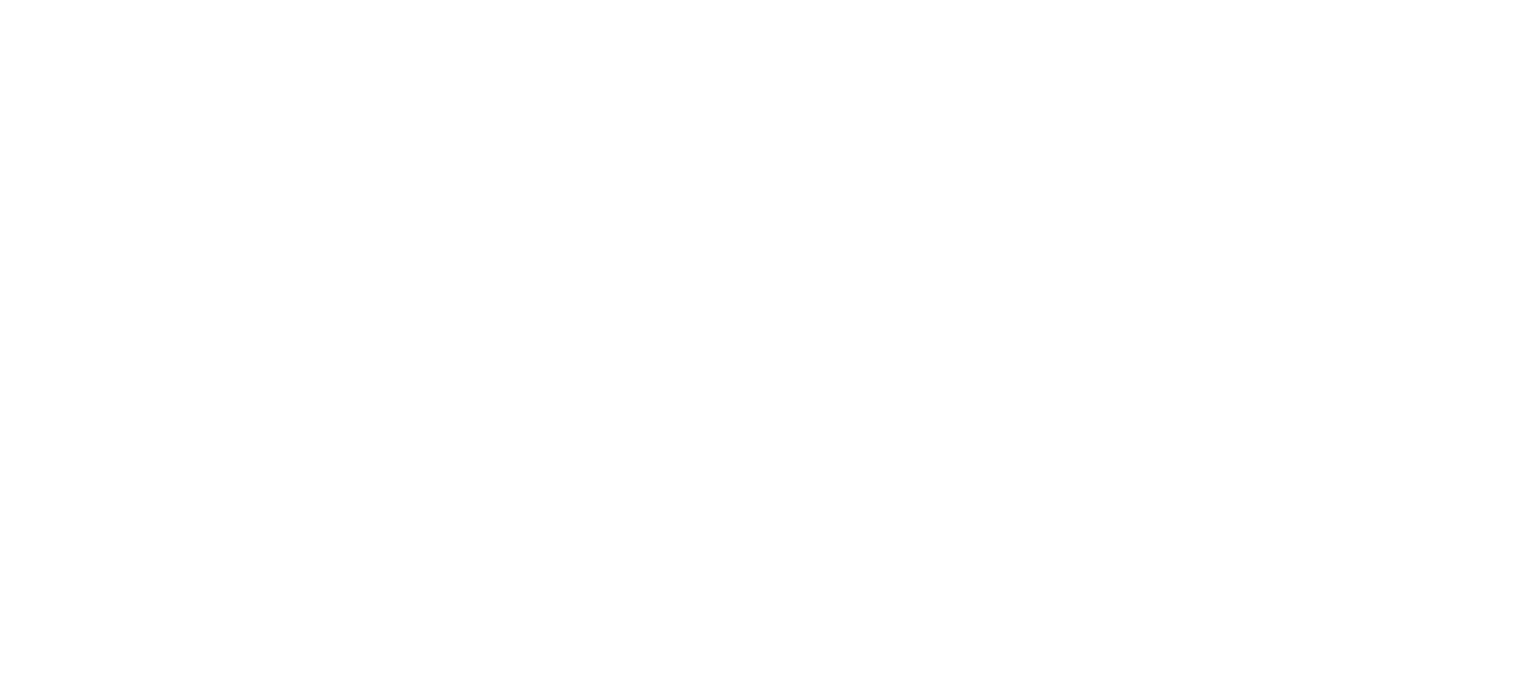scroll, scrollTop: 0, scrollLeft: 0, axis: both 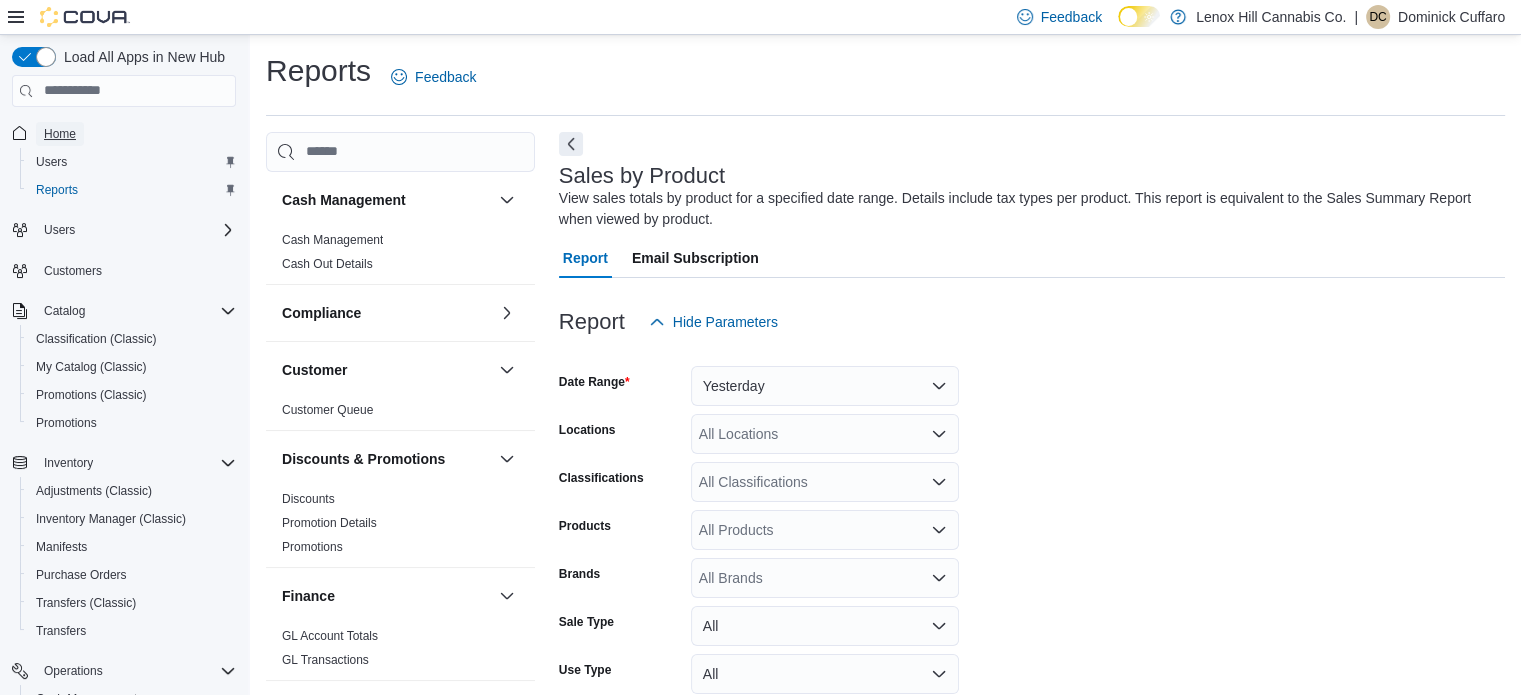 click on "Home" at bounding box center (60, 134) 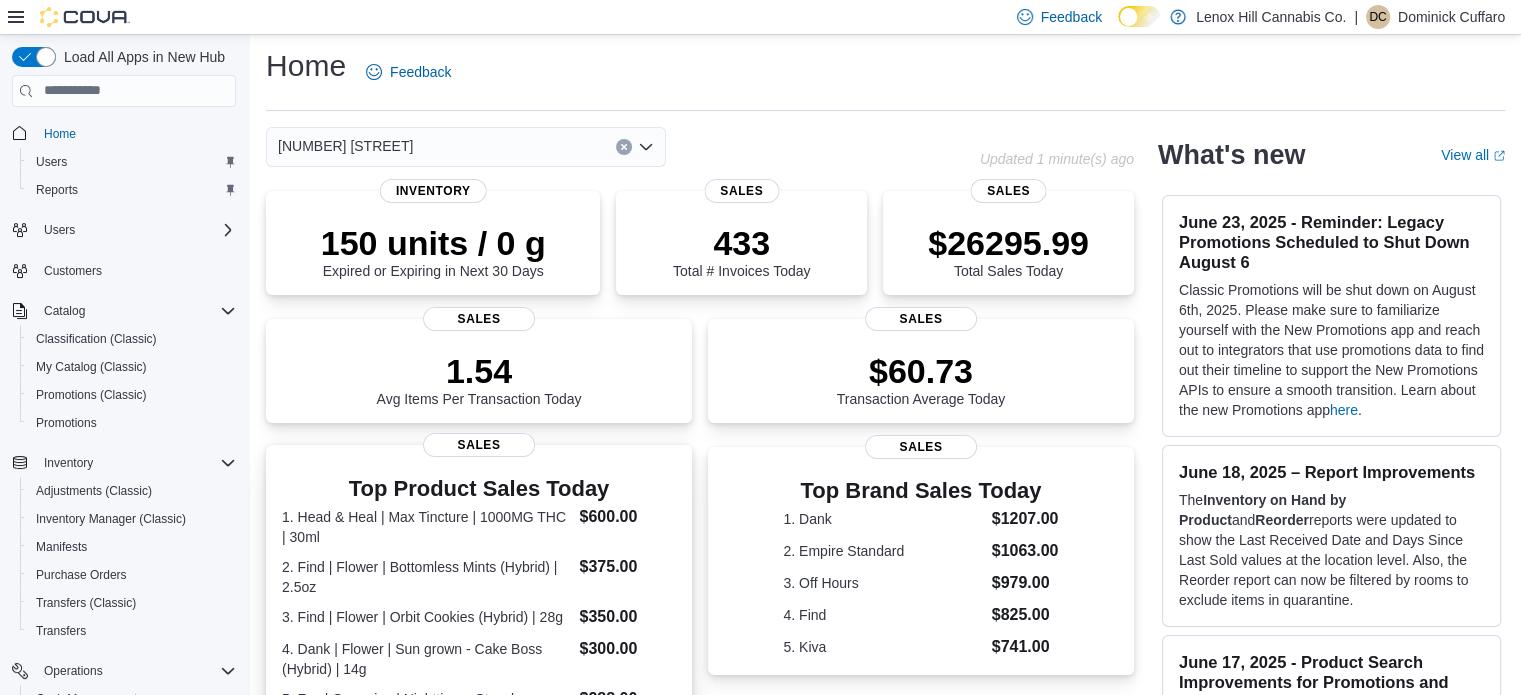 scroll, scrollTop: 0, scrollLeft: 0, axis: both 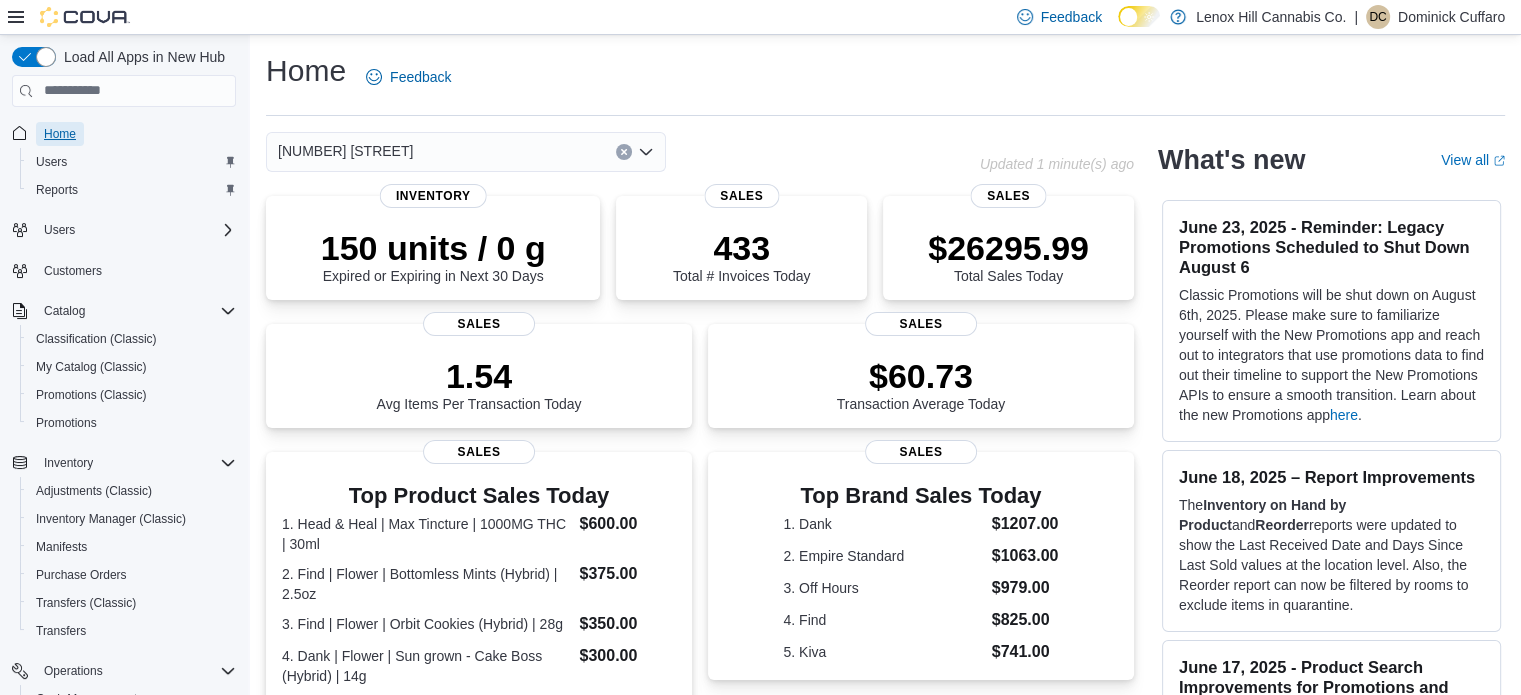 click on "Home" at bounding box center [60, 134] 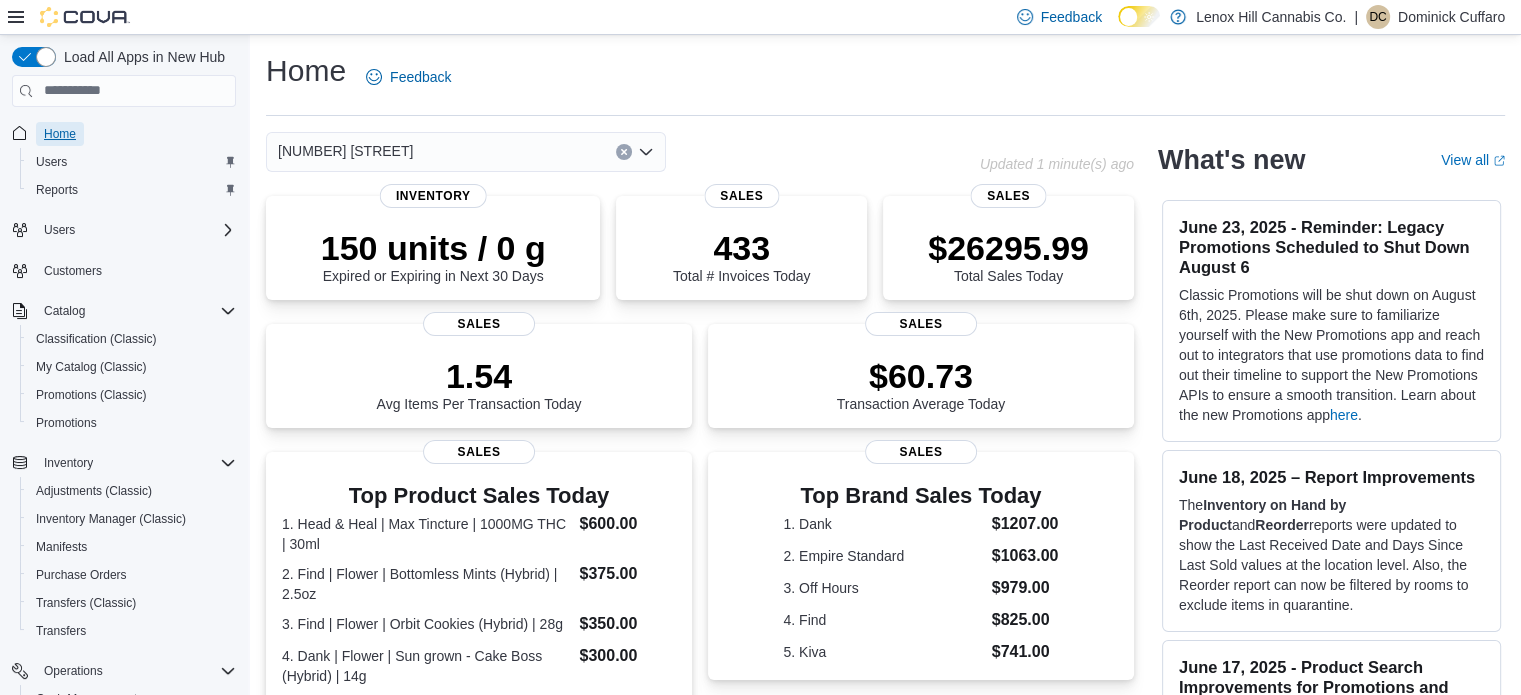 click on "Home" at bounding box center (60, 134) 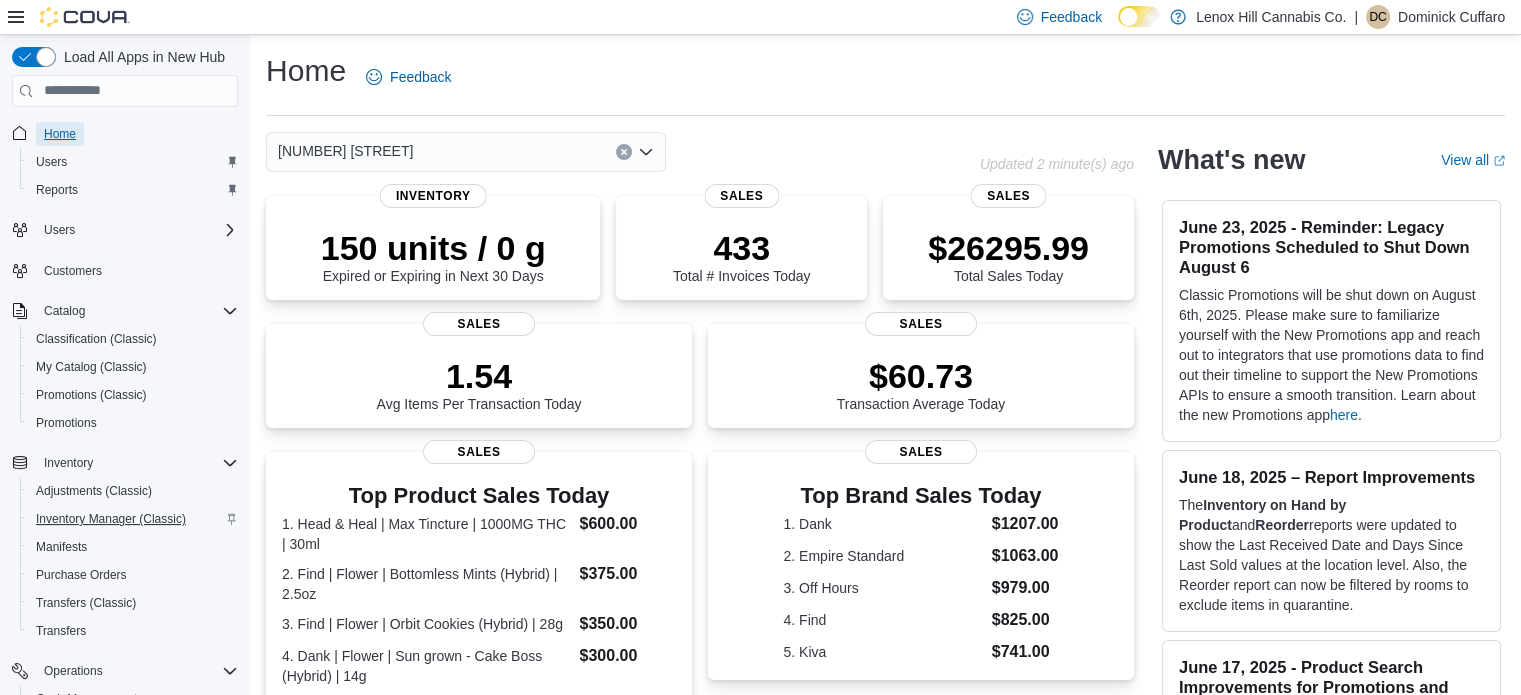 scroll, scrollTop: 228, scrollLeft: 0, axis: vertical 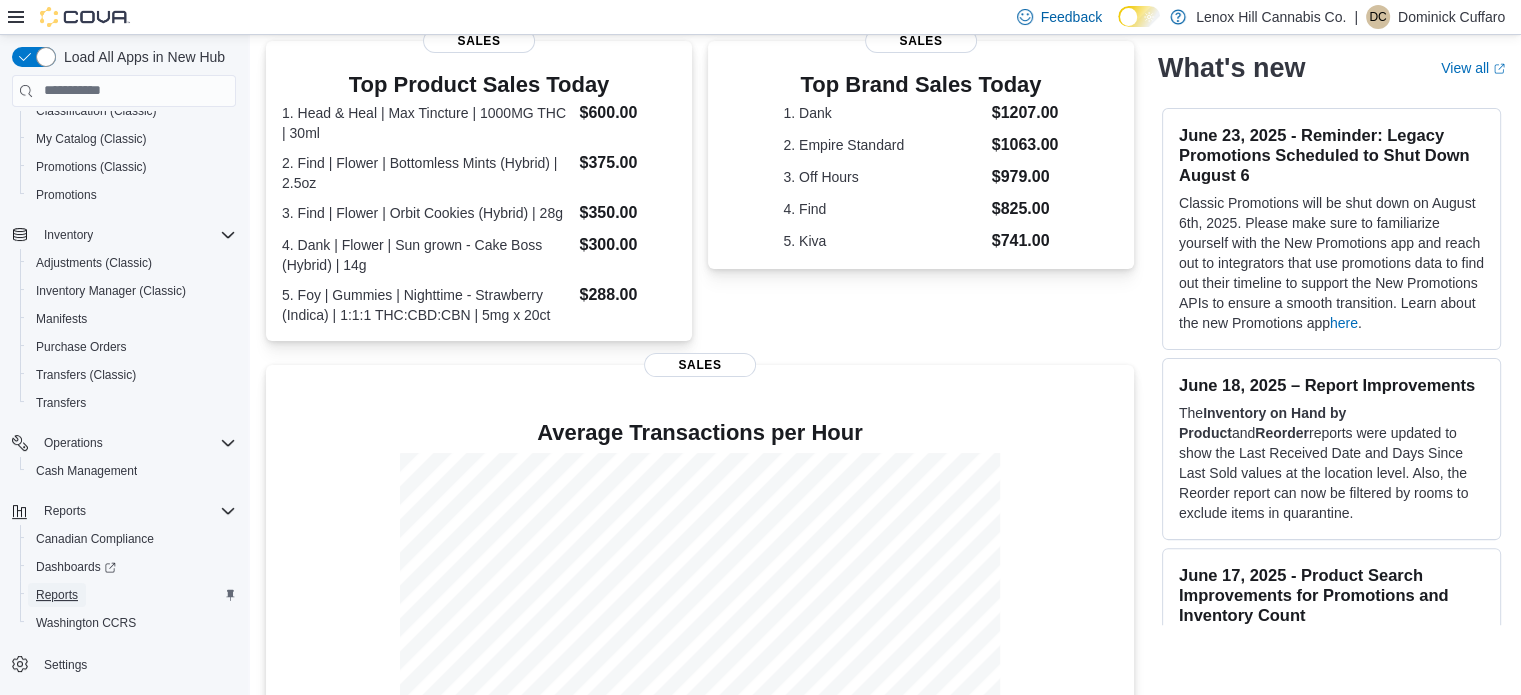 click on "Reports" at bounding box center [57, 595] 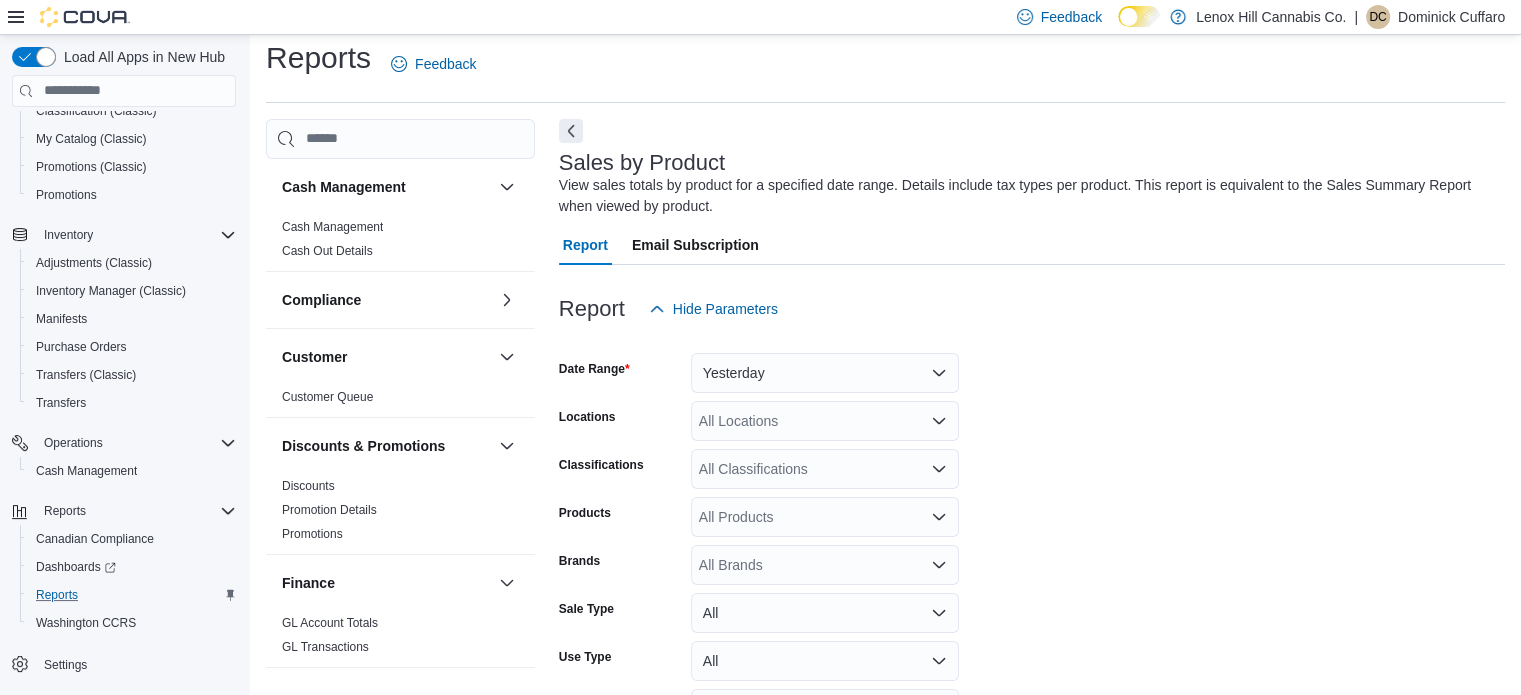 scroll, scrollTop: 67, scrollLeft: 0, axis: vertical 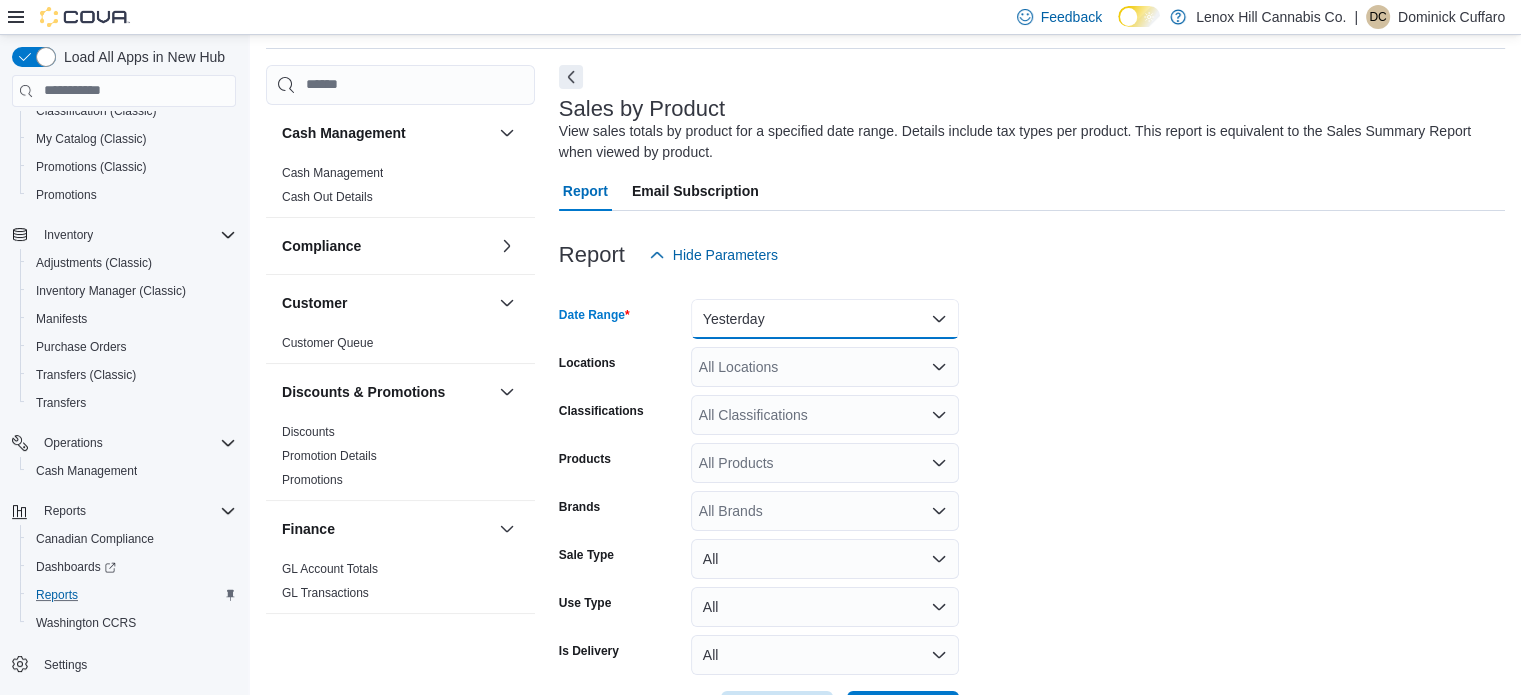 click on "Yesterday" at bounding box center [825, 319] 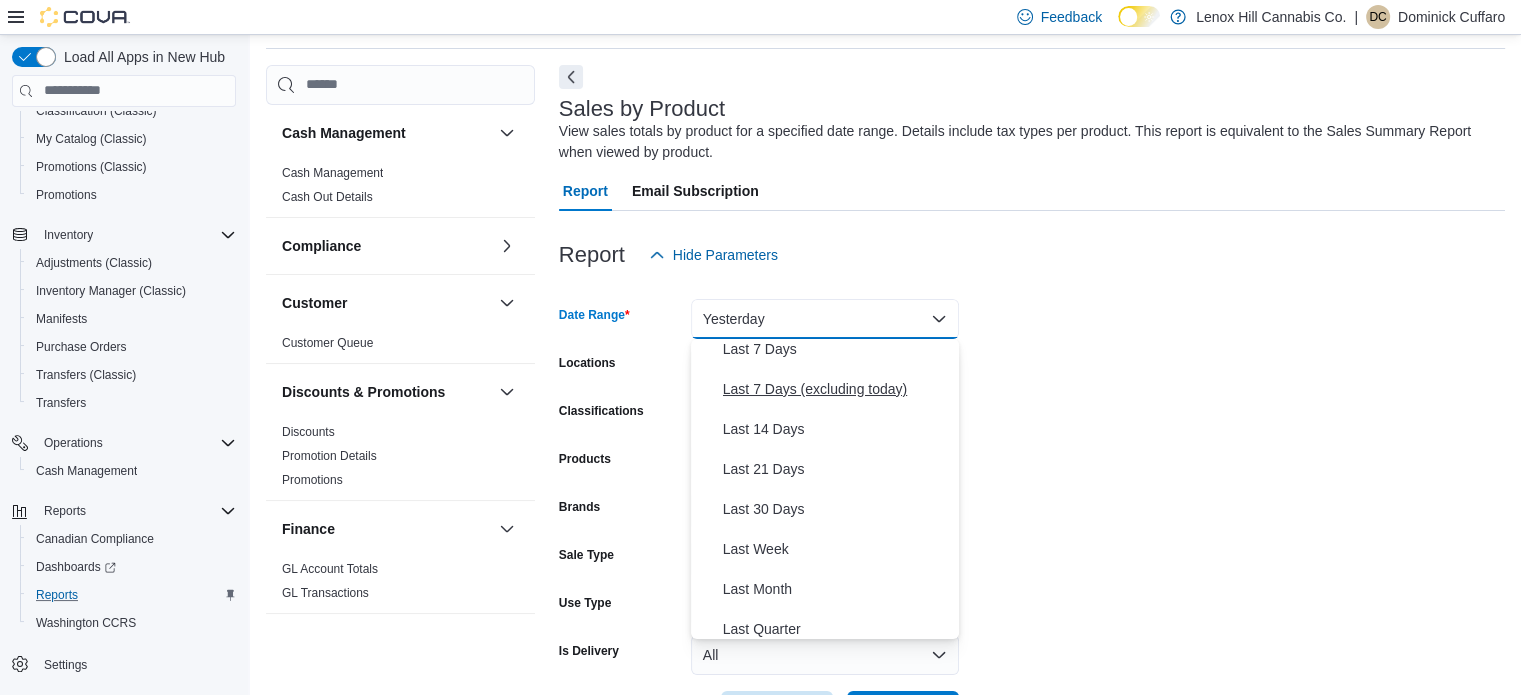 scroll, scrollTop: 131, scrollLeft: 0, axis: vertical 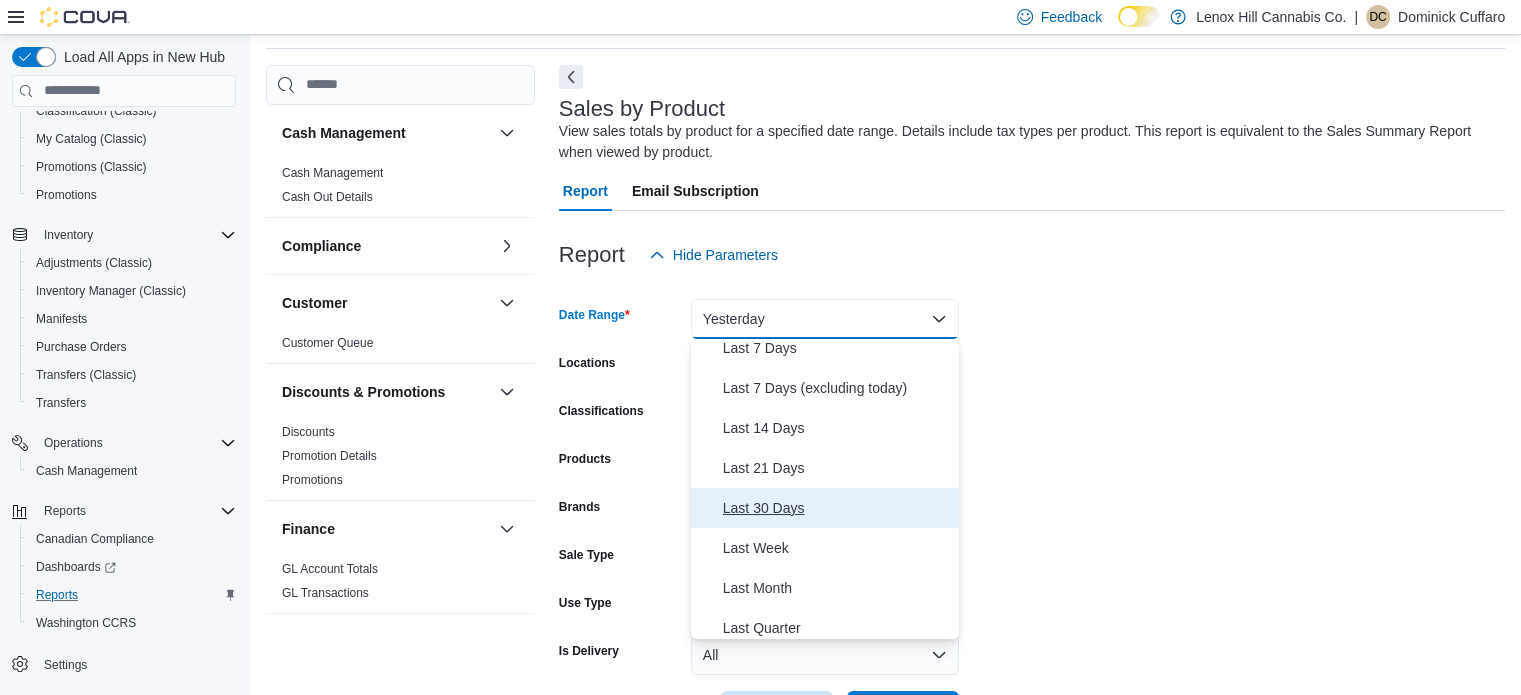 click on "Last 30 Days" at bounding box center (837, 508) 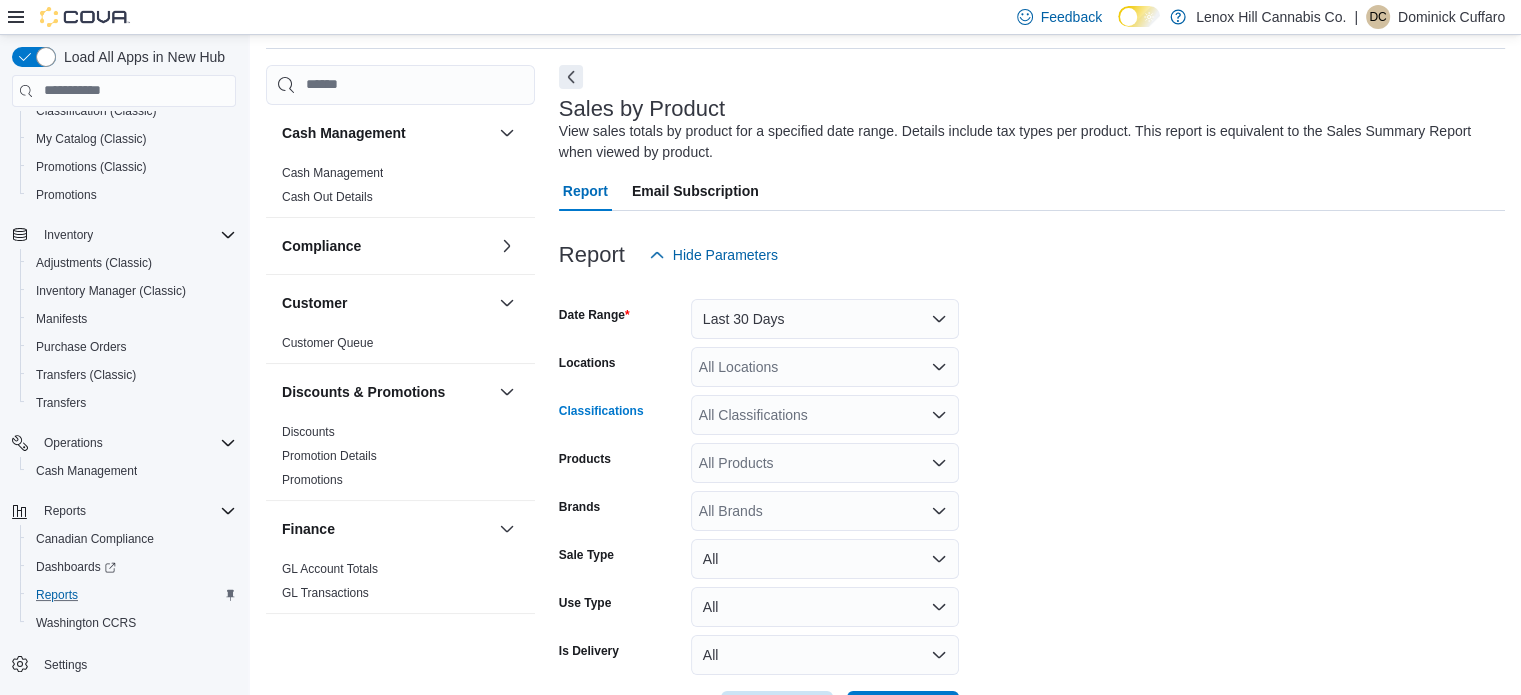 click on "All Classifications" at bounding box center (825, 415) 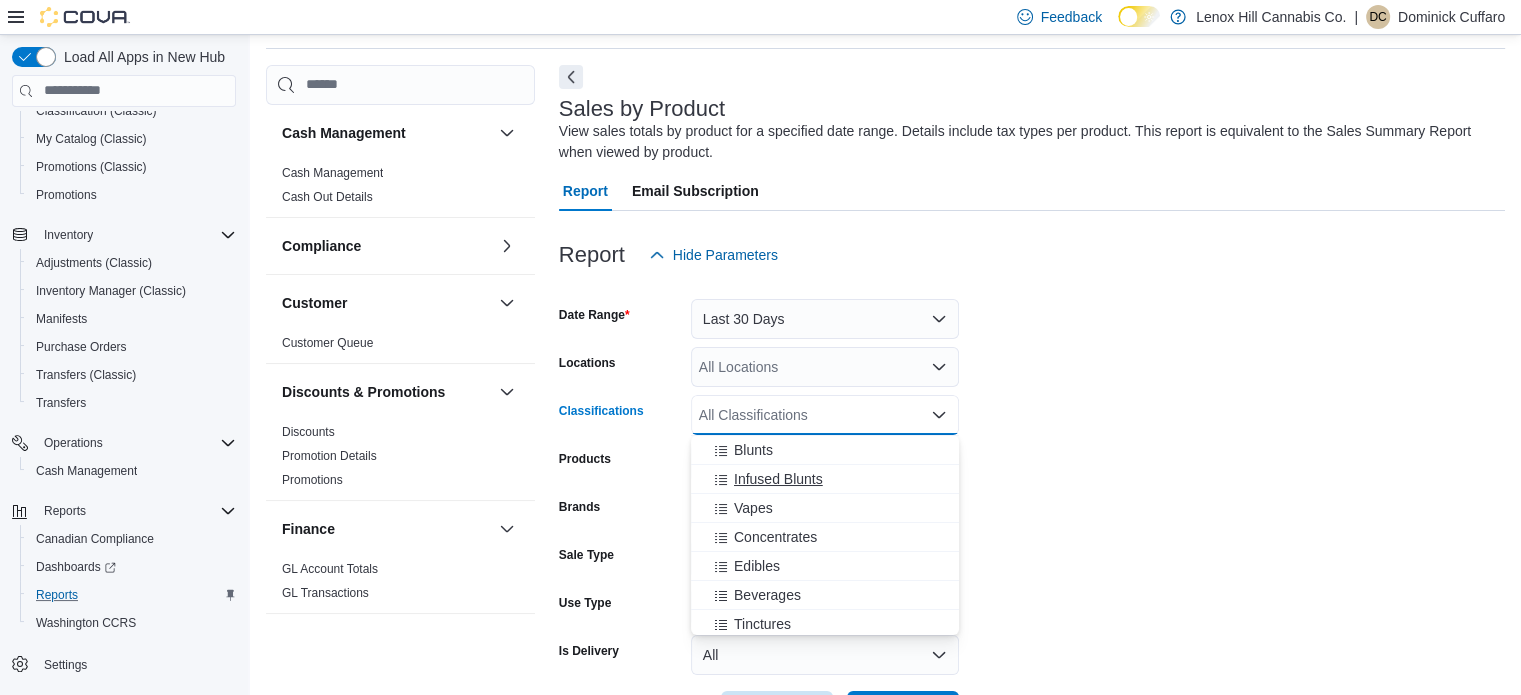 scroll, scrollTop: 116, scrollLeft: 0, axis: vertical 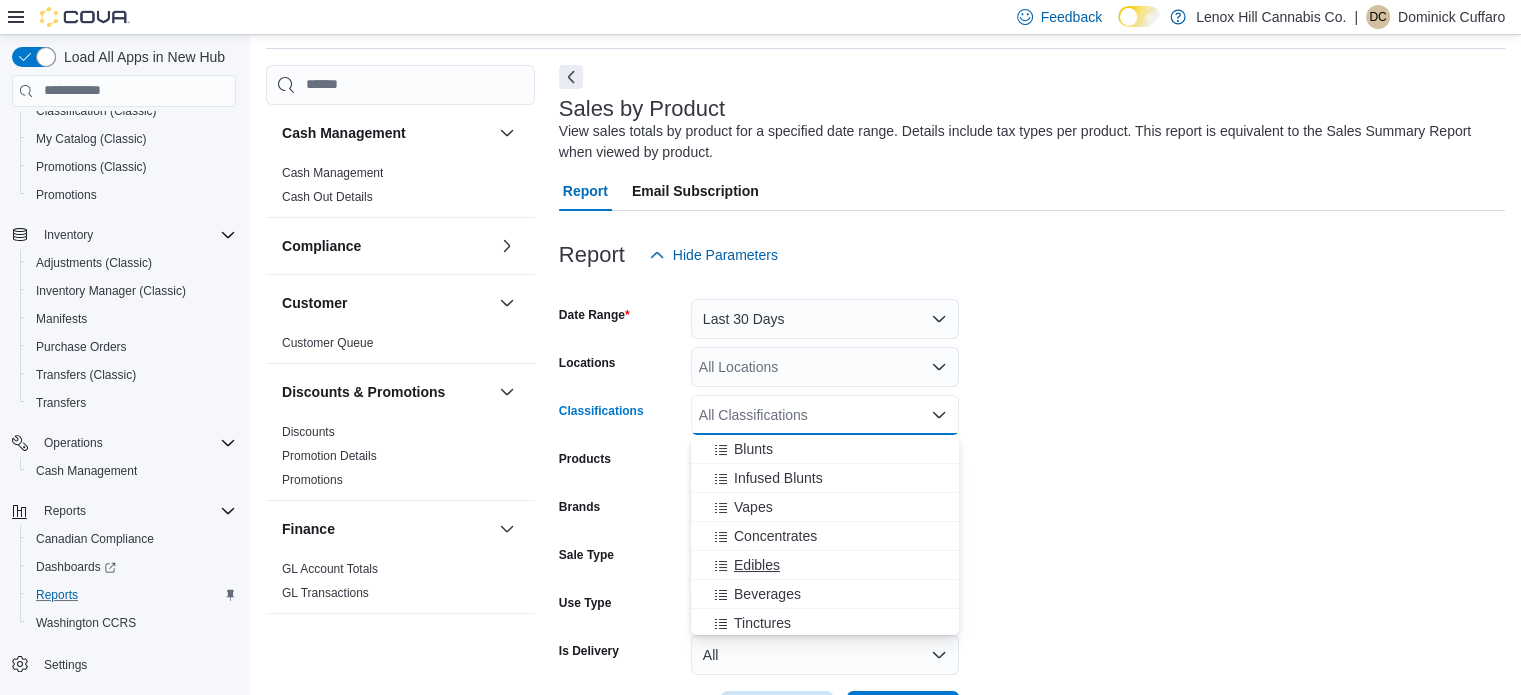 click on "Edibles" at bounding box center (757, 565) 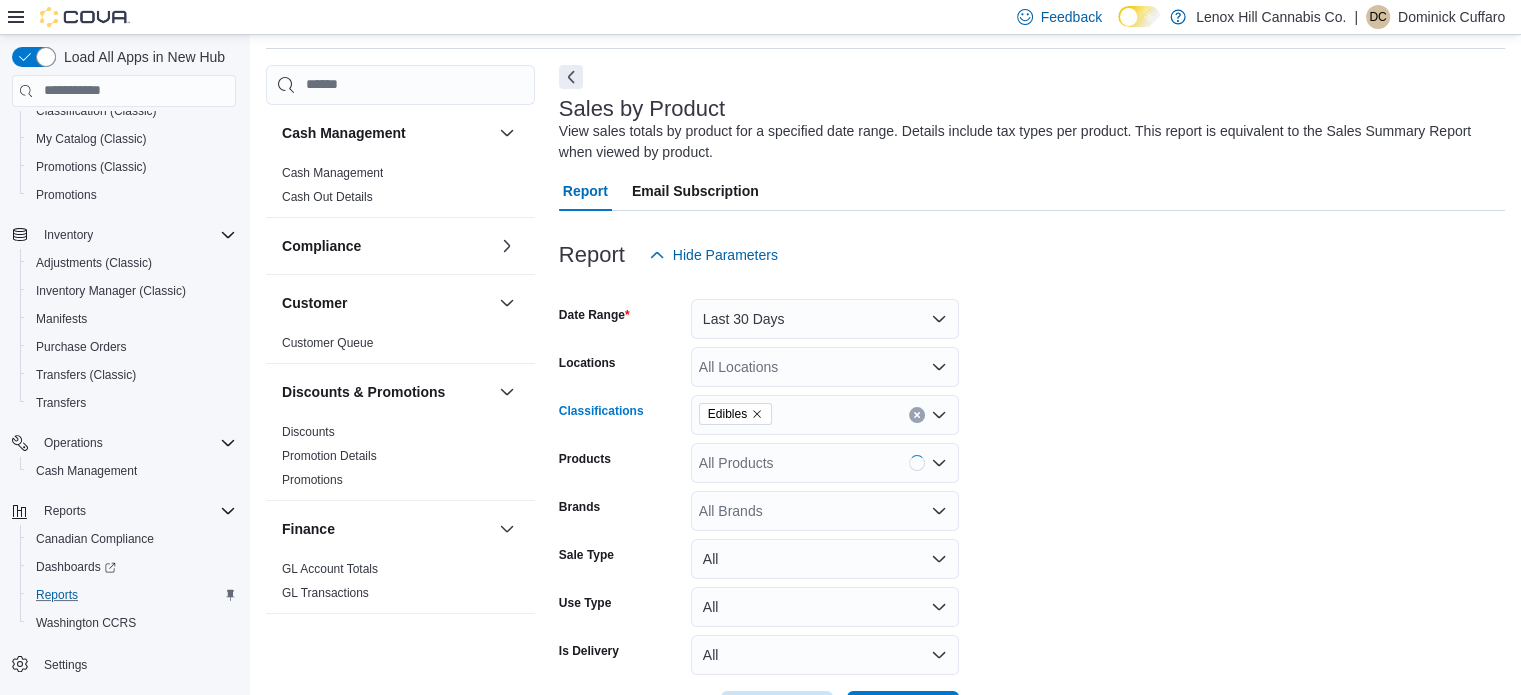 scroll, scrollTop: 142, scrollLeft: 0, axis: vertical 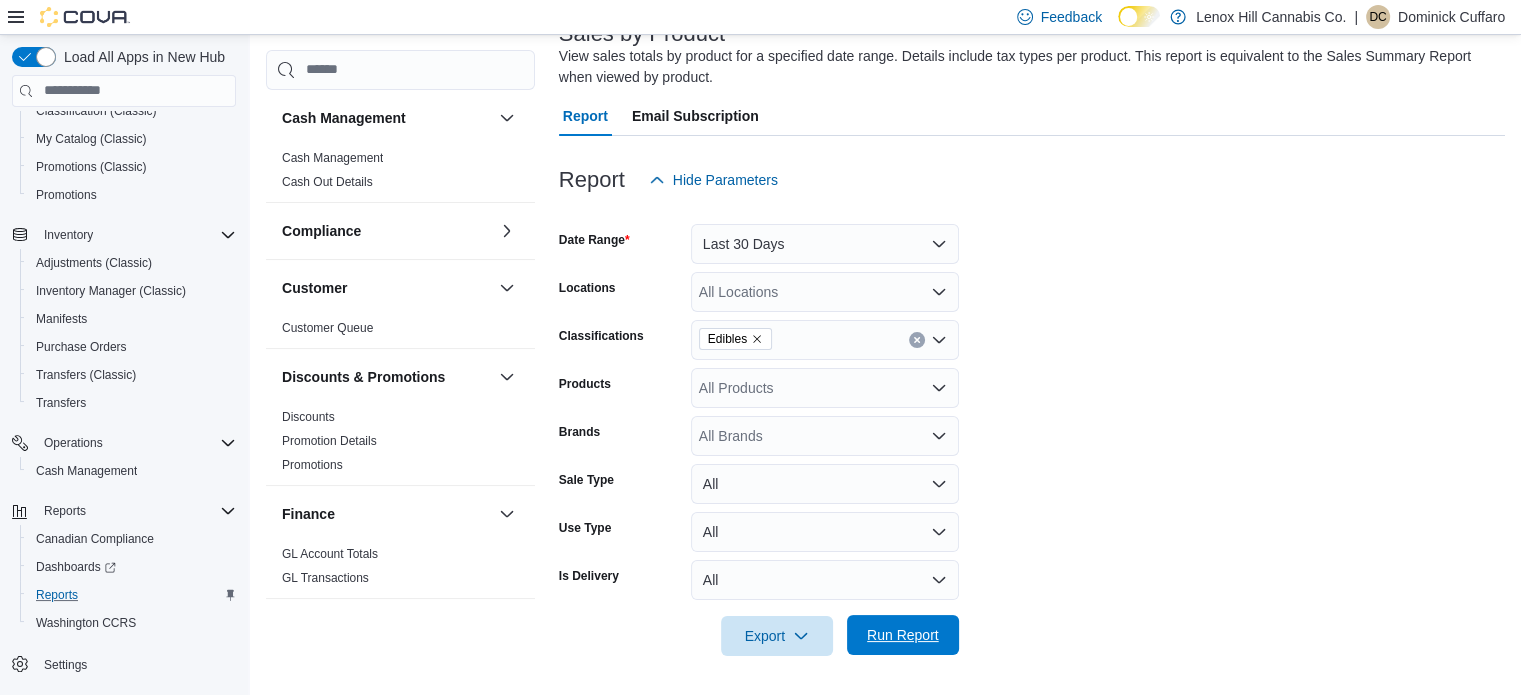 click on "Run Report" at bounding box center (903, 635) 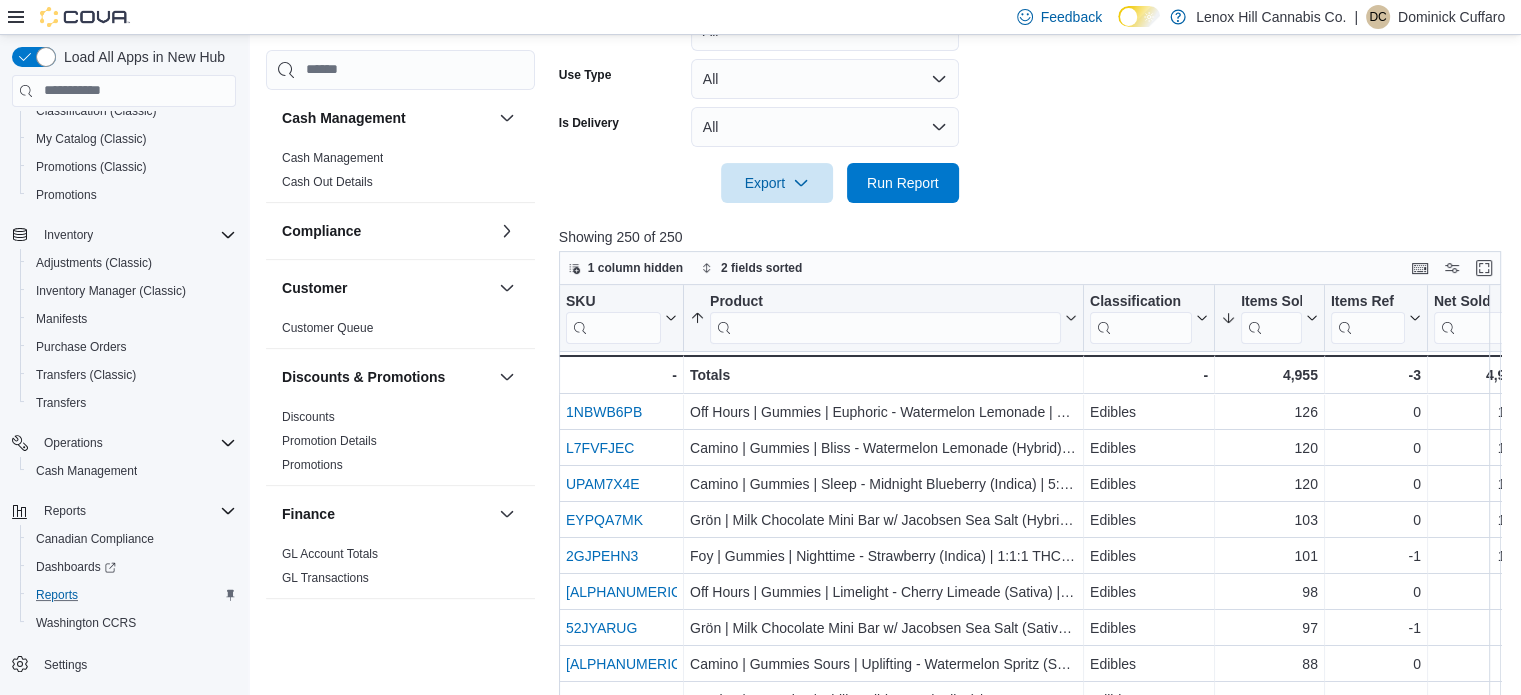 scroll, scrollTop: 596, scrollLeft: 0, axis: vertical 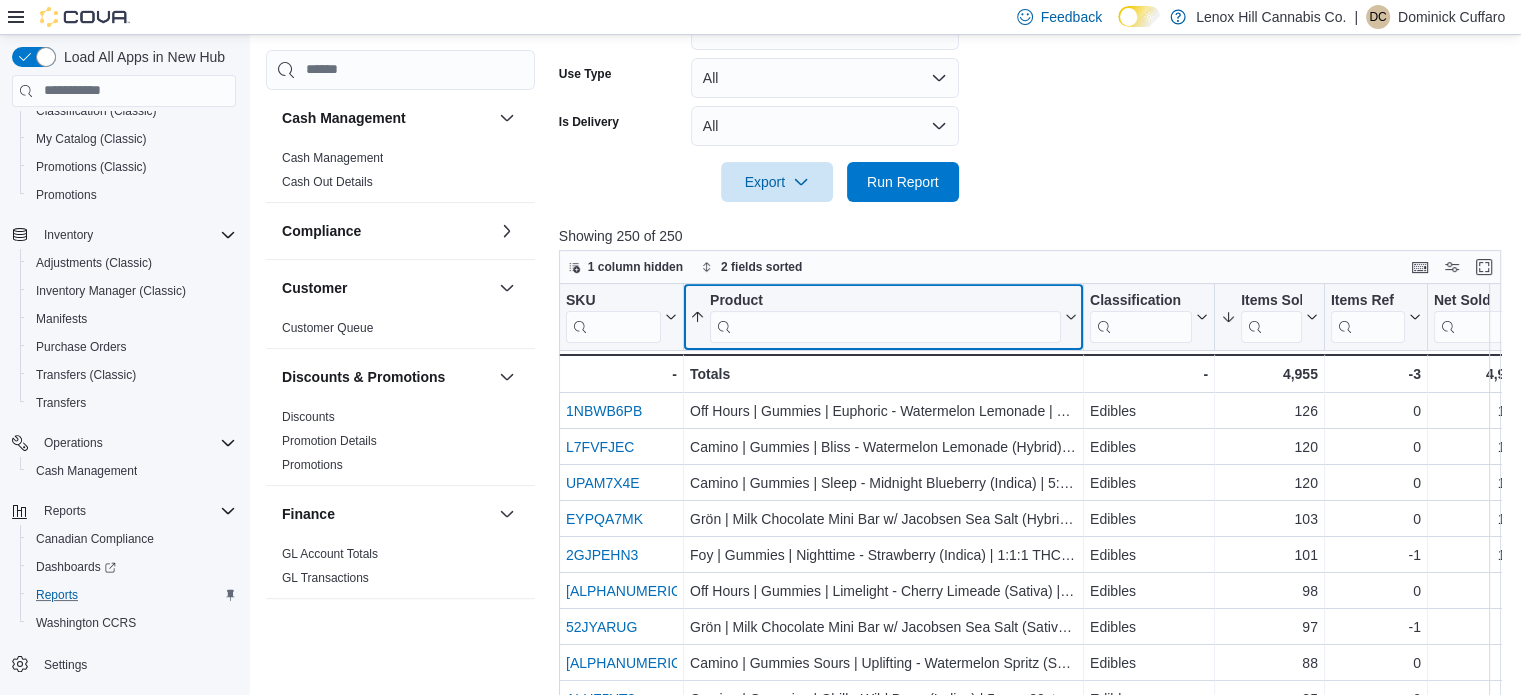 click at bounding box center (885, 326) 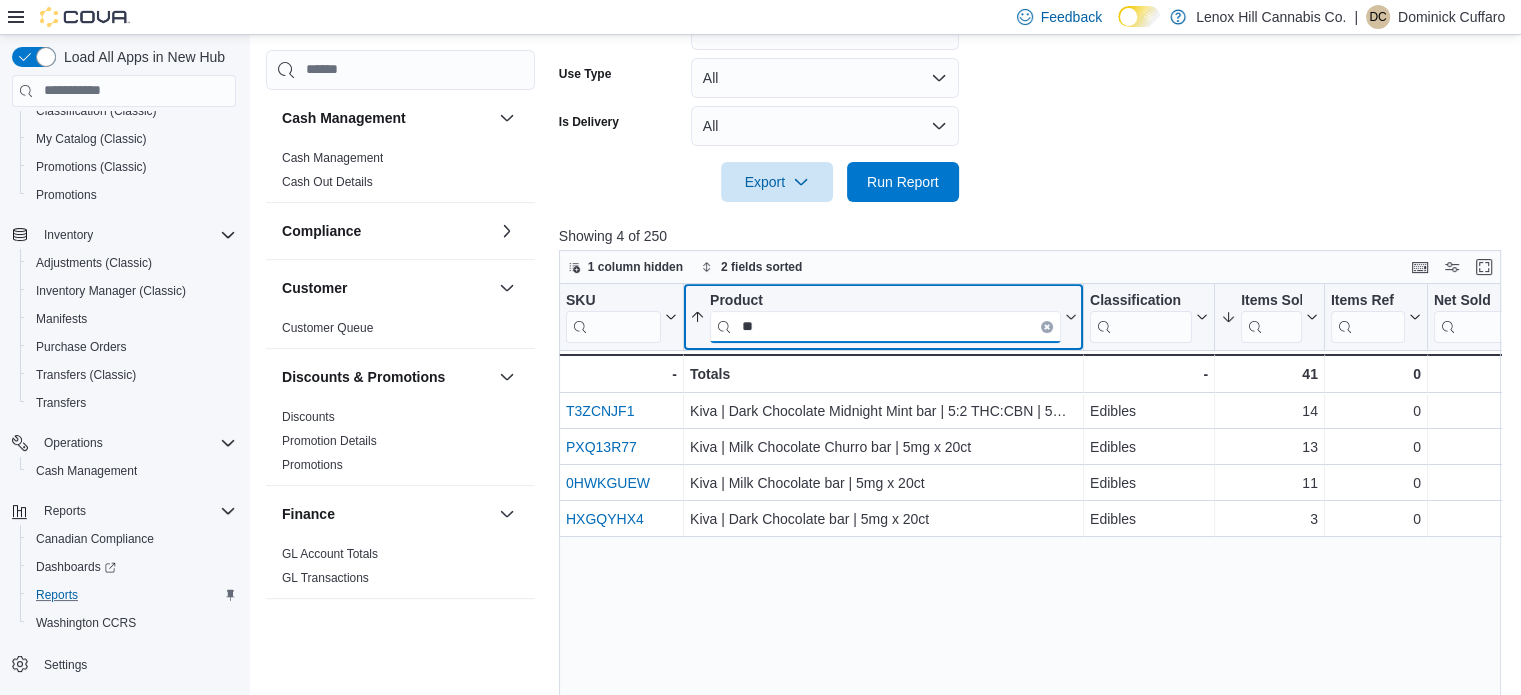 type on "*" 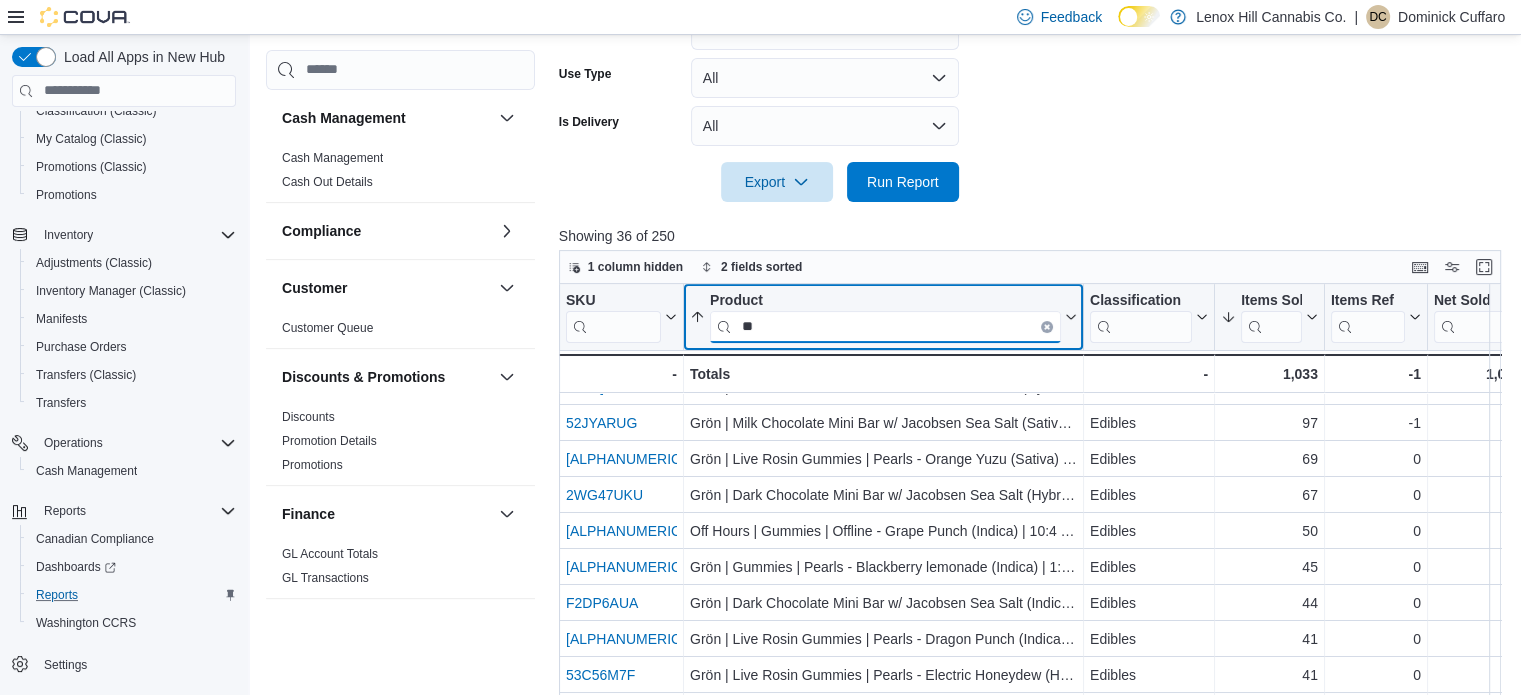 scroll, scrollTop: 0, scrollLeft: 0, axis: both 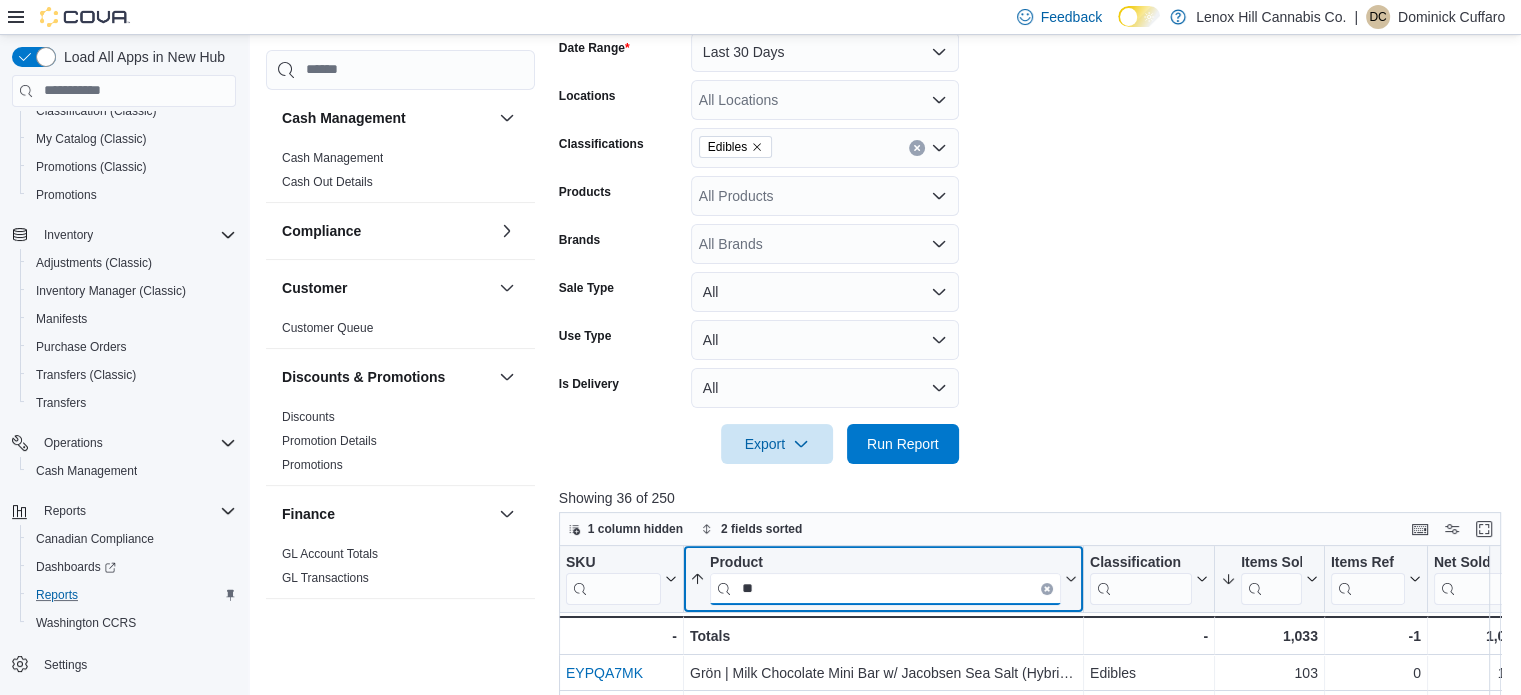type on "*" 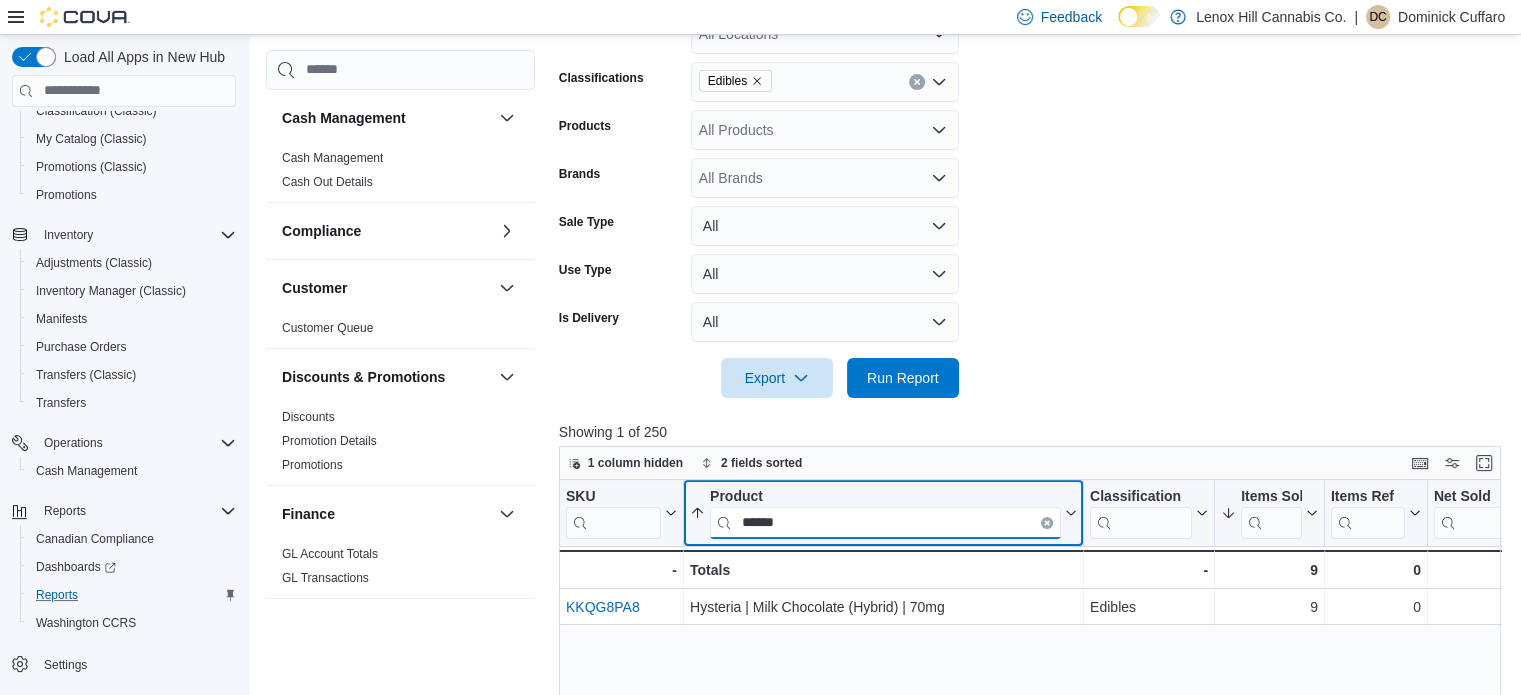 scroll, scrollTop: 399, scrollLeft: 0, axis: vertical 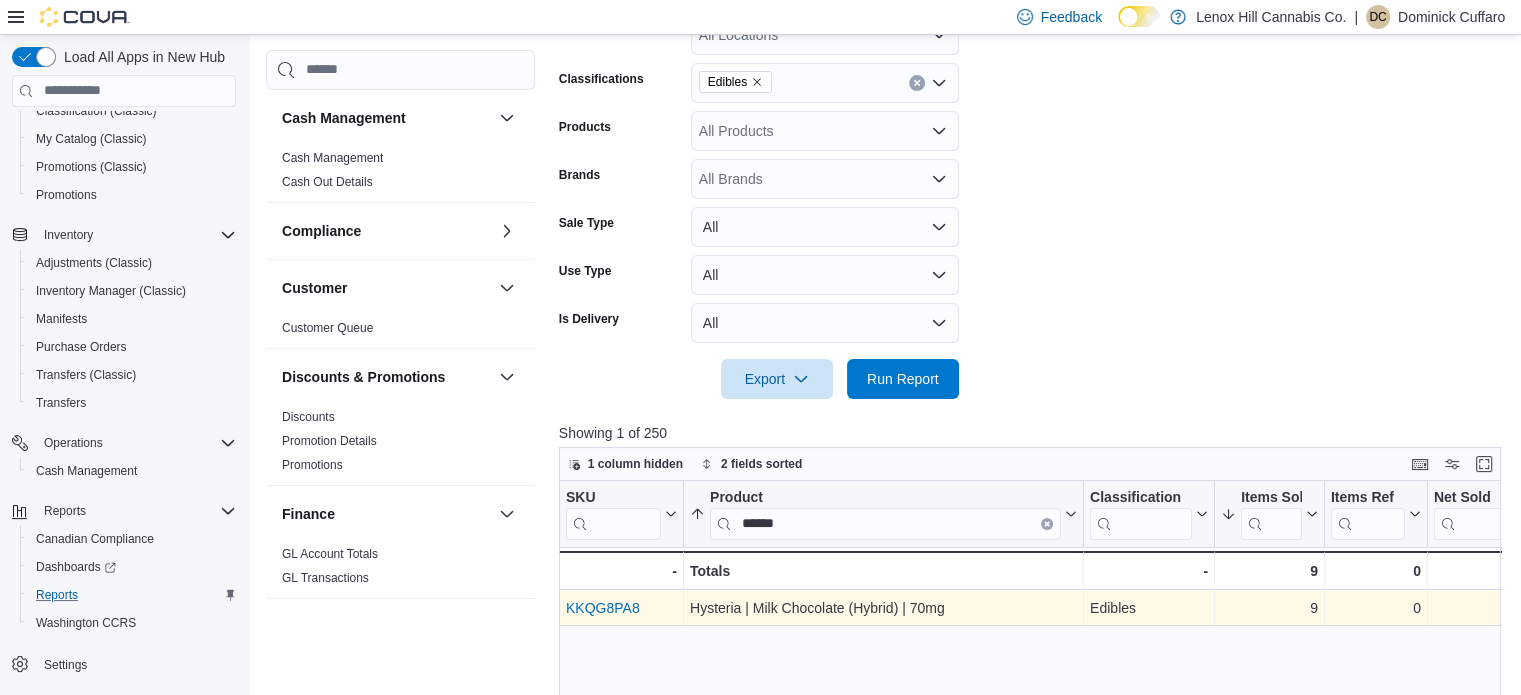 click on "KKQG8PA8" at bounding box center (603, 608) 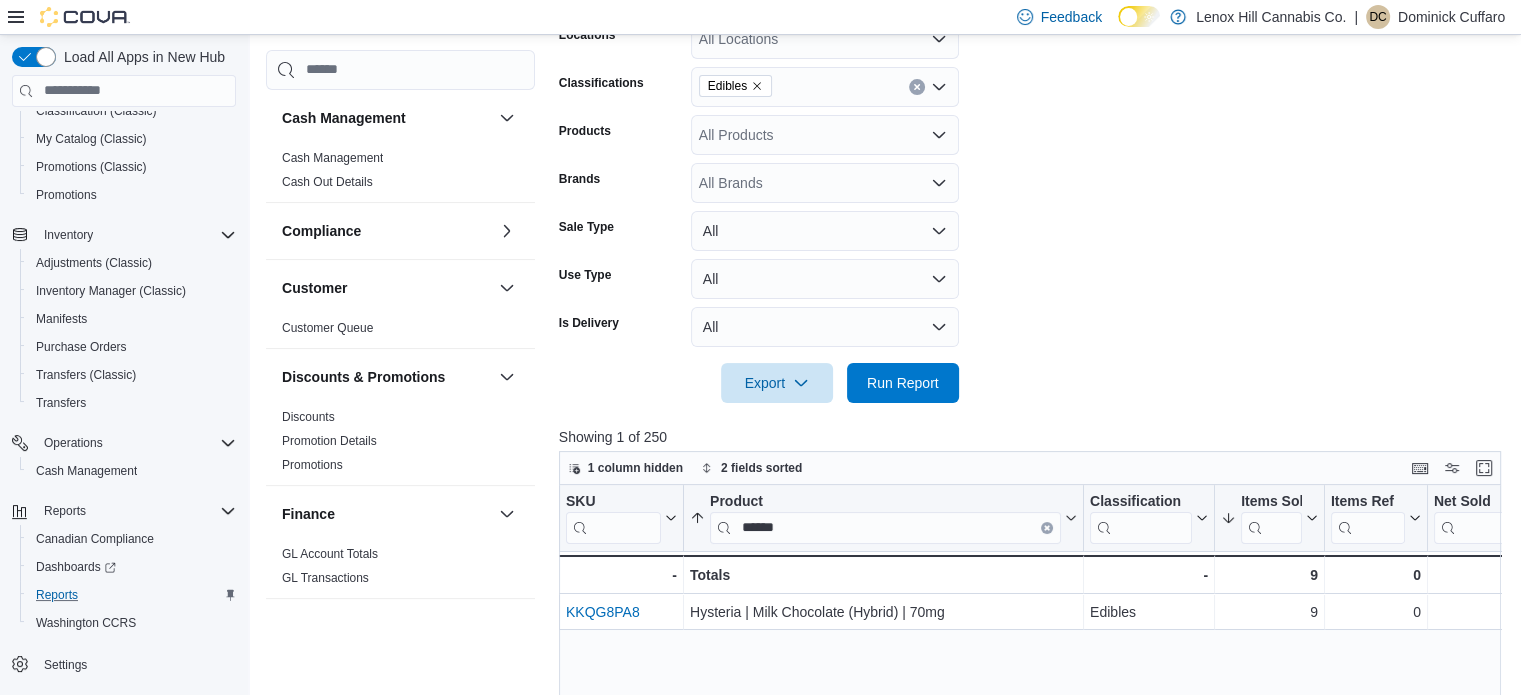 scroll, scrollTop: 400, scrollLeft: 0, axis: vertical 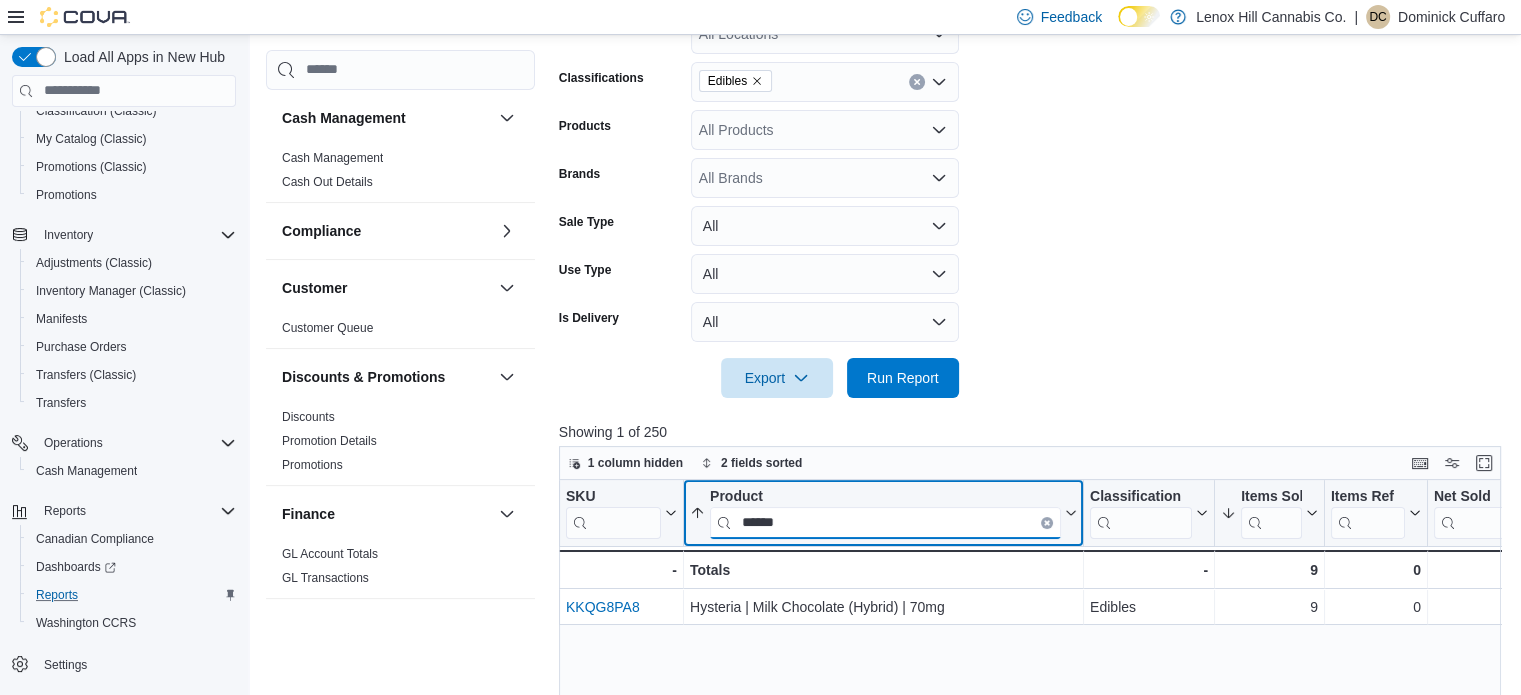 click on "******" at bounding box center (885, 522) 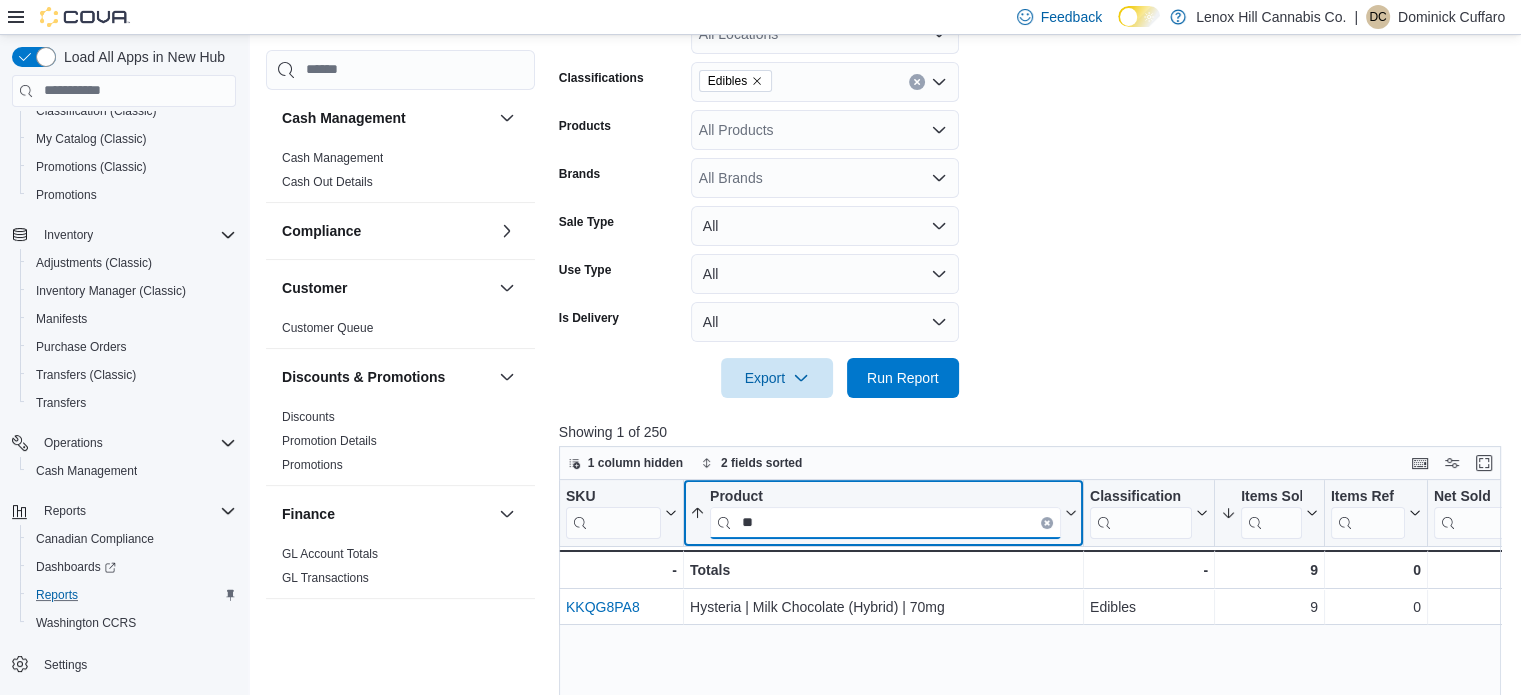 type on "*" 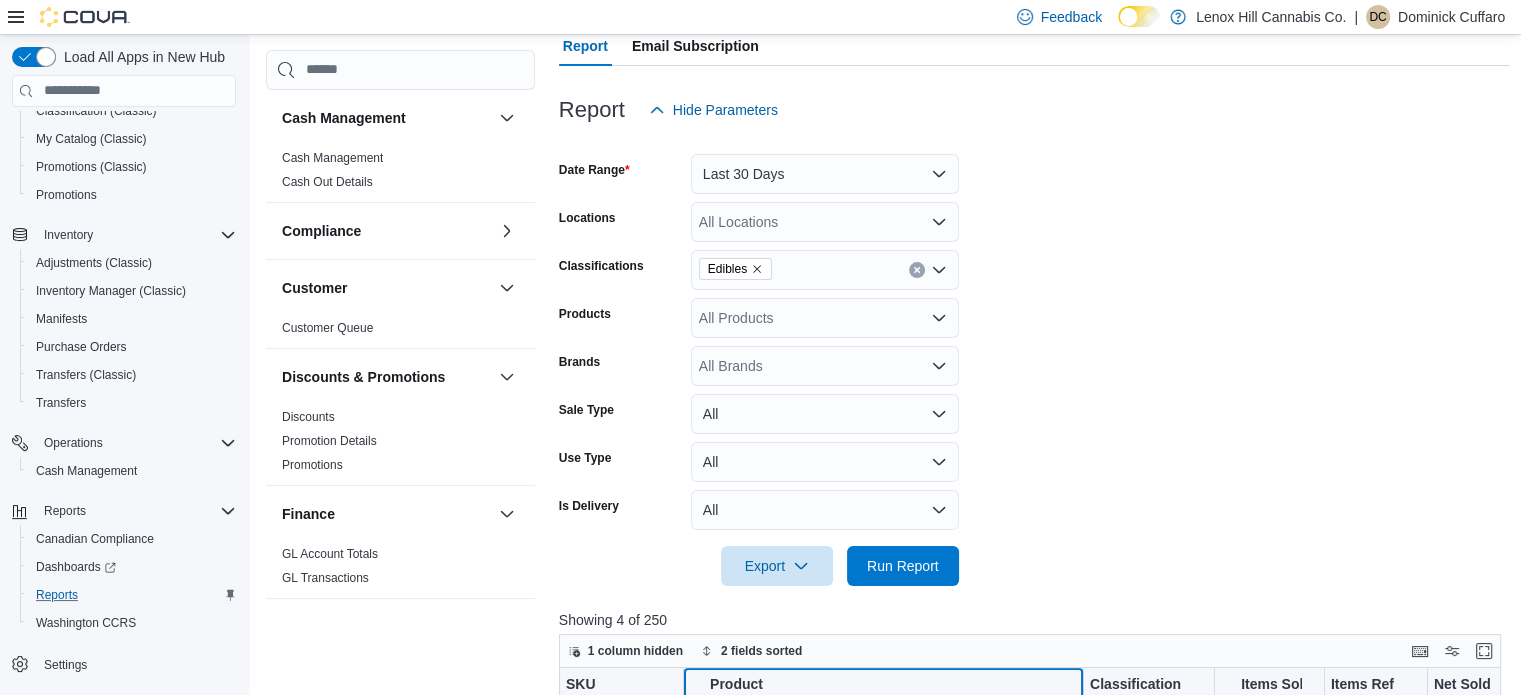 scroll, scrollTop: 200, scrollLeft: 0, axis: vertical 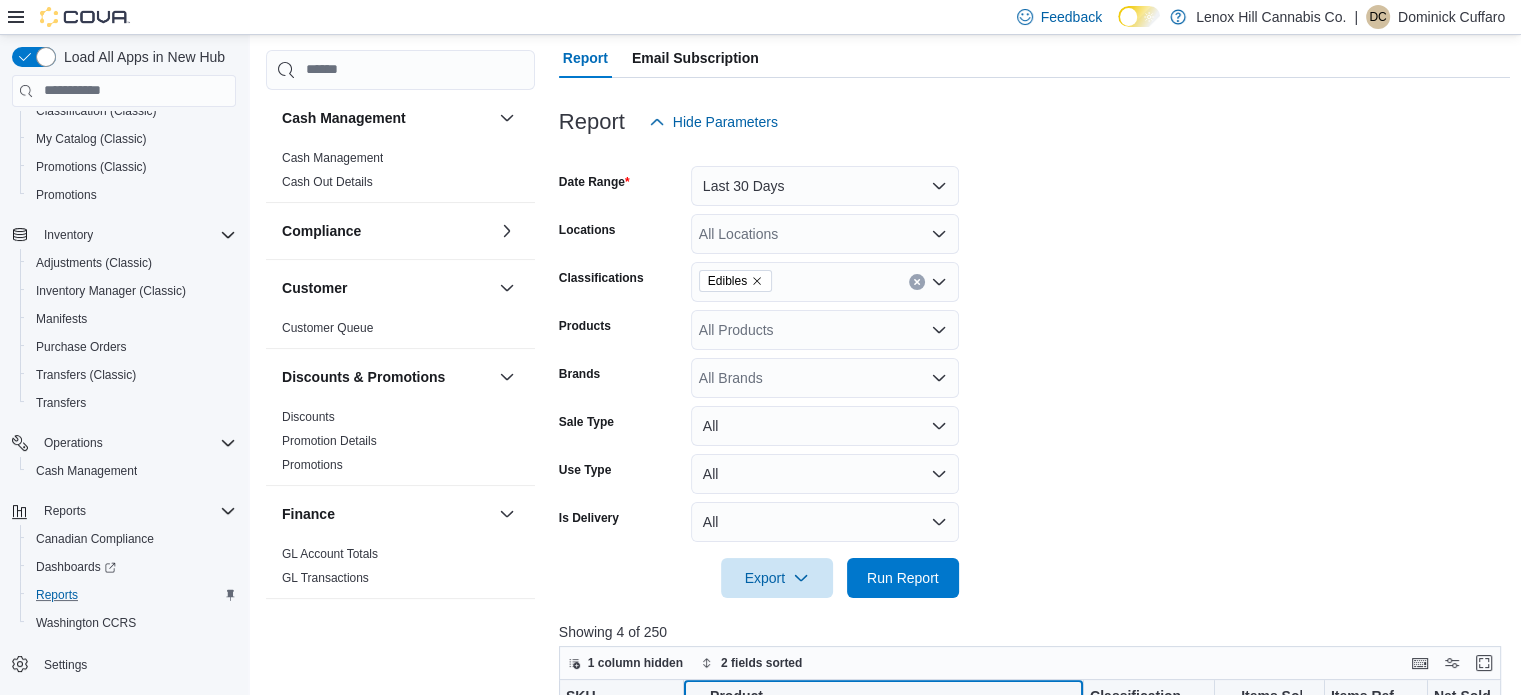 type on "****" 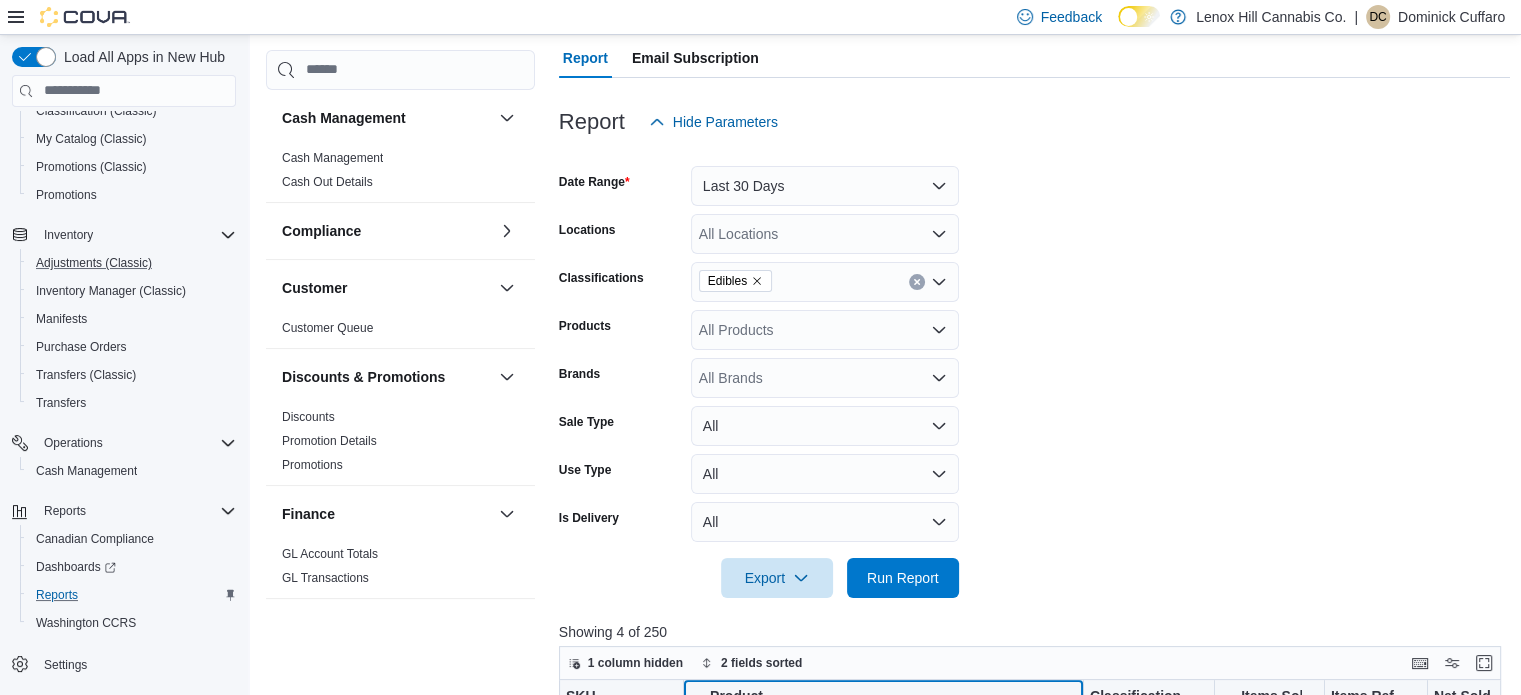 scroll, scrollTop: 0, scrollLeft: 0, axis: both 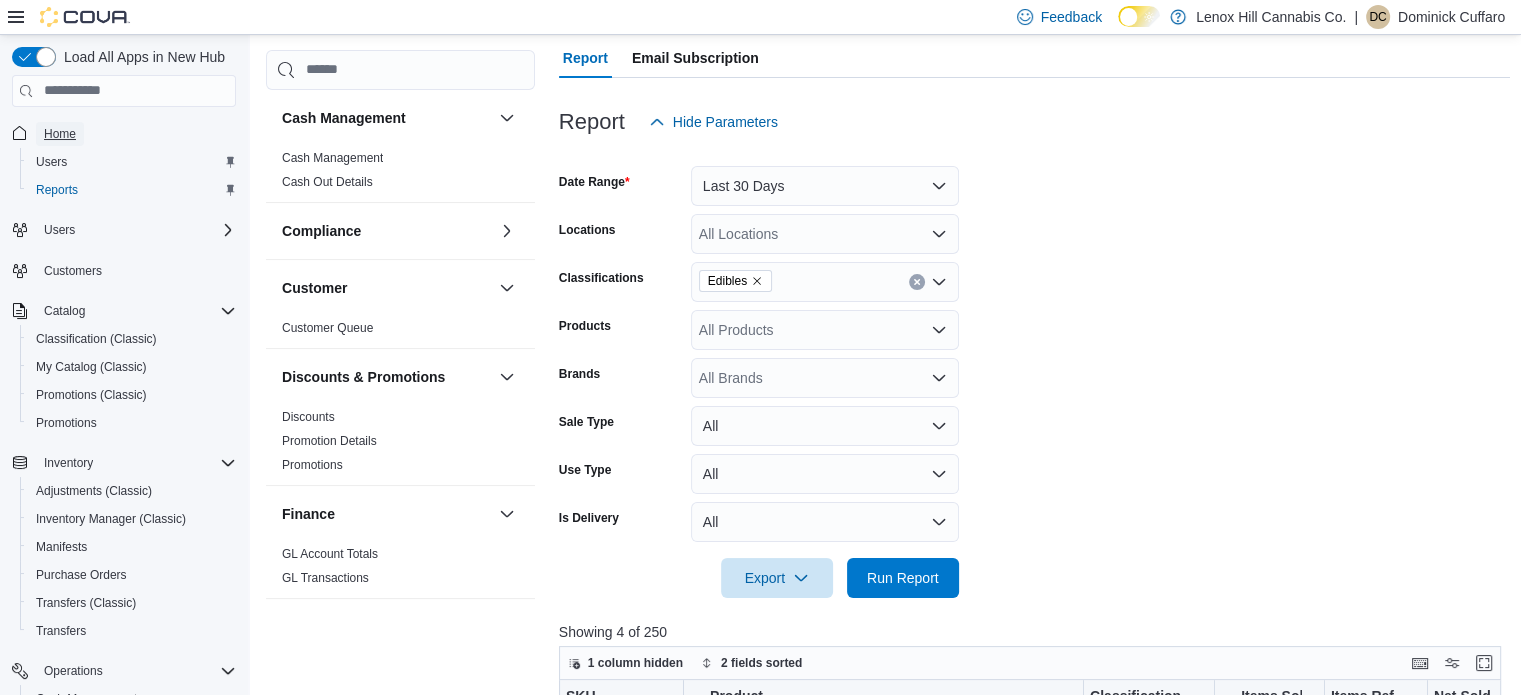 click on "Home" at bounding box center (60, 134) 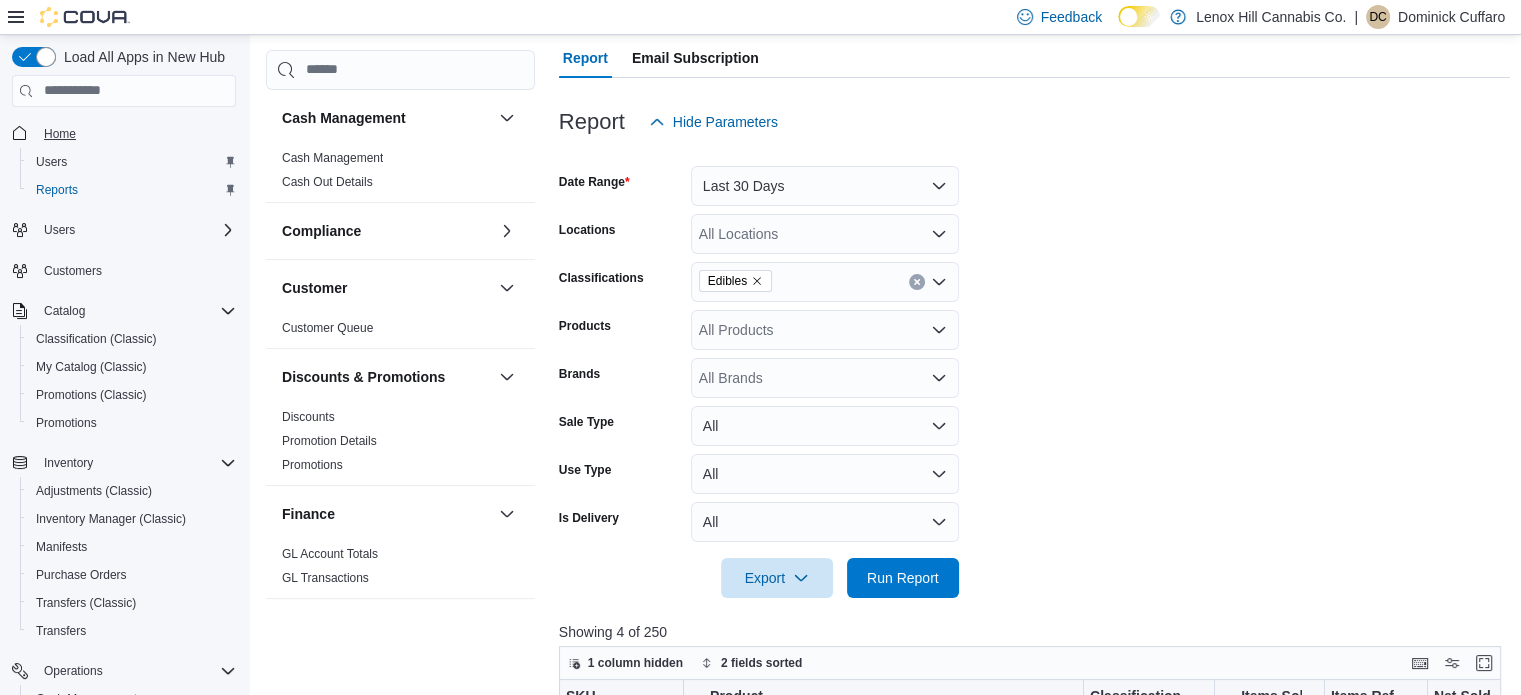 scroll, scrollTop: 0, scrollLeft: 0, axis: both 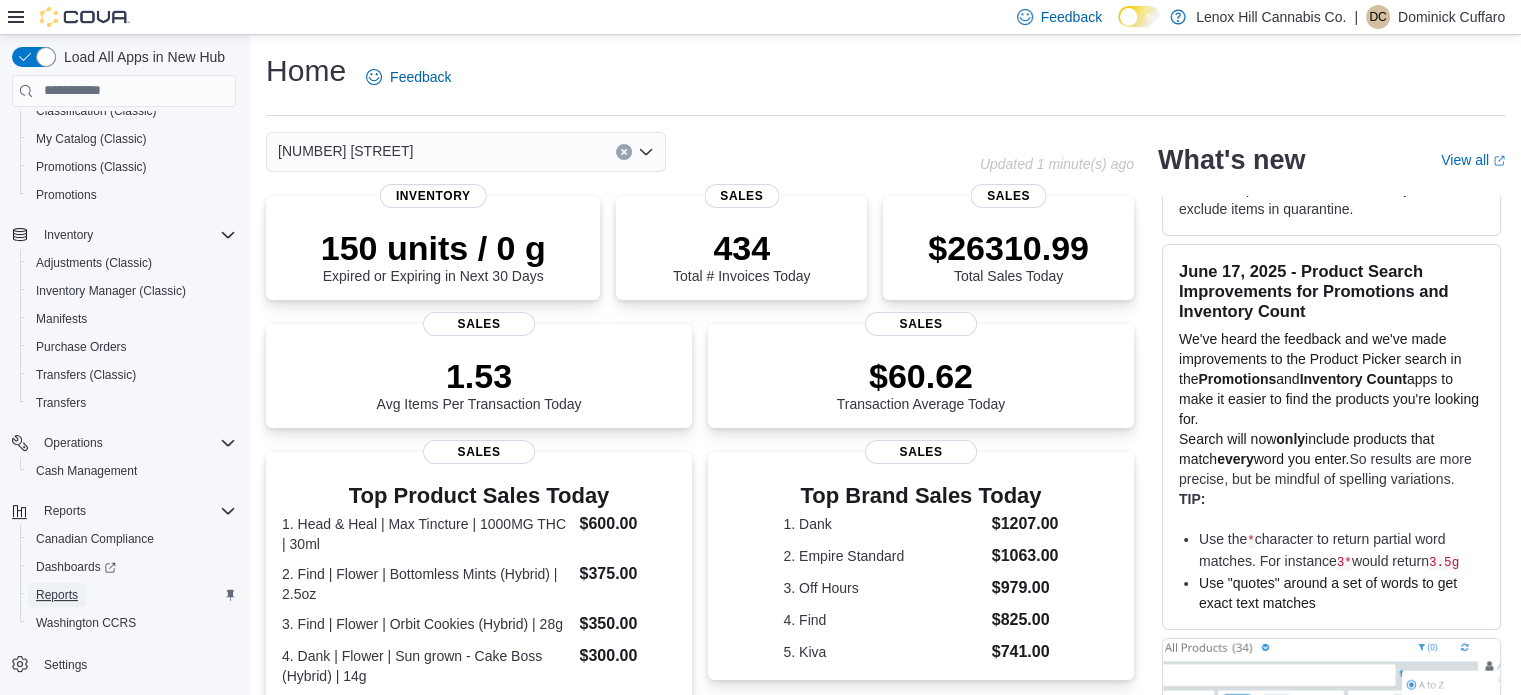 click on "Reports" at bounding box center [57, 595] 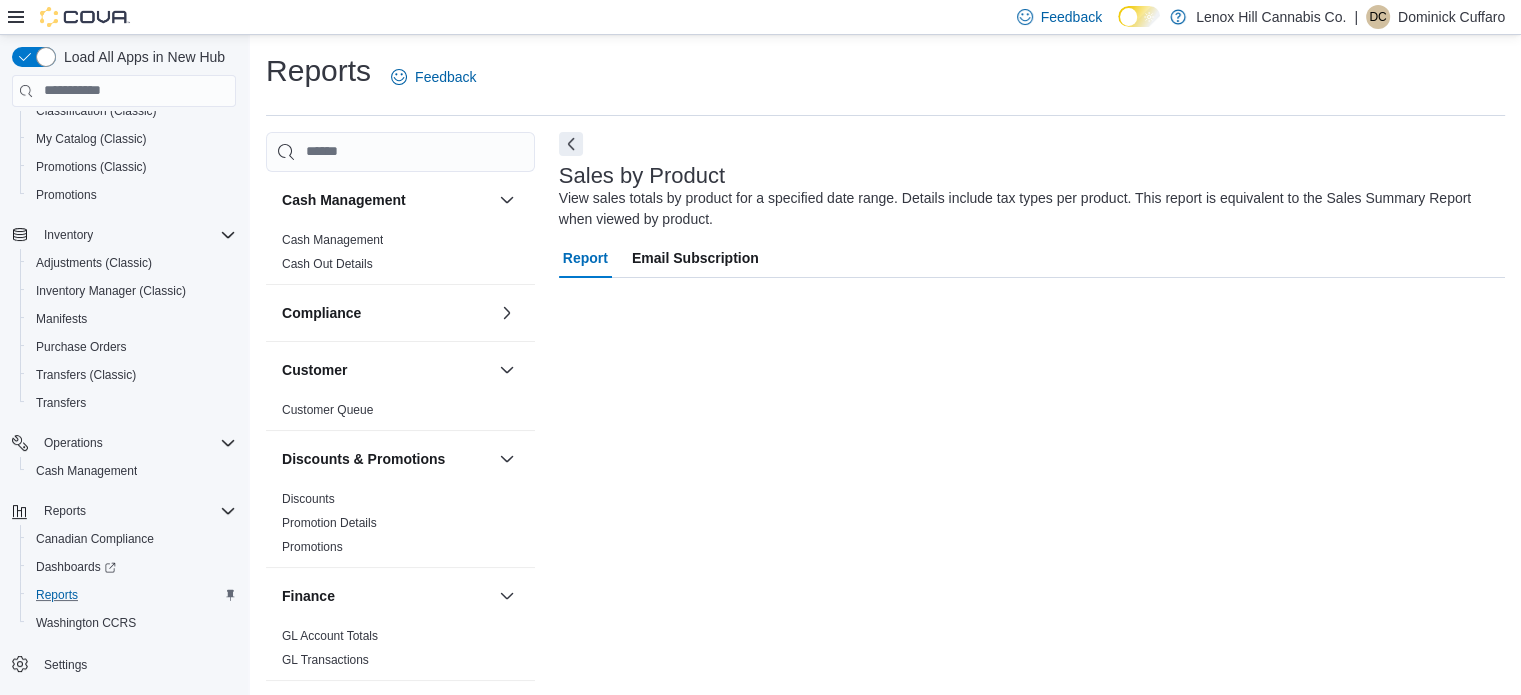 scroll, scrollTop: 179, scrollLeft: 0, axis: vertical 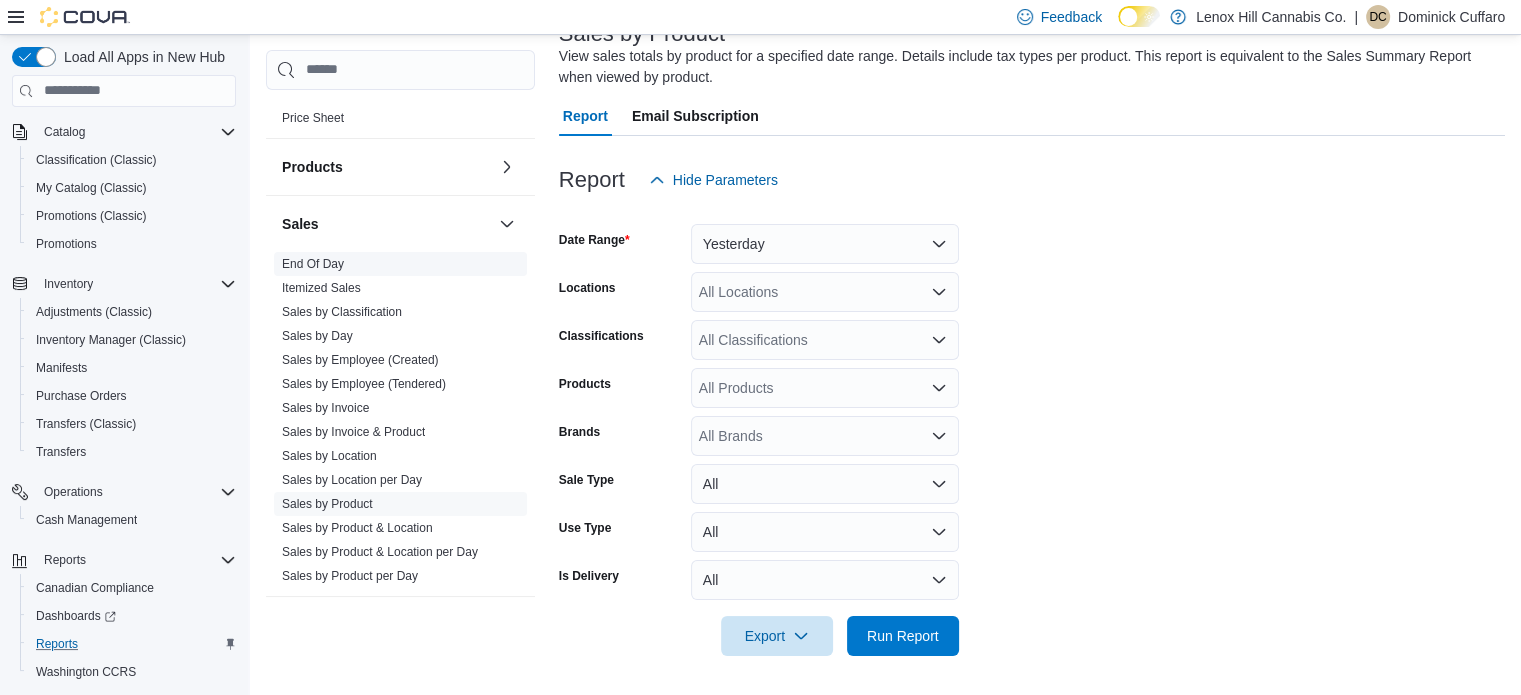 click on "End Of Day" at bounding box center [313, 264] 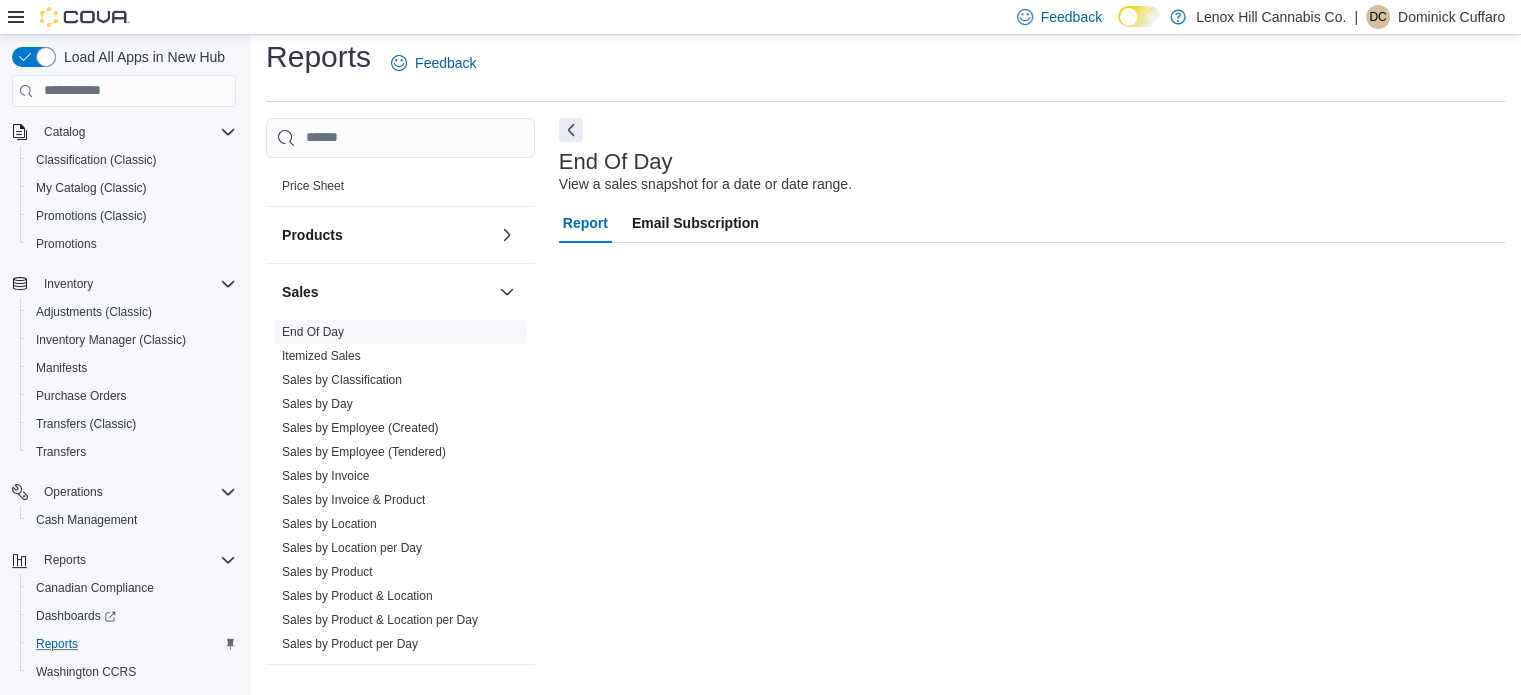 scroll, scrollTop: 13, scrollLeft: 0, axis: vertical 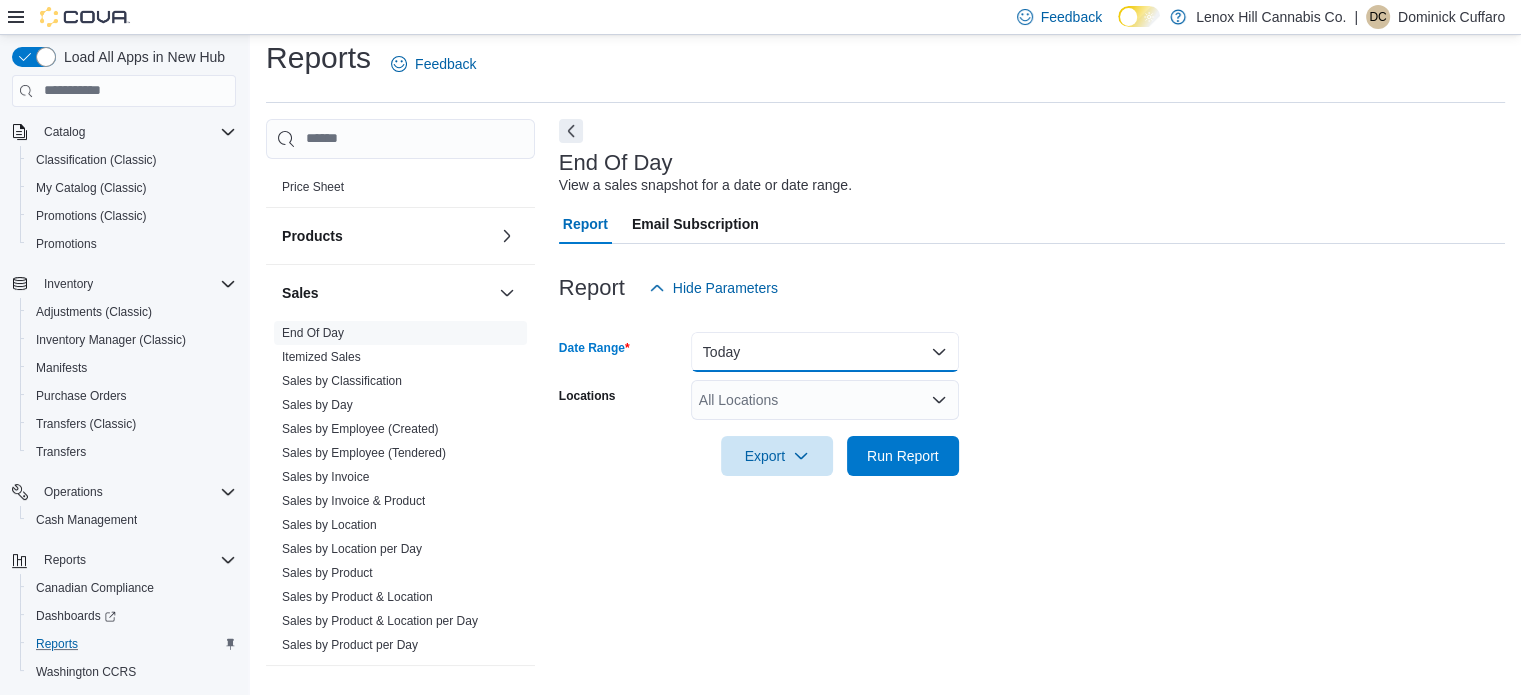 click on "Today" at bounding box center [825, 352] 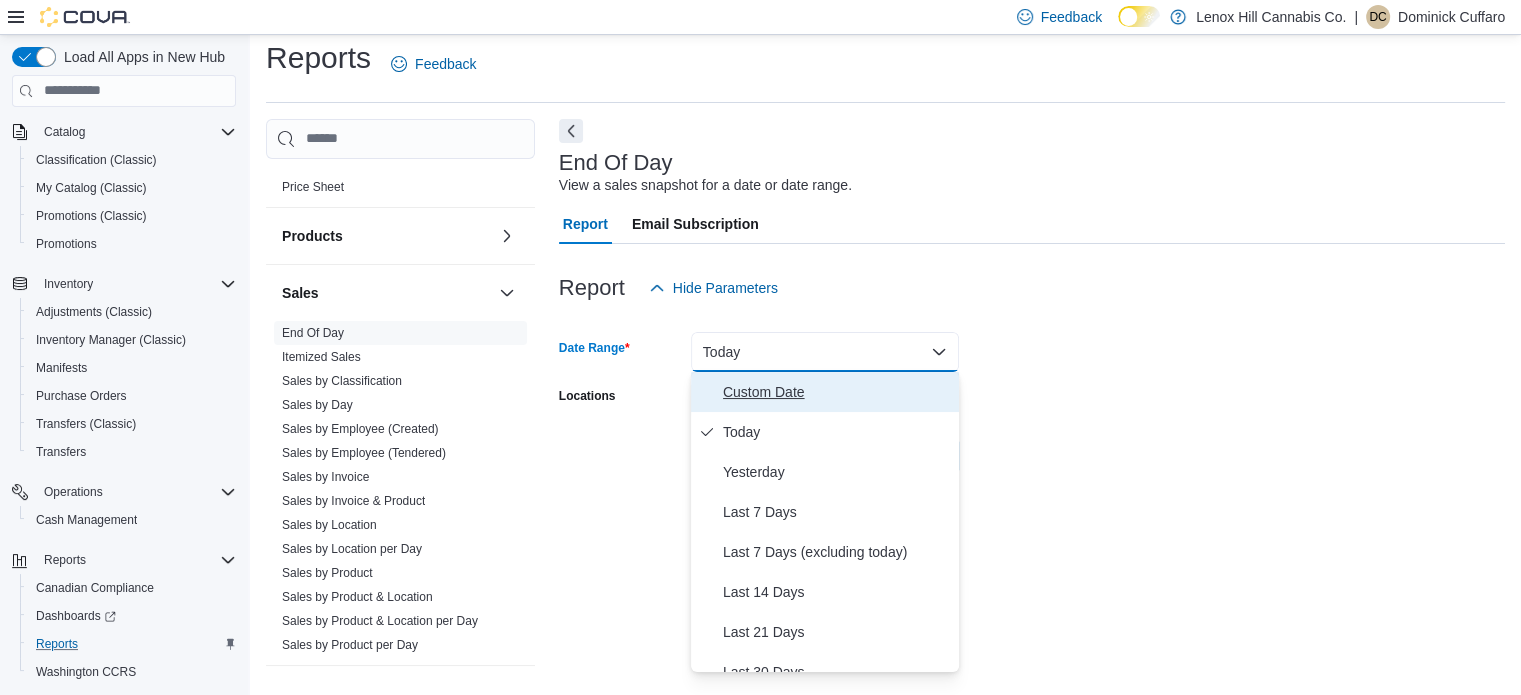 click on "Custom Date" at bounding box center (837, 392) 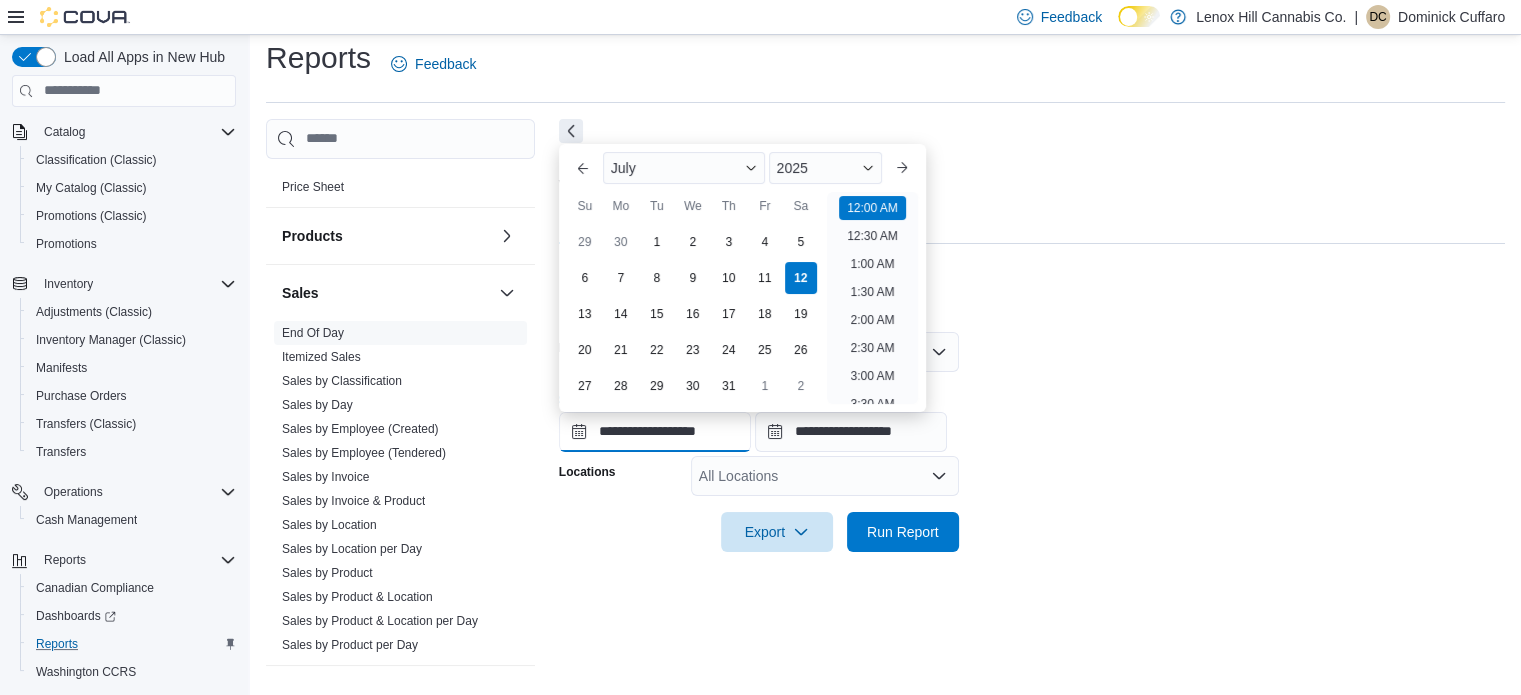 click on "**********" at bounding box center [655, 432] 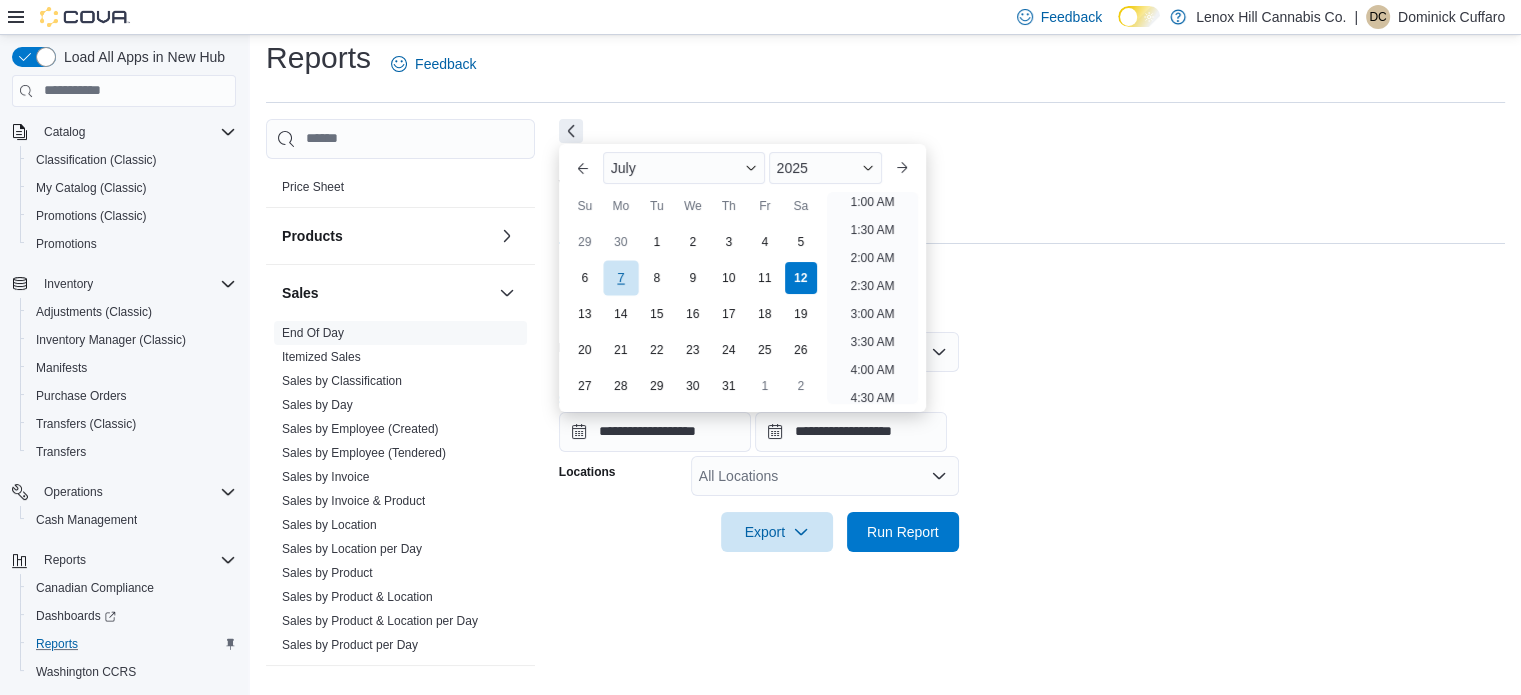 click on "7" at bounding box center (620, 277) 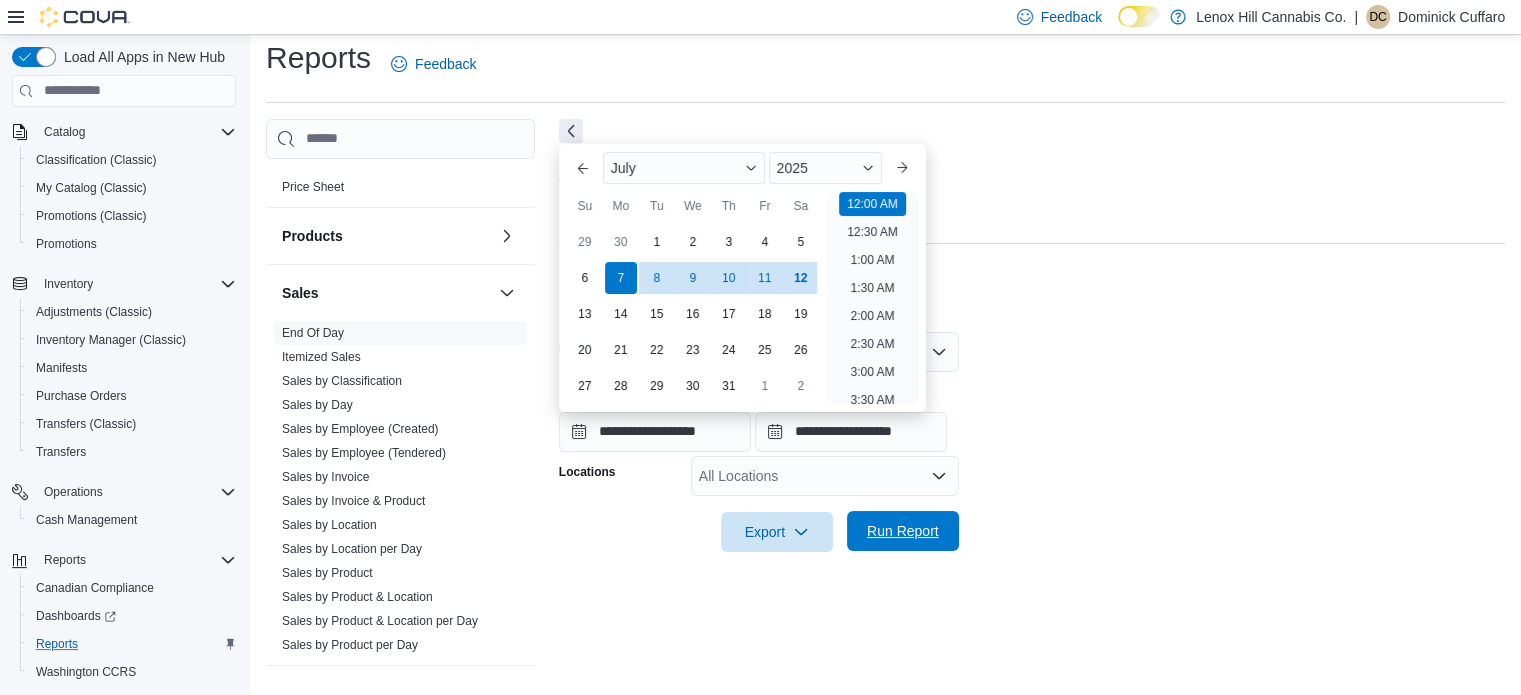 click on "Run Report" at bounding box center (903, 531) 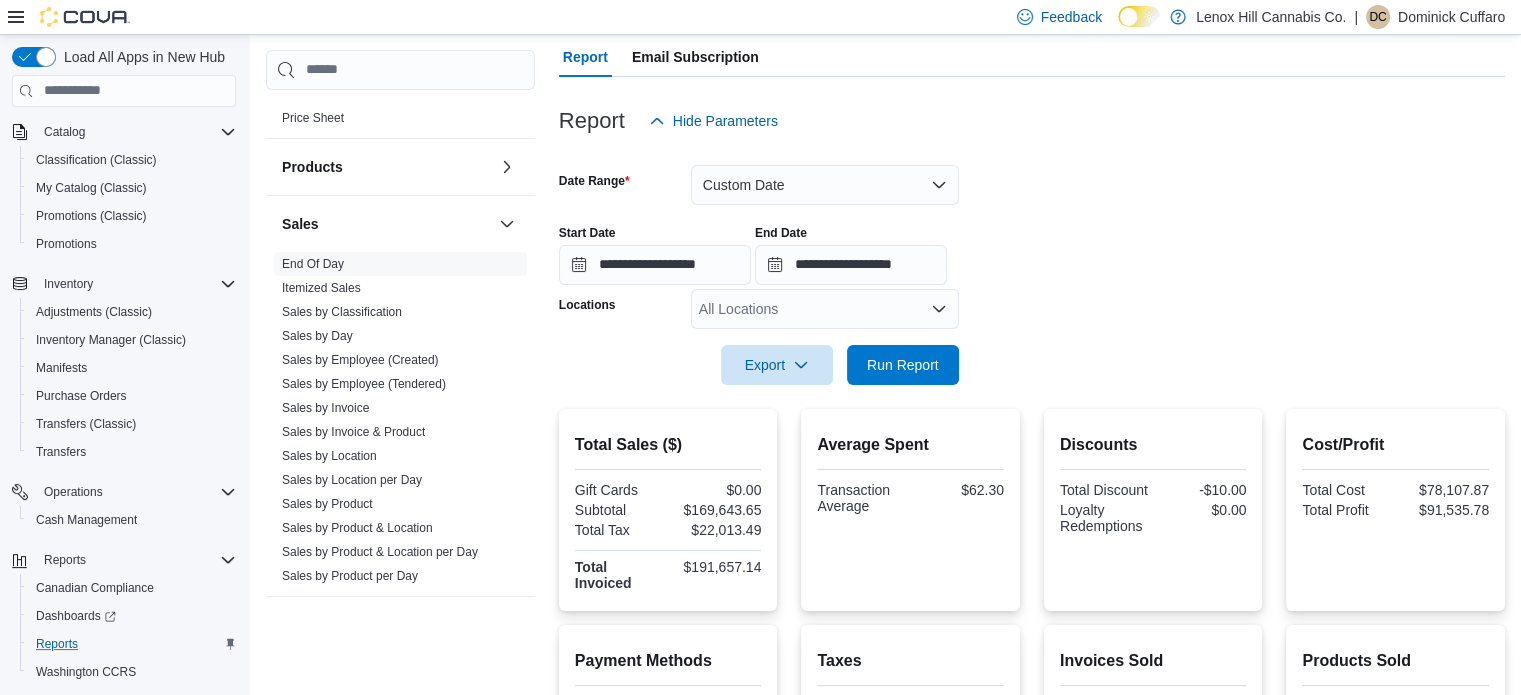 scroll, scrollTop: 186, scrollLeft: 0, axis: vertical 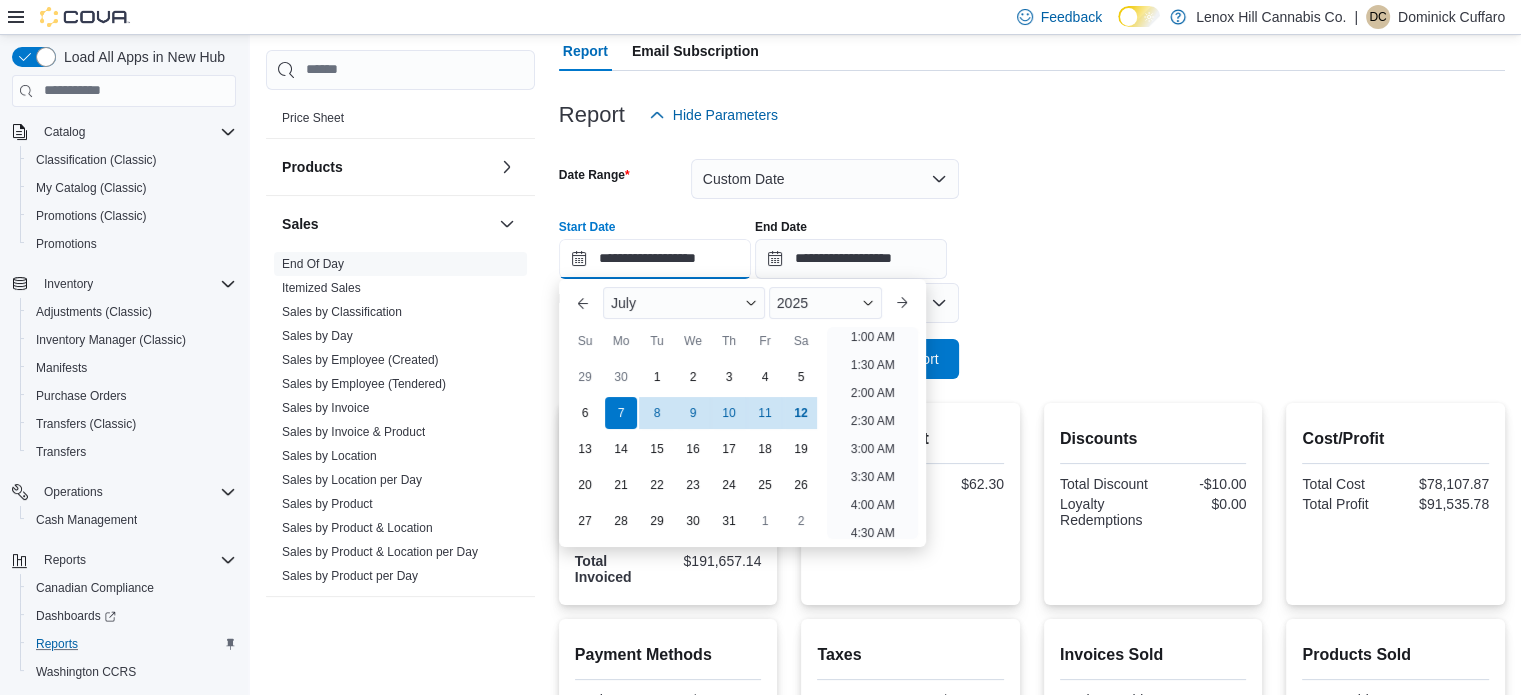 click on "**********" at bounding box center [655, 259] 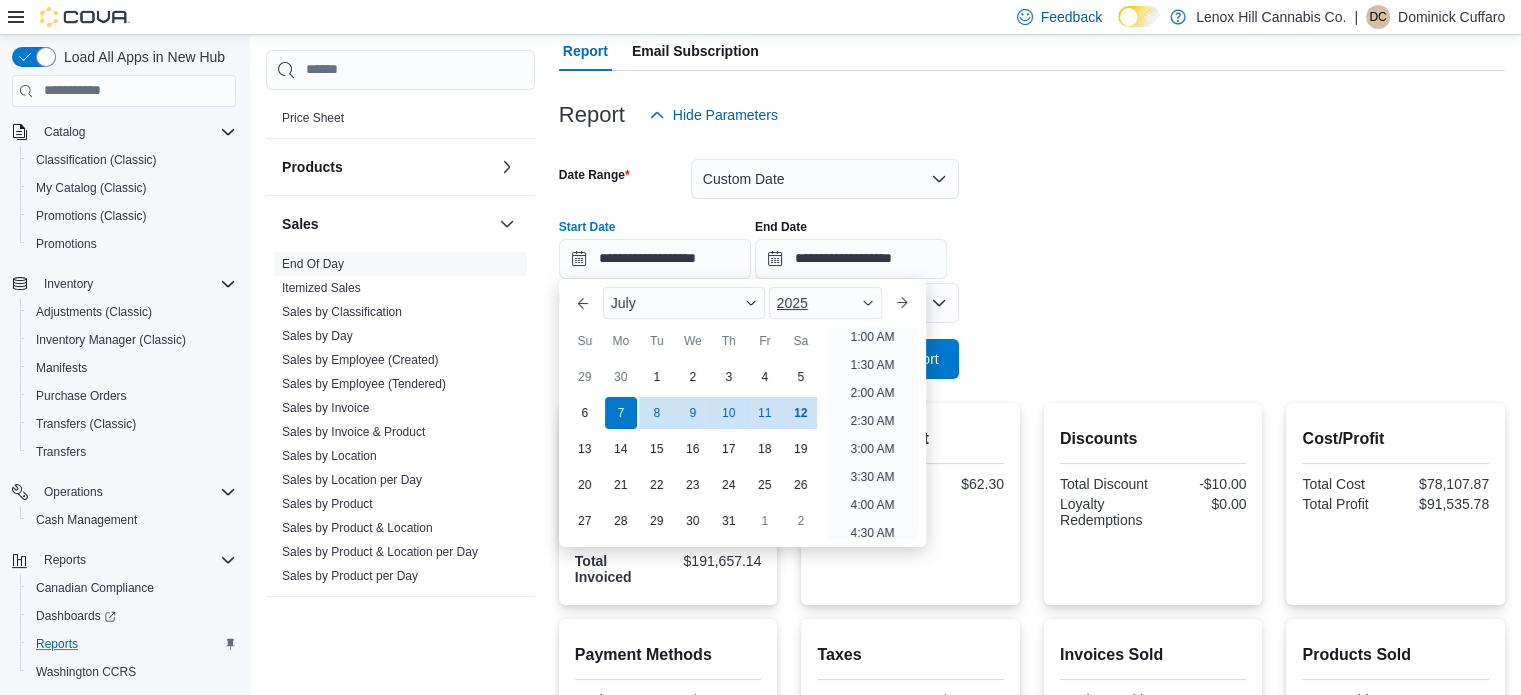 click on "2025" at bounding box center (826, 303) 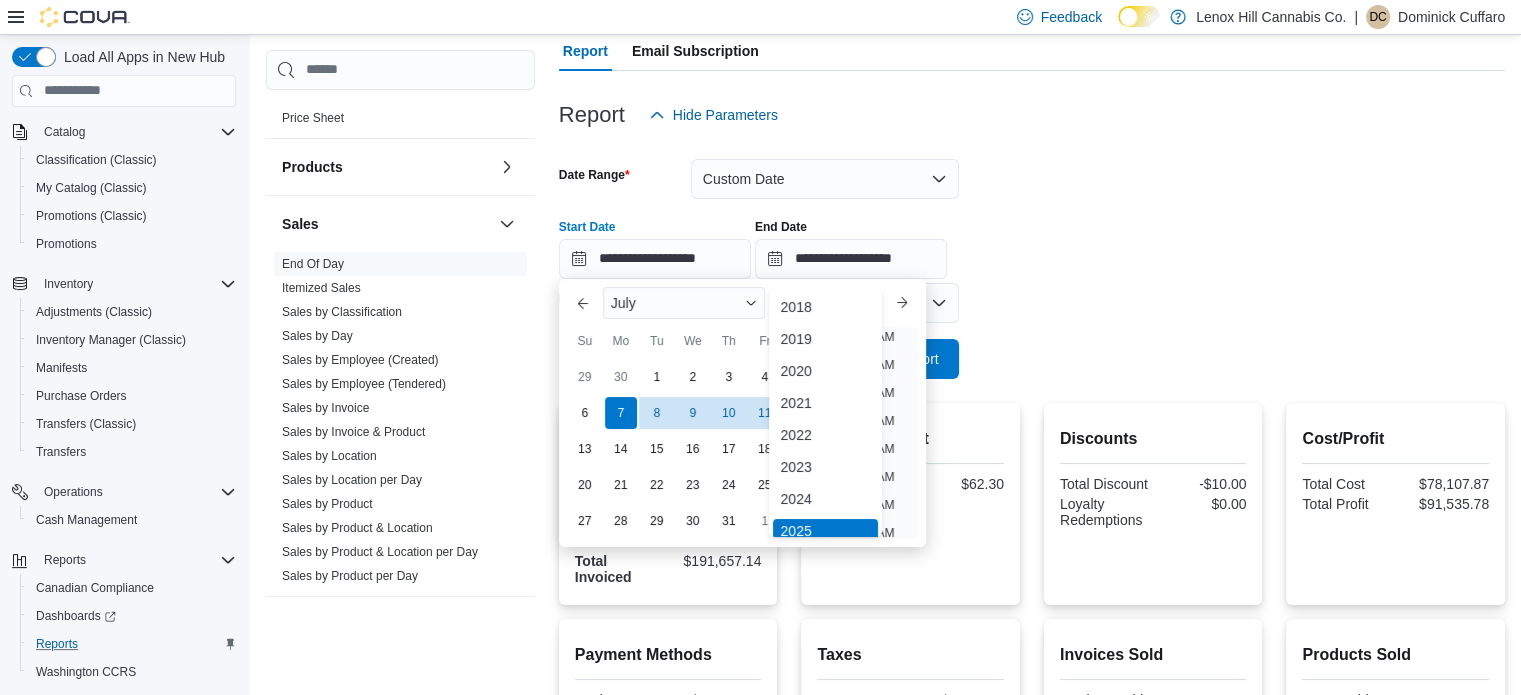 scroll, scrollTop: 6, scrollLeft: 0, axis: vertical 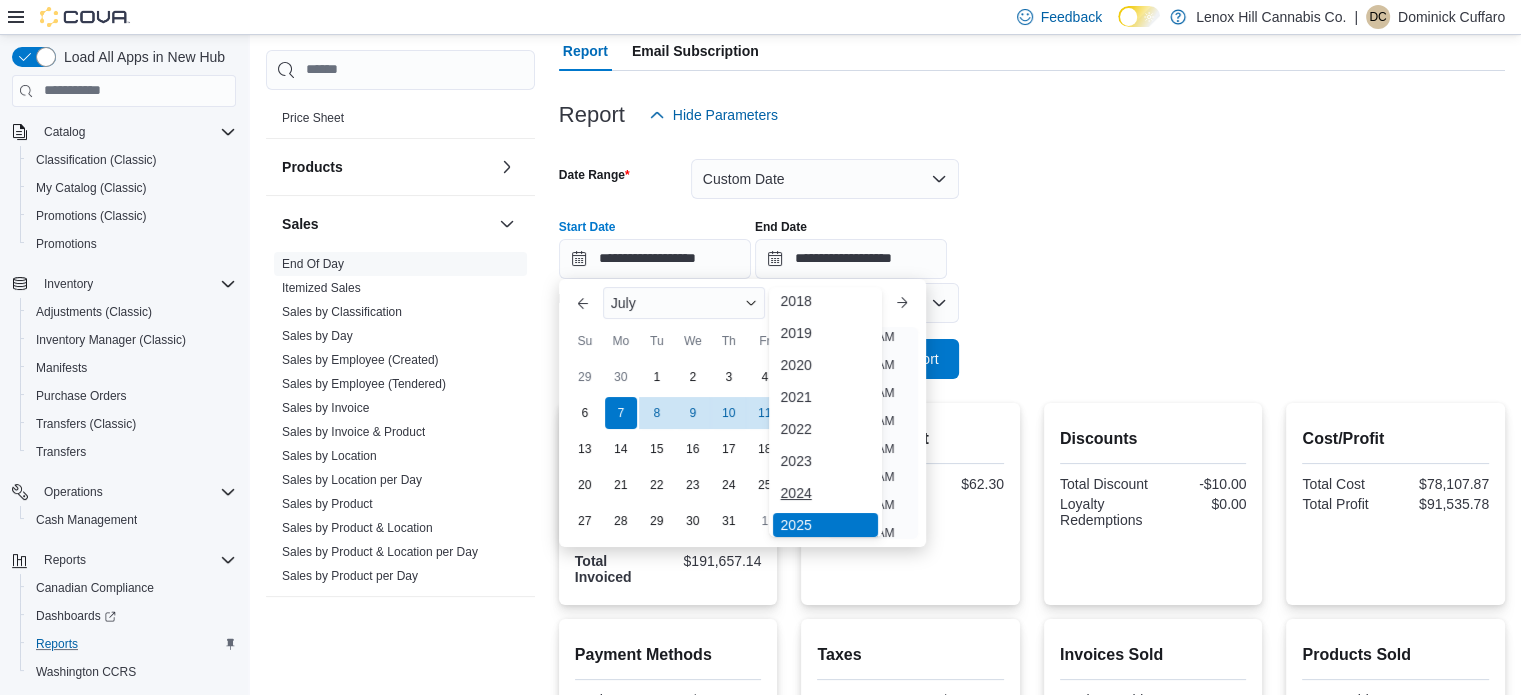 click on "2024" at bounding box center [826, 493] 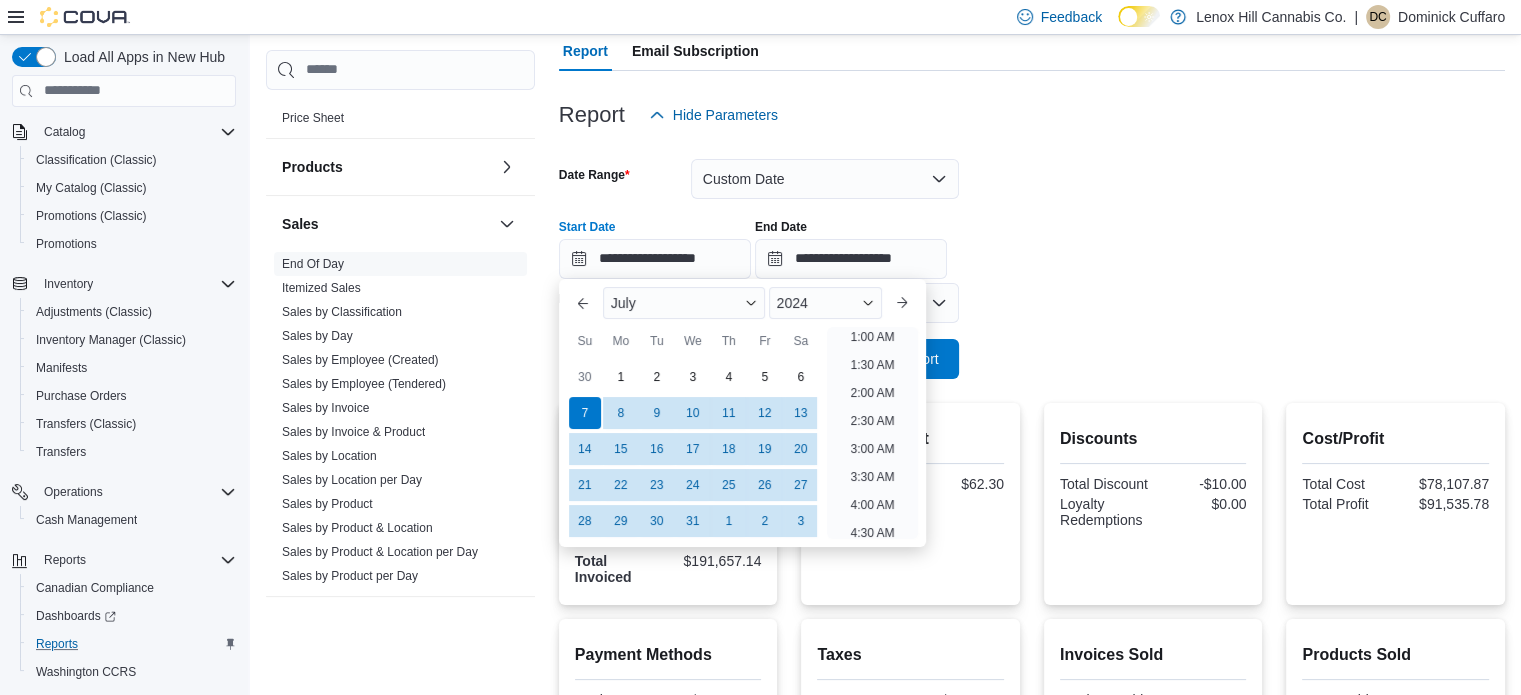 scroll, scrollTop: 4, scrollLeft: 0, axis: vertical 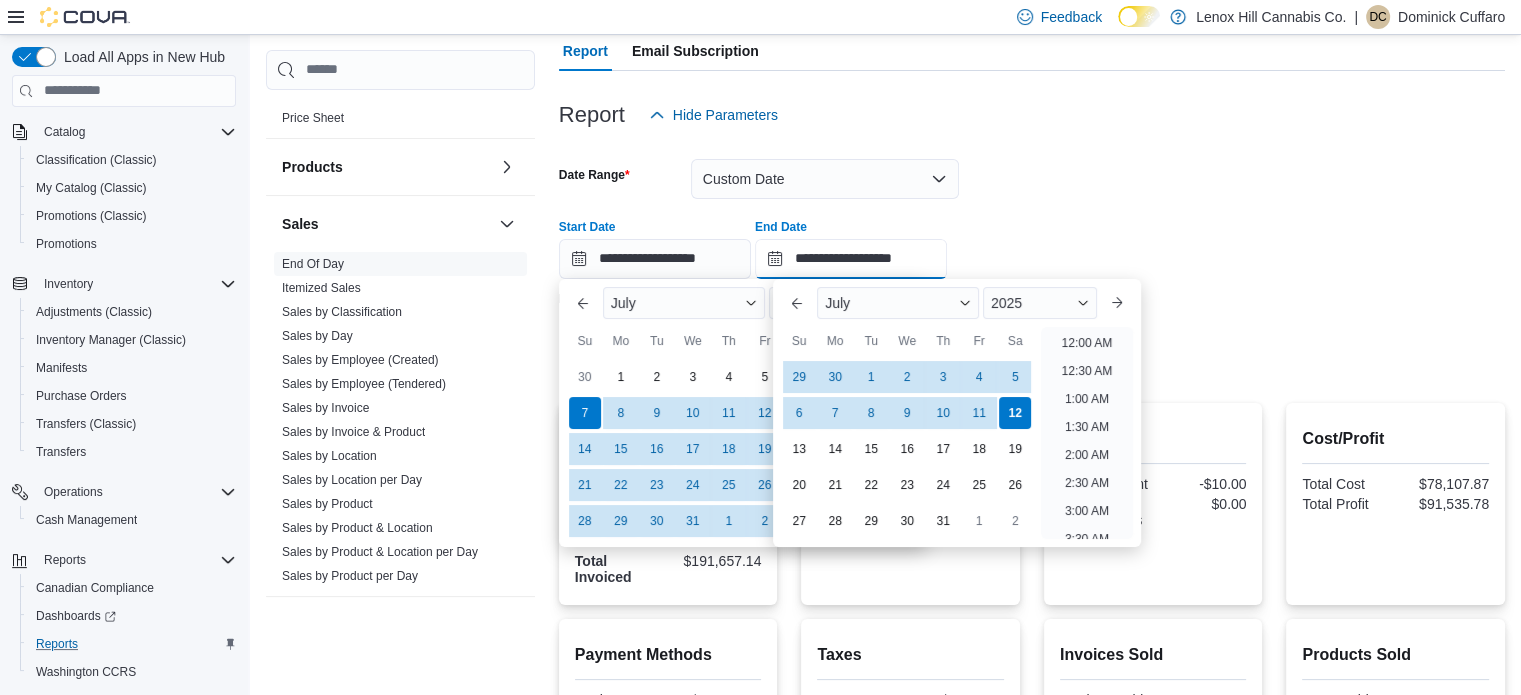 click on "**********" at bounding box center (851, 259) 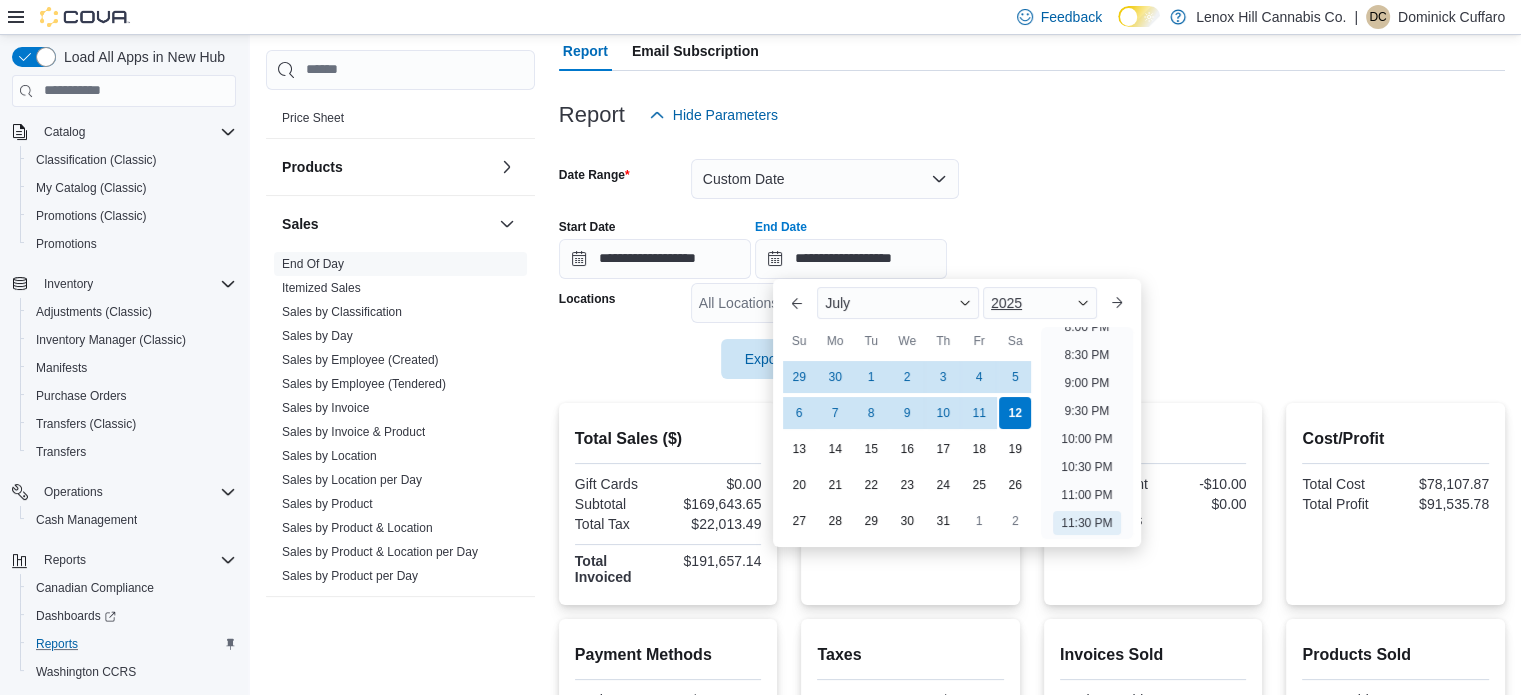click on "2025" at bounding box center (1040, 303) 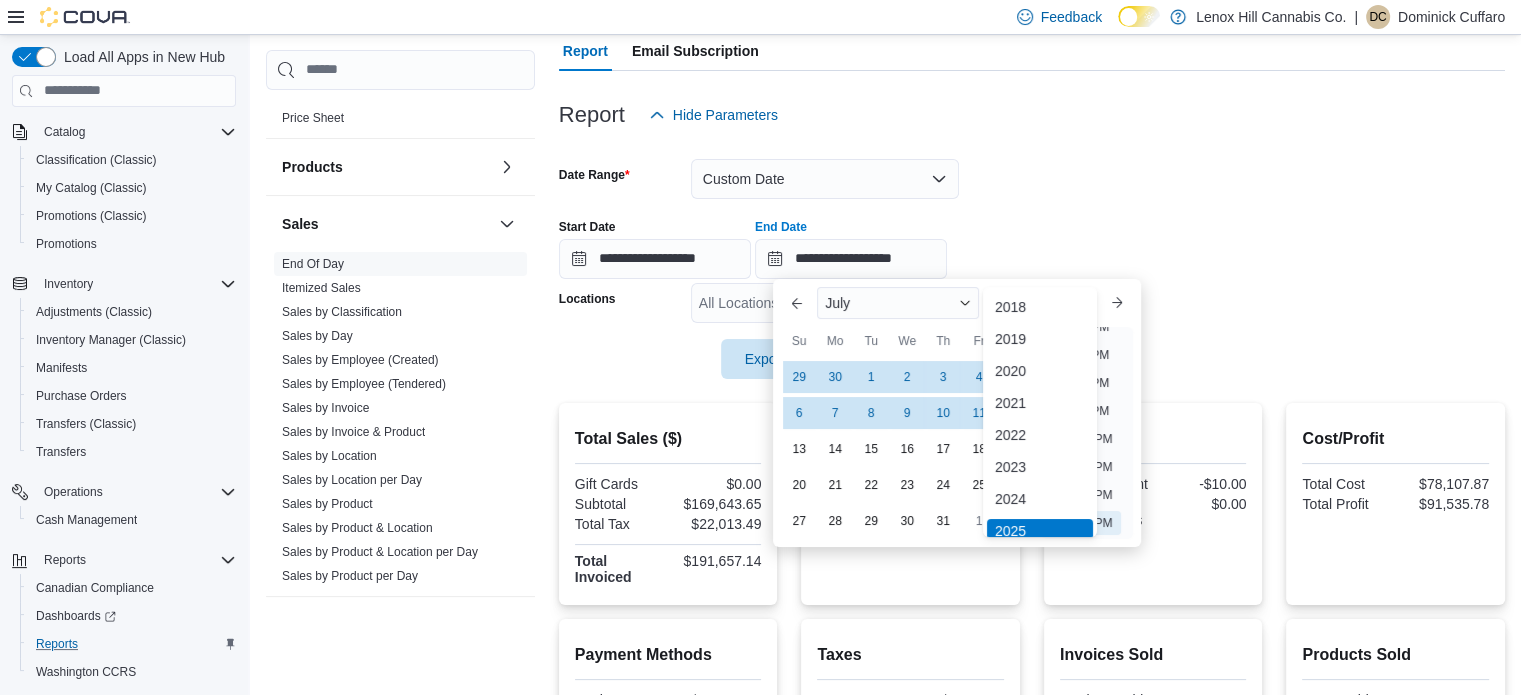 scroll, scrollTop: 6, scrollLeft: 0, axis: vertical 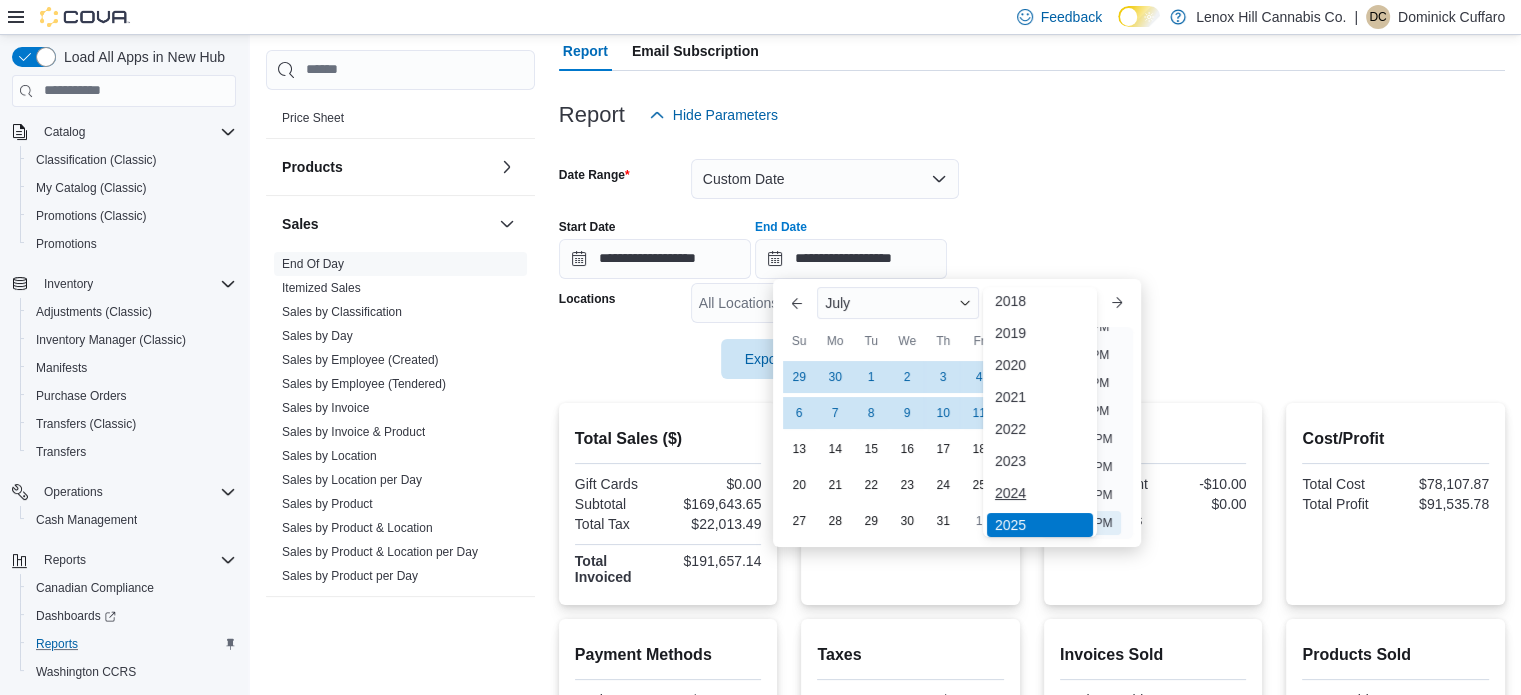 click on "2024" at bounding box center (1040, 493) 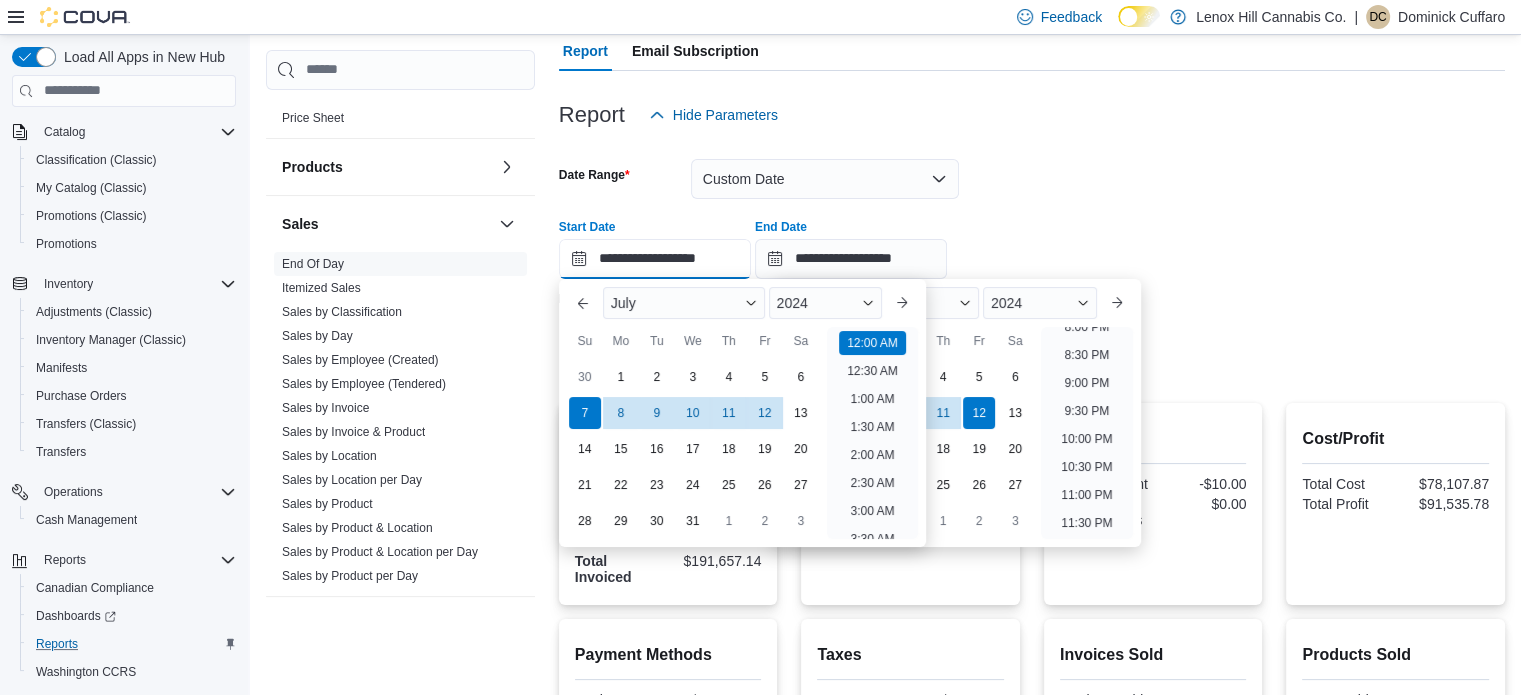 click on "**********" at bounding box center (655, 259) 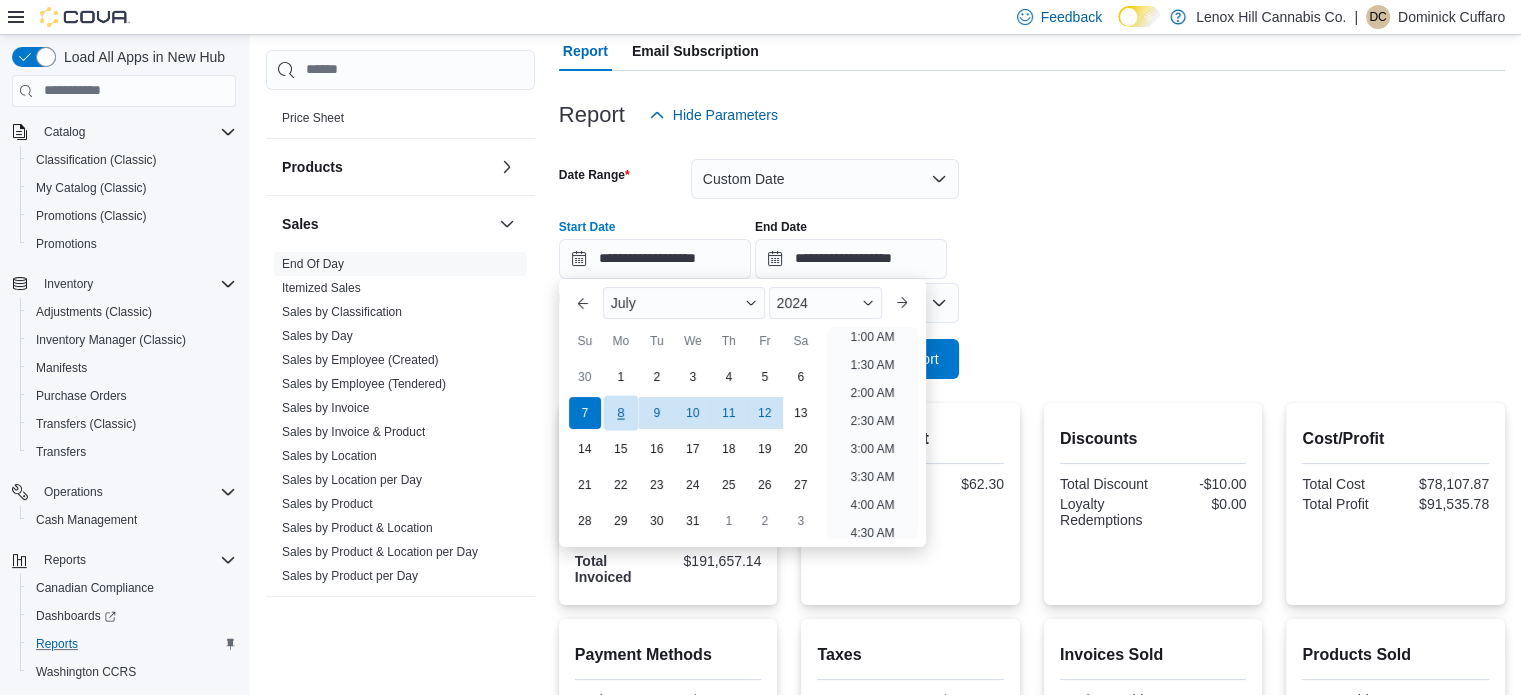 click on "8" at bounding box center (620, 412) 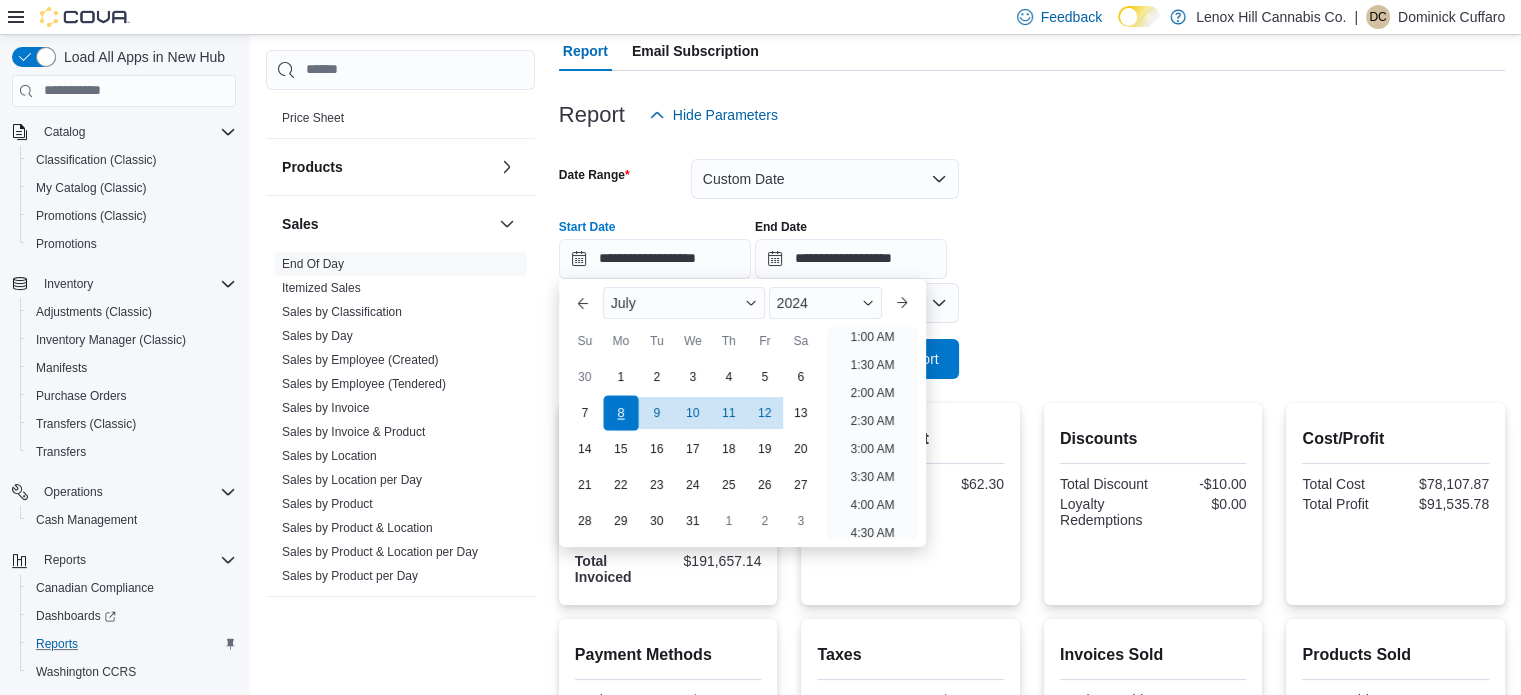 scroll, scrollTop: 4, scrollLeft: 0, axis: vertical 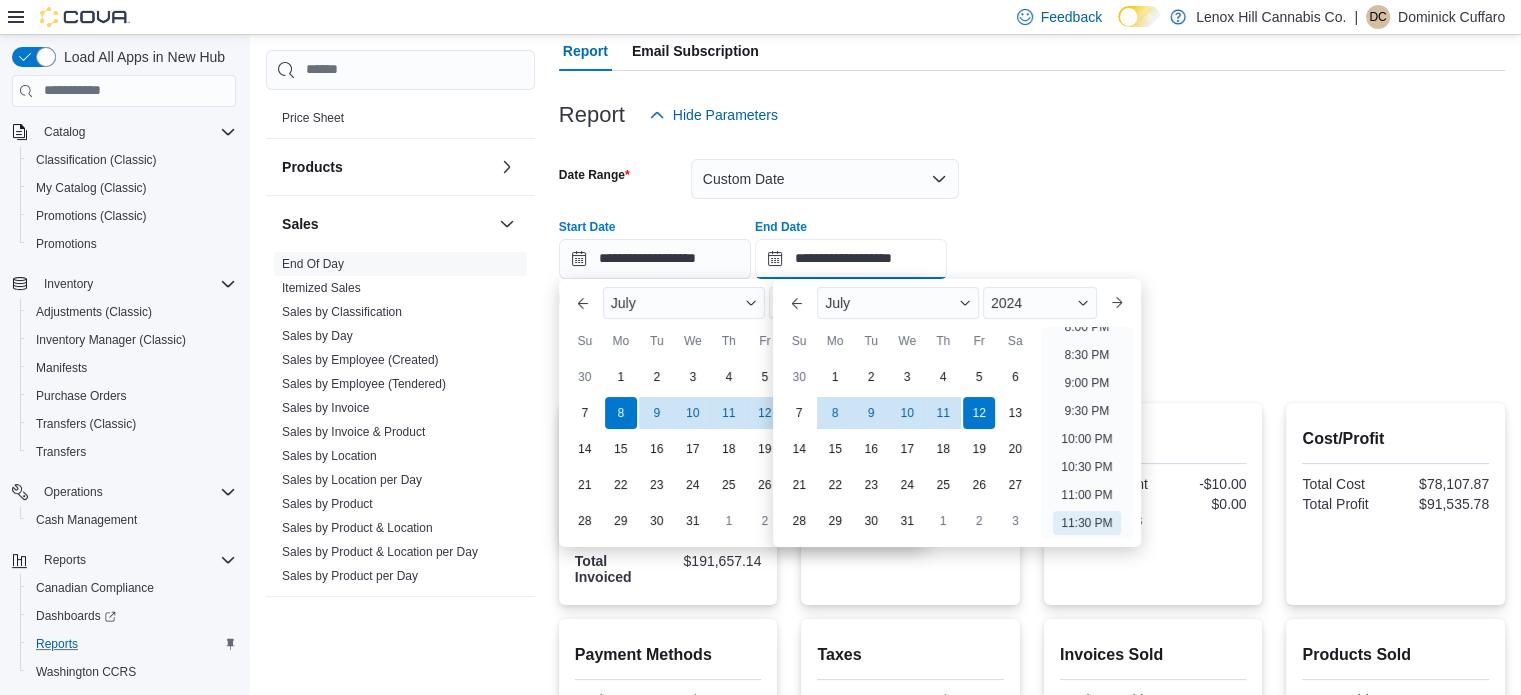 click on "**********" at bounding box center (851, 259) 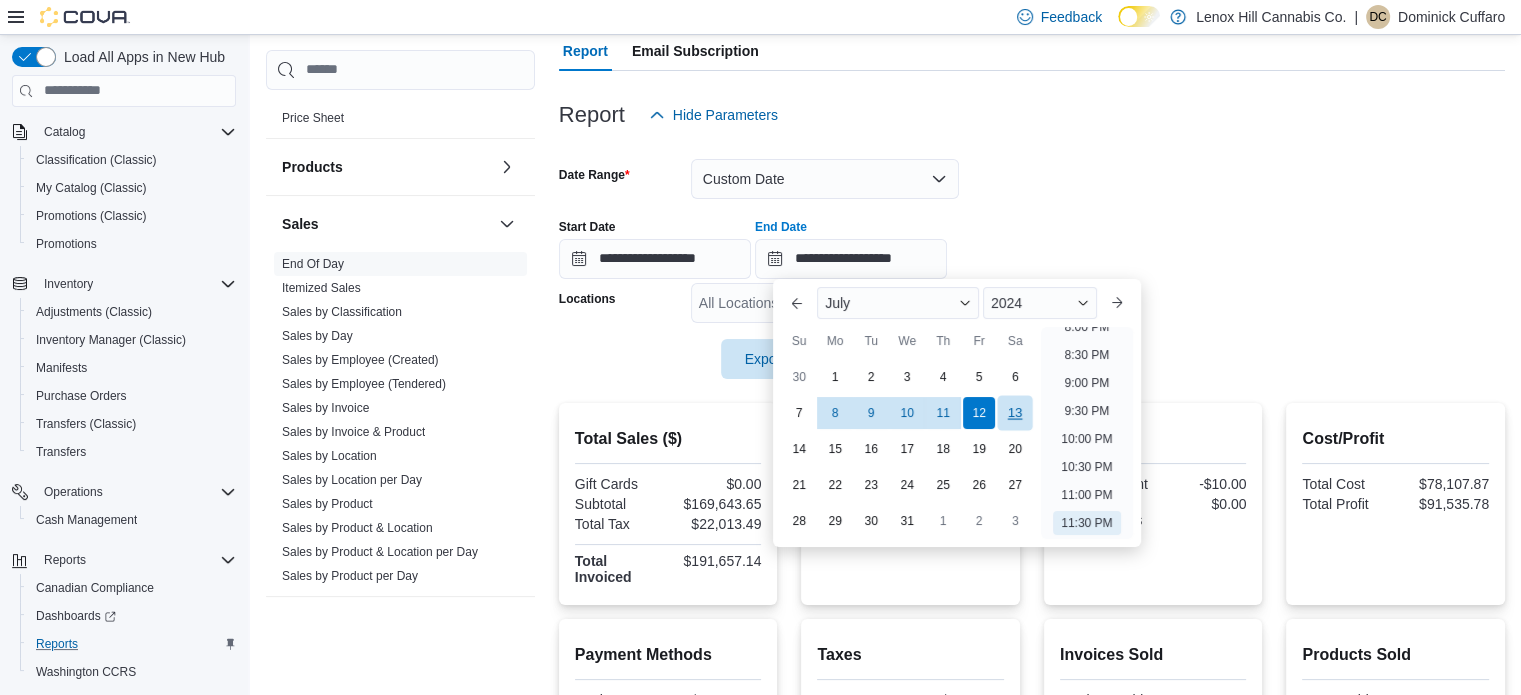 click on "13" at bounding box center (1015, 412) 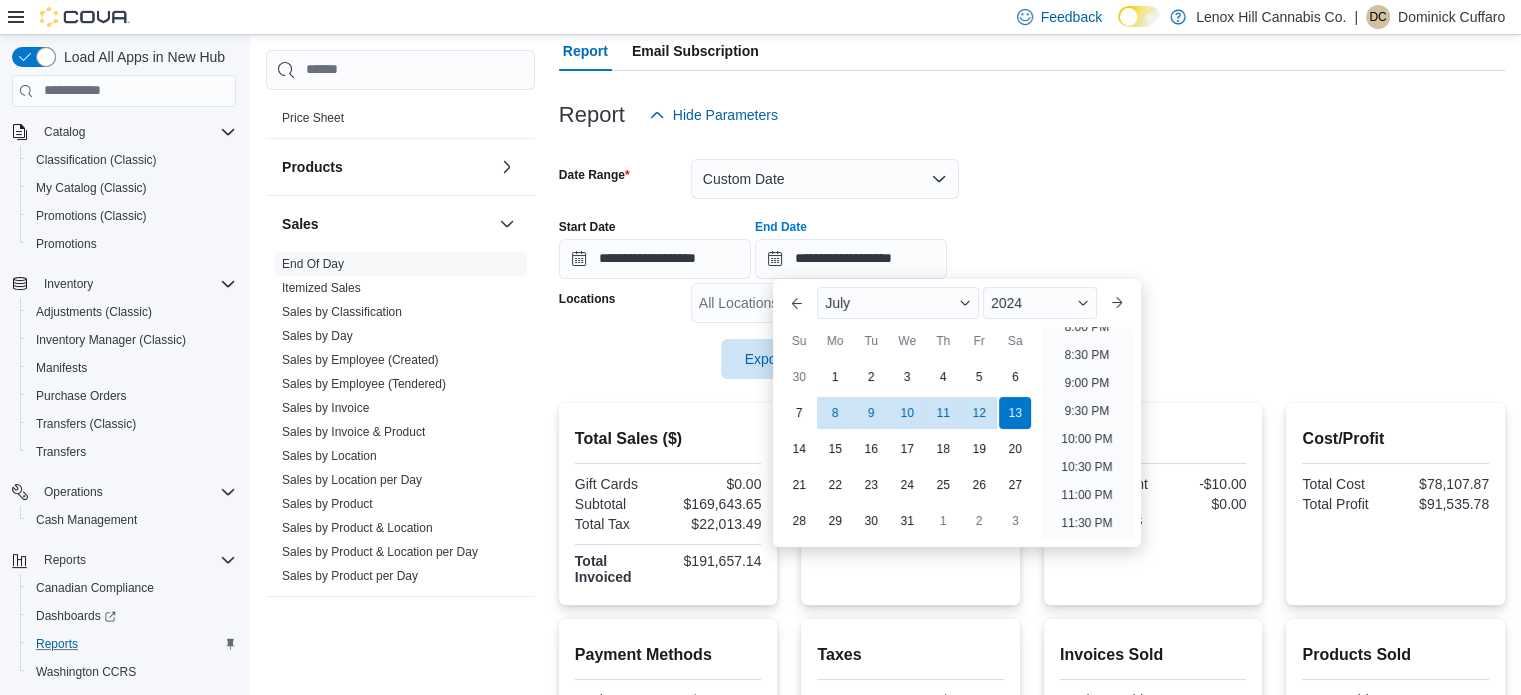 click on "**********" at bounding box center [1032, 257] 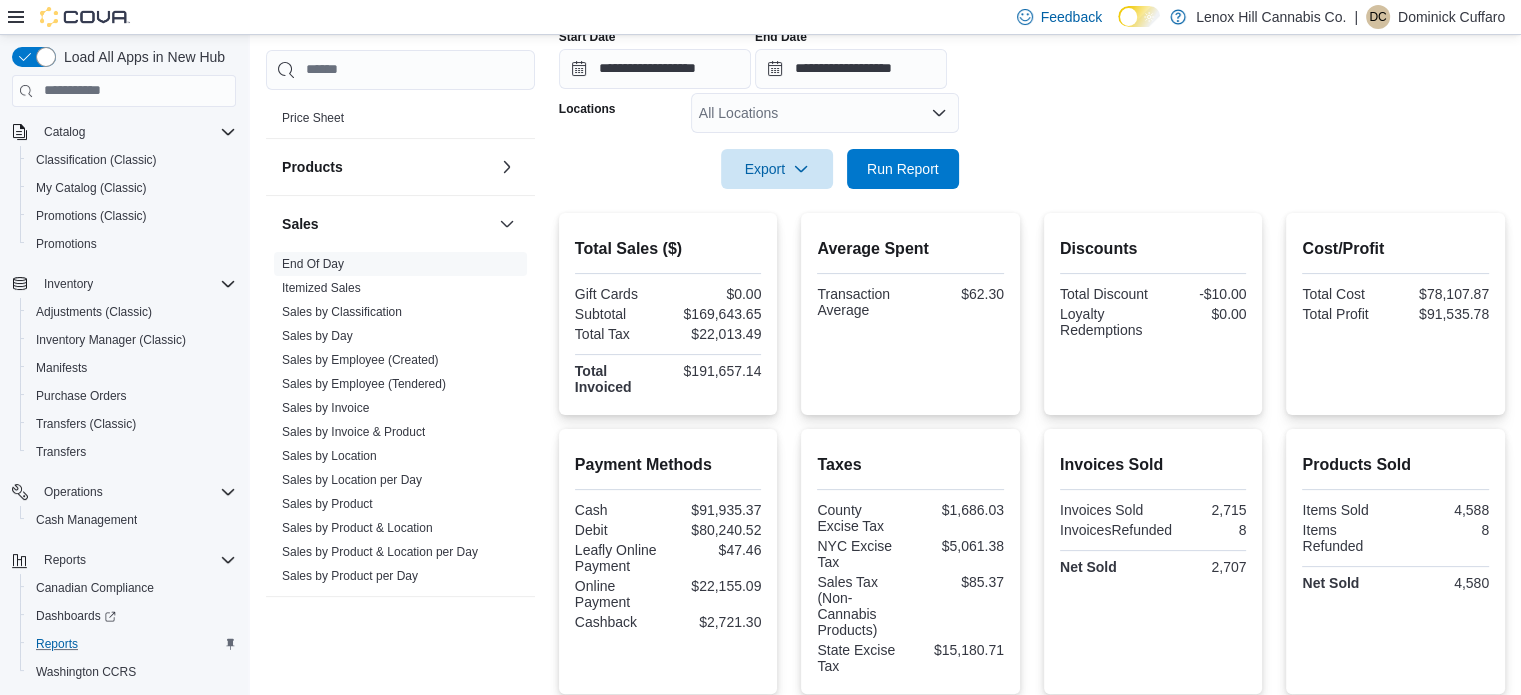 scroll, scrollTop: 372, scrollLeft: 0, axis: vertical 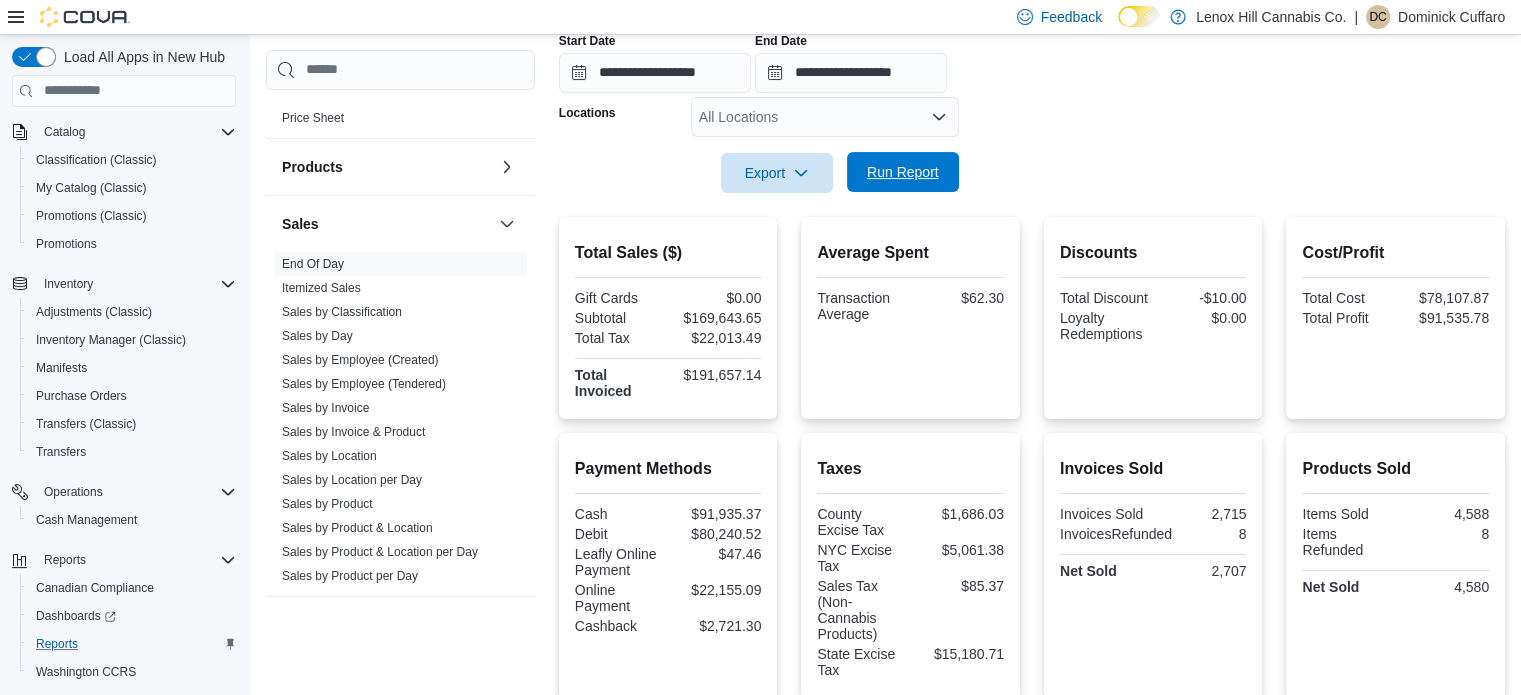click on "Run Report" at bounding box center [903, 172] 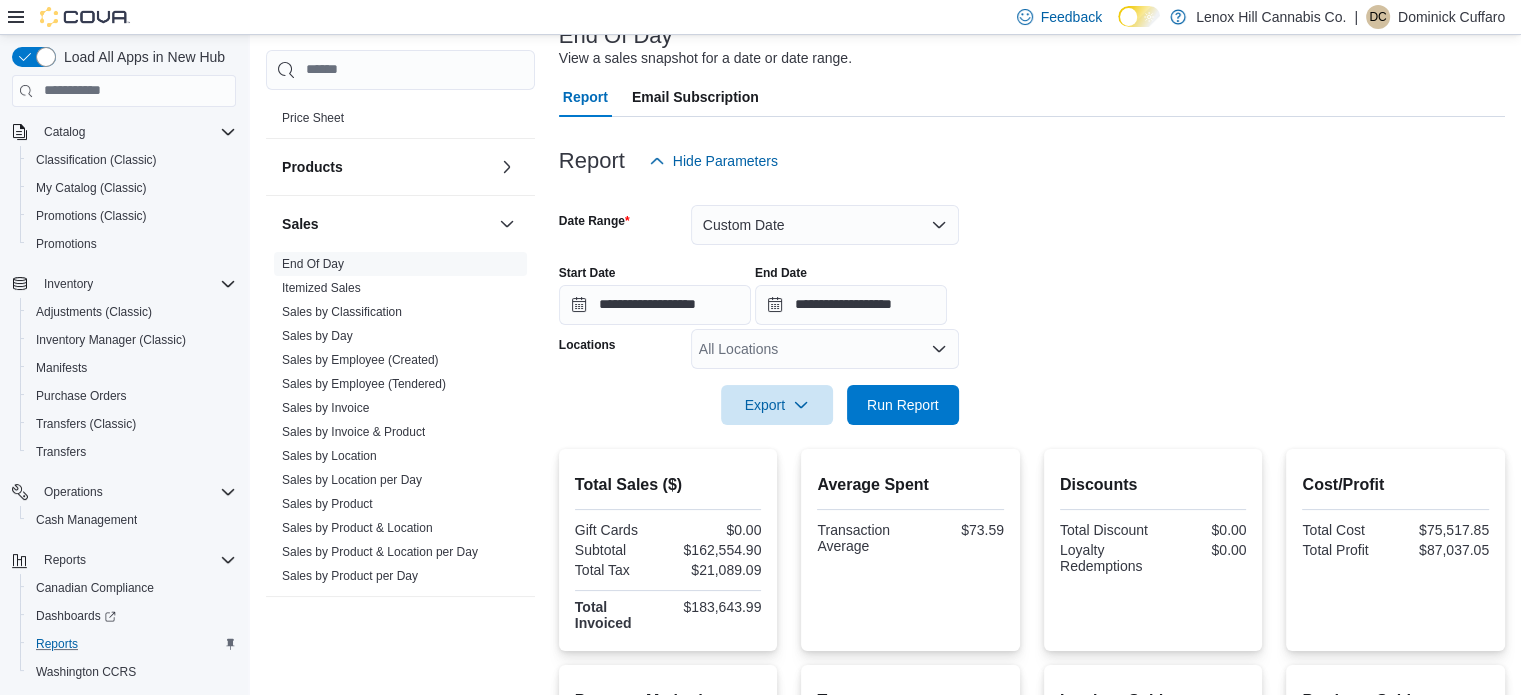 scroll, scrollTop: 139, scrollLeft: 0, axis: vertical 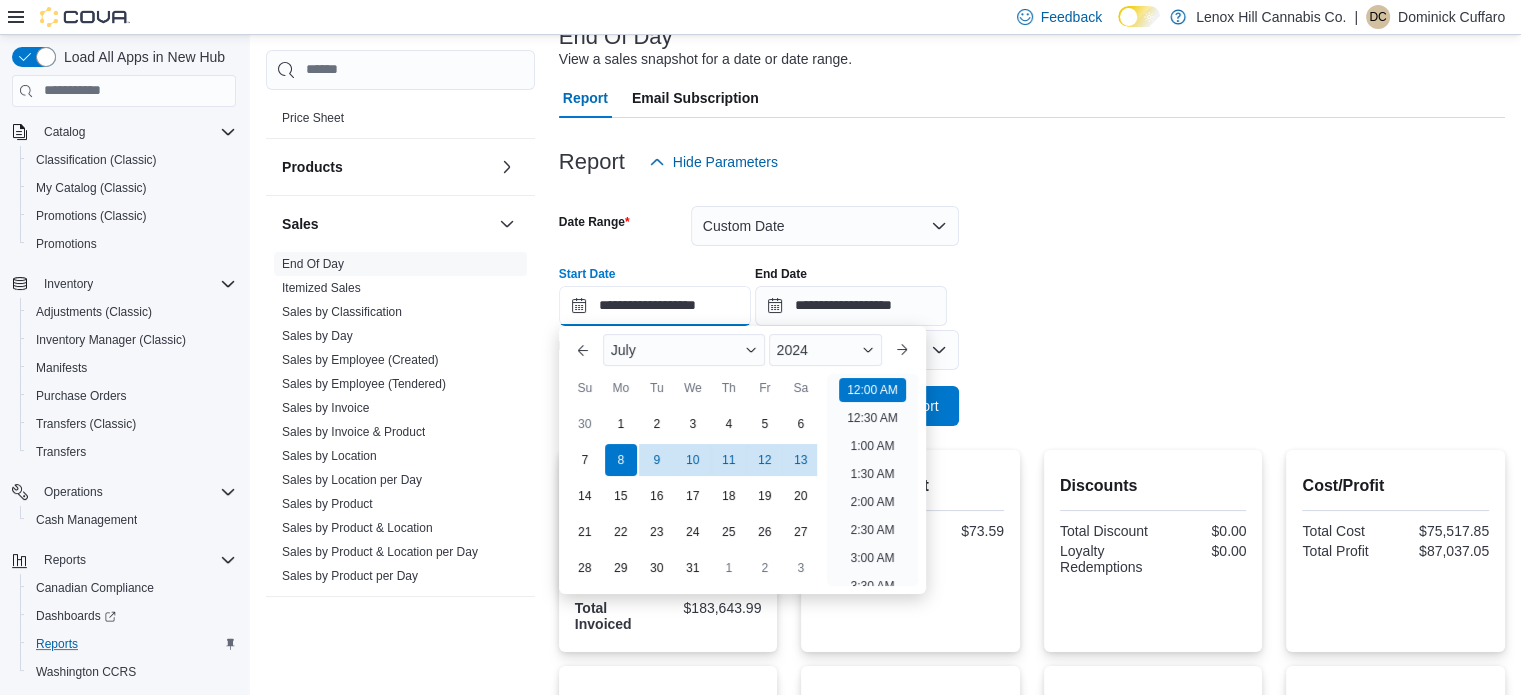click on "**********" at bounding box center (655, 306) 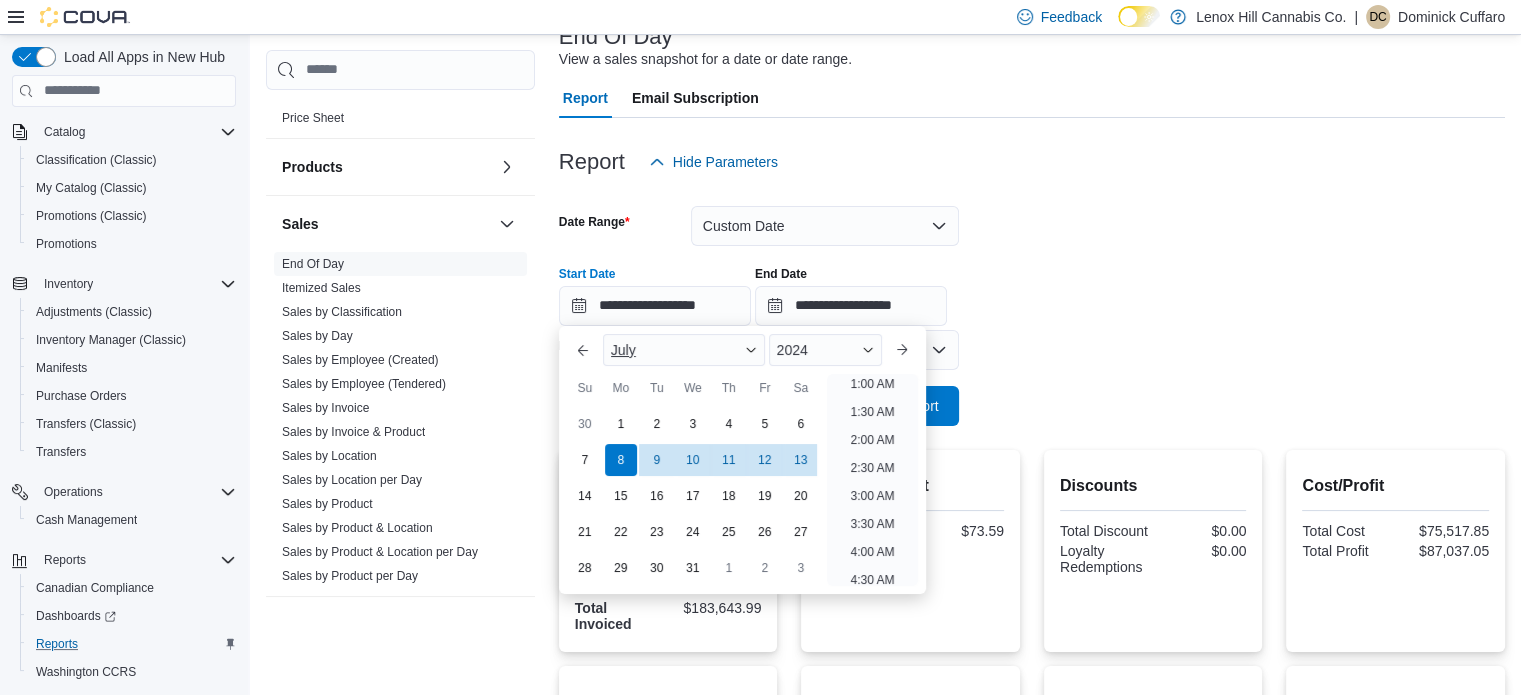 click on "July" at bounding box center [684, 350] 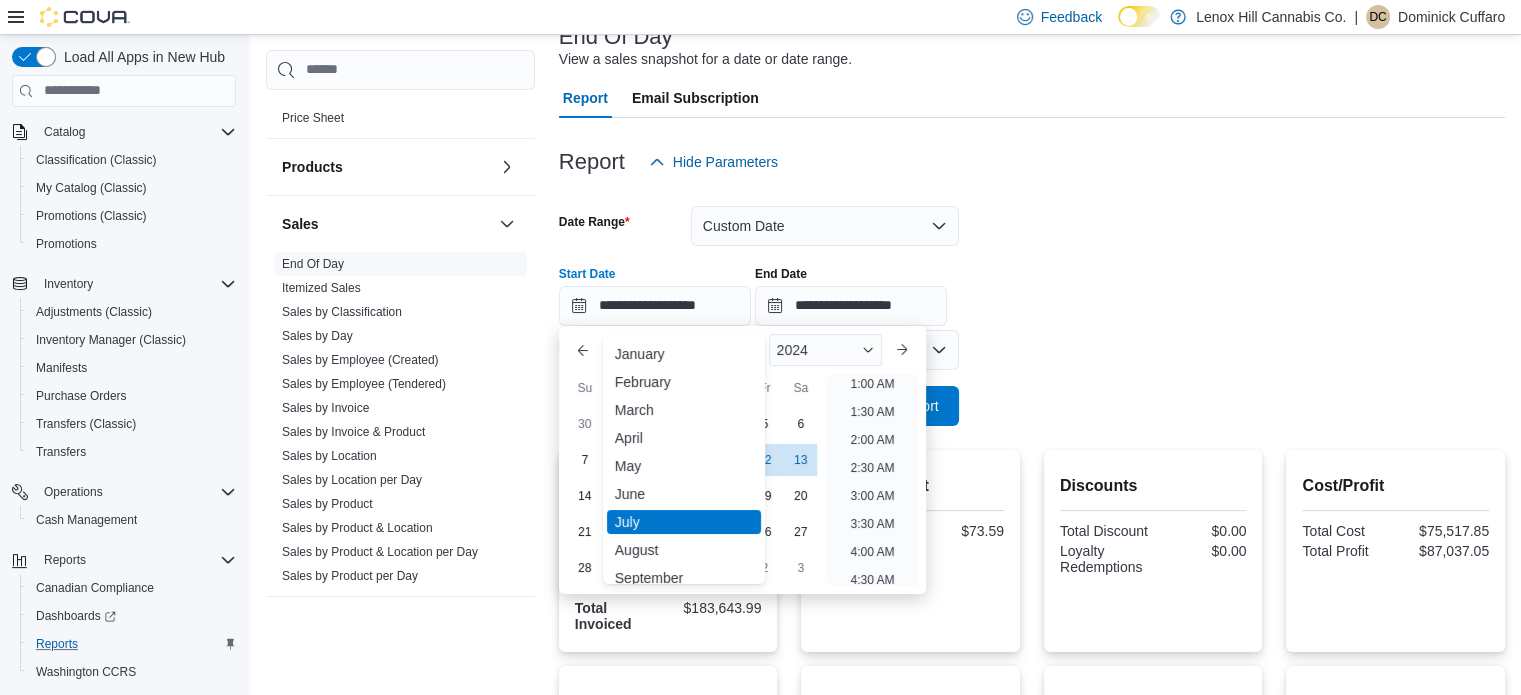click on "September" at bounding box center (684, 578) 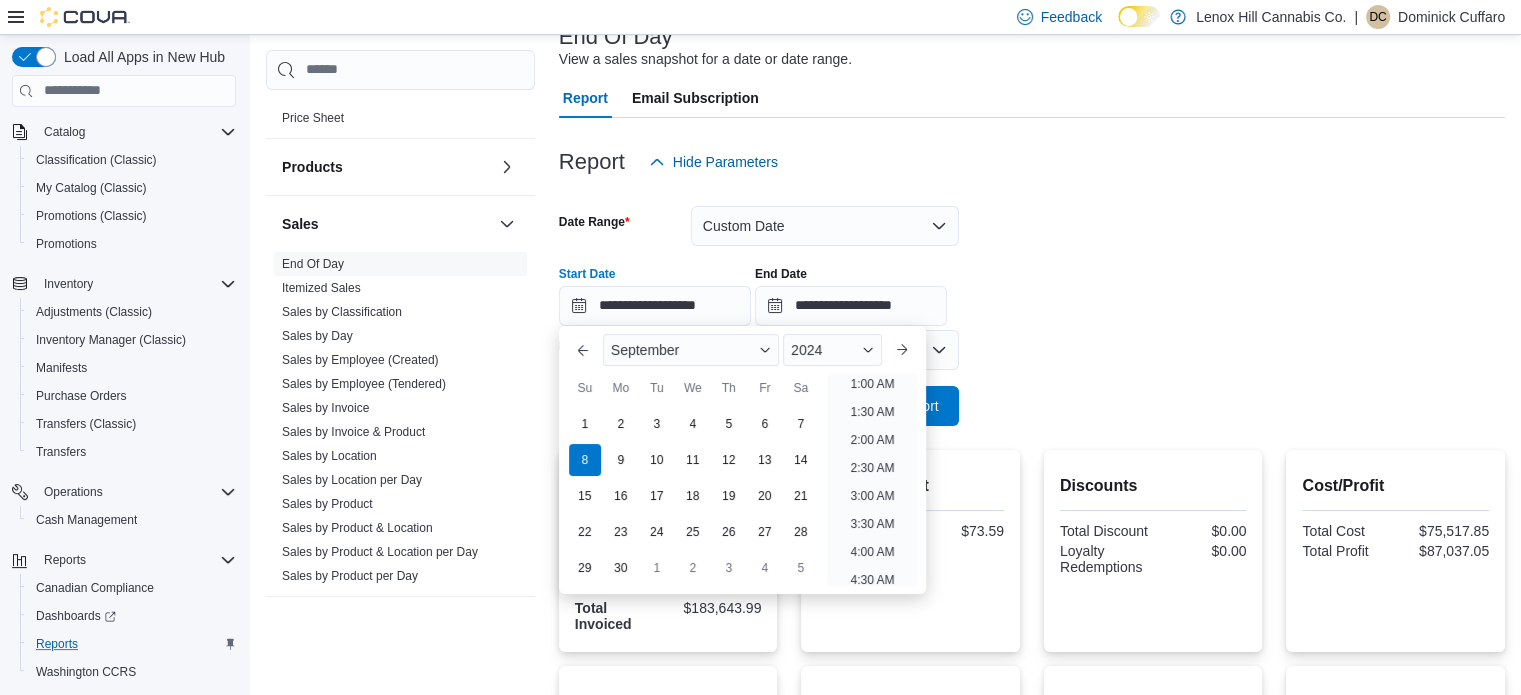 scroll, scrollTop: 4, scrollLeft: 0, axis: vertical 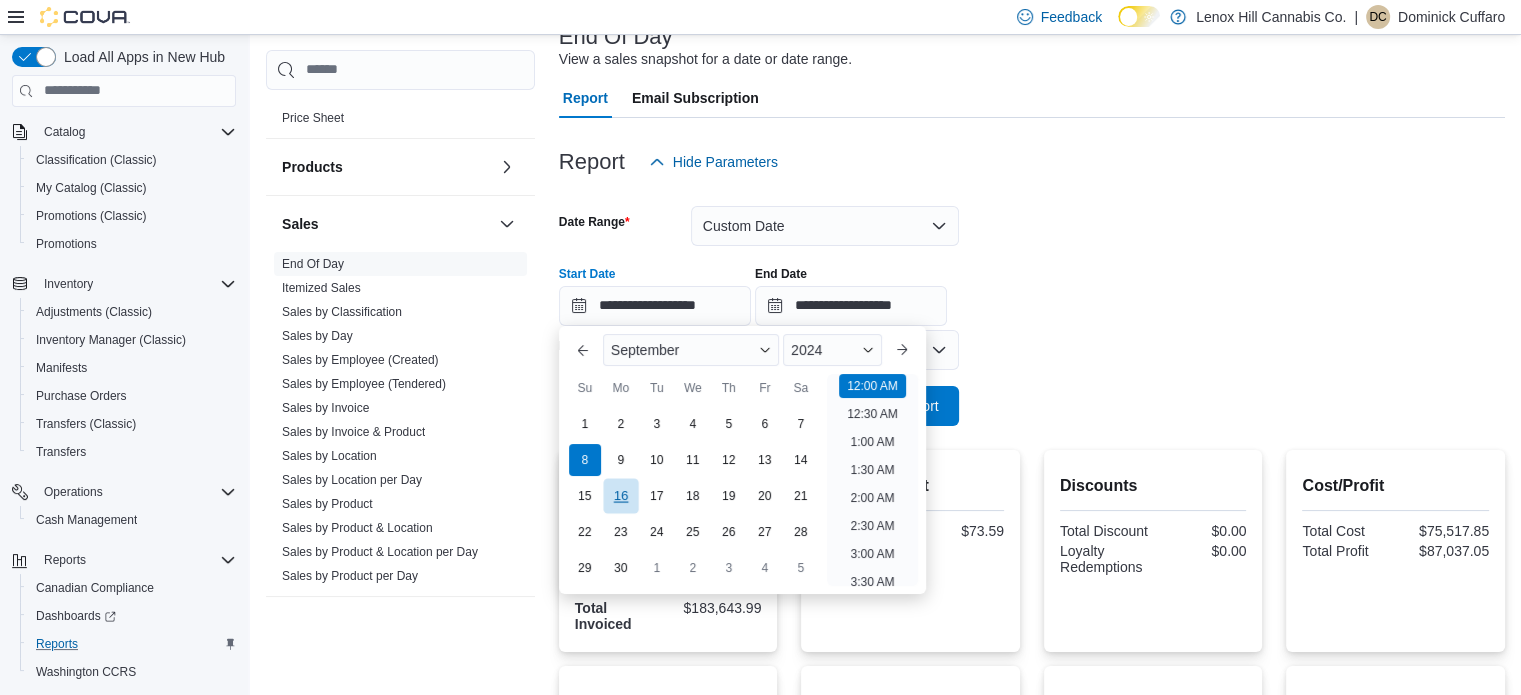 click on "16" at bounding box center [620, 495] 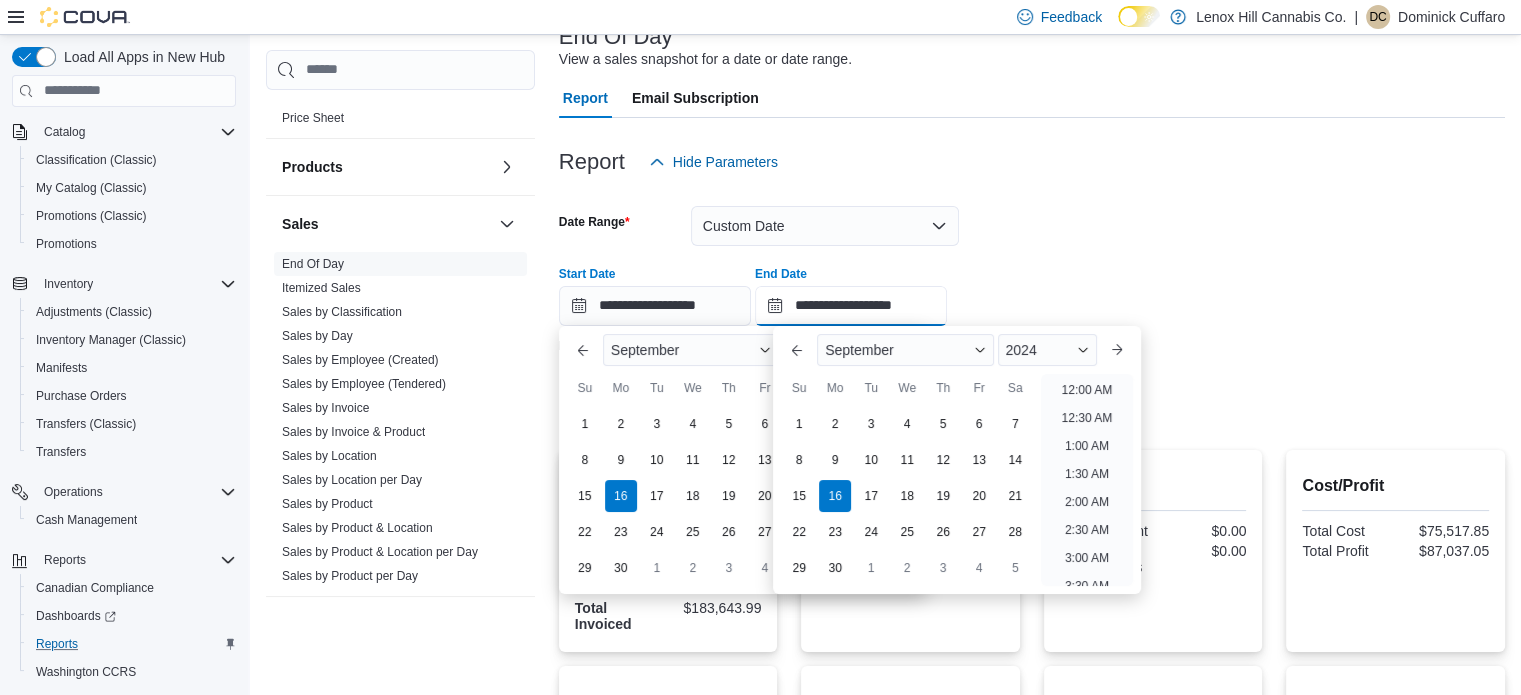 click on "**********" at bounding box center (851, 306) 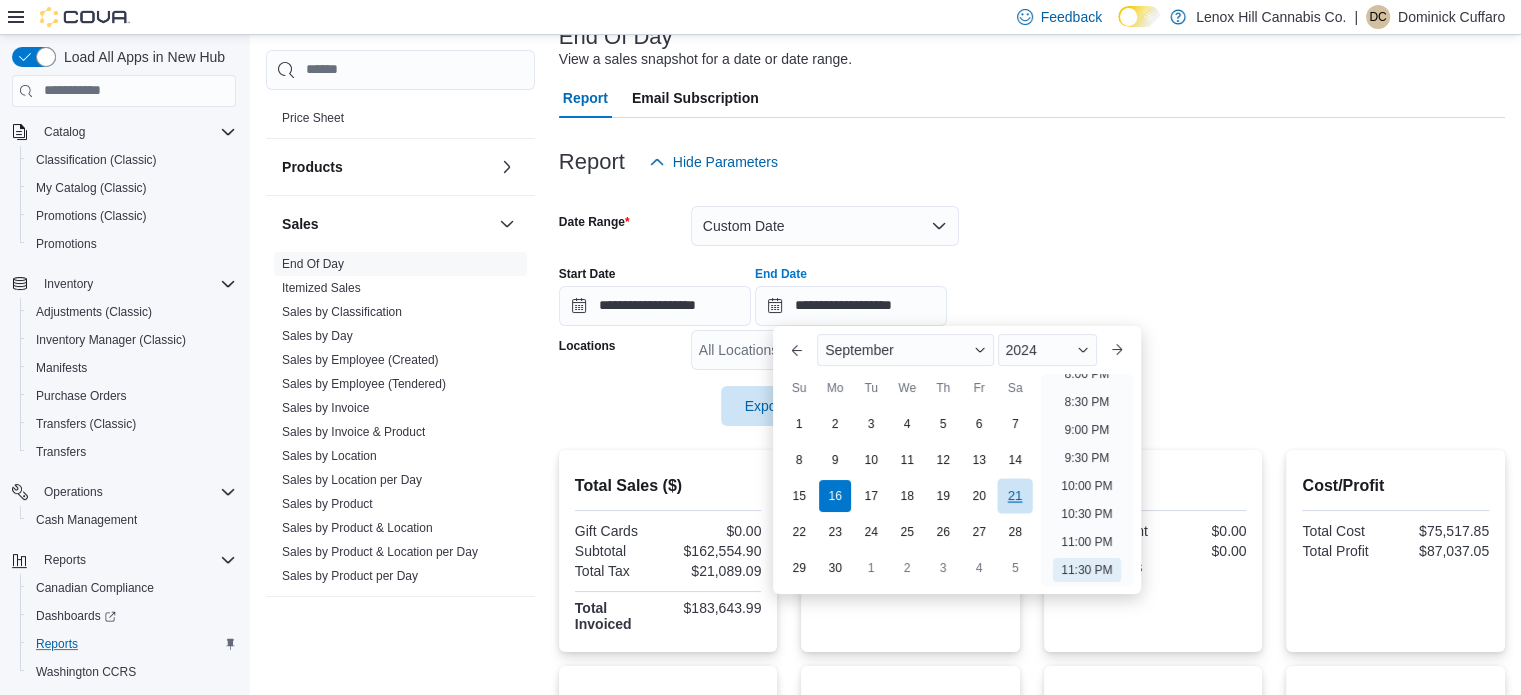 click on "21" at bounding box center [1015, 495] 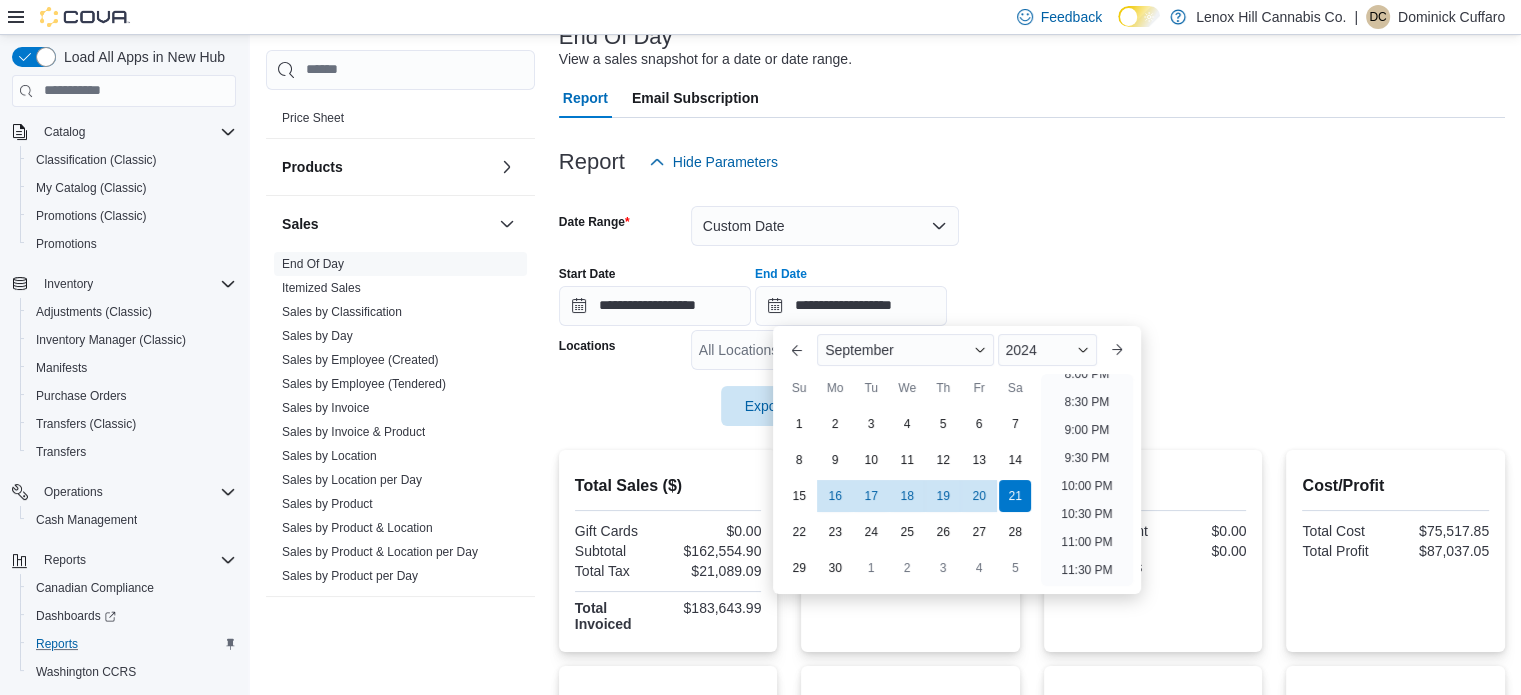 click at bounding box center (1032, 378) 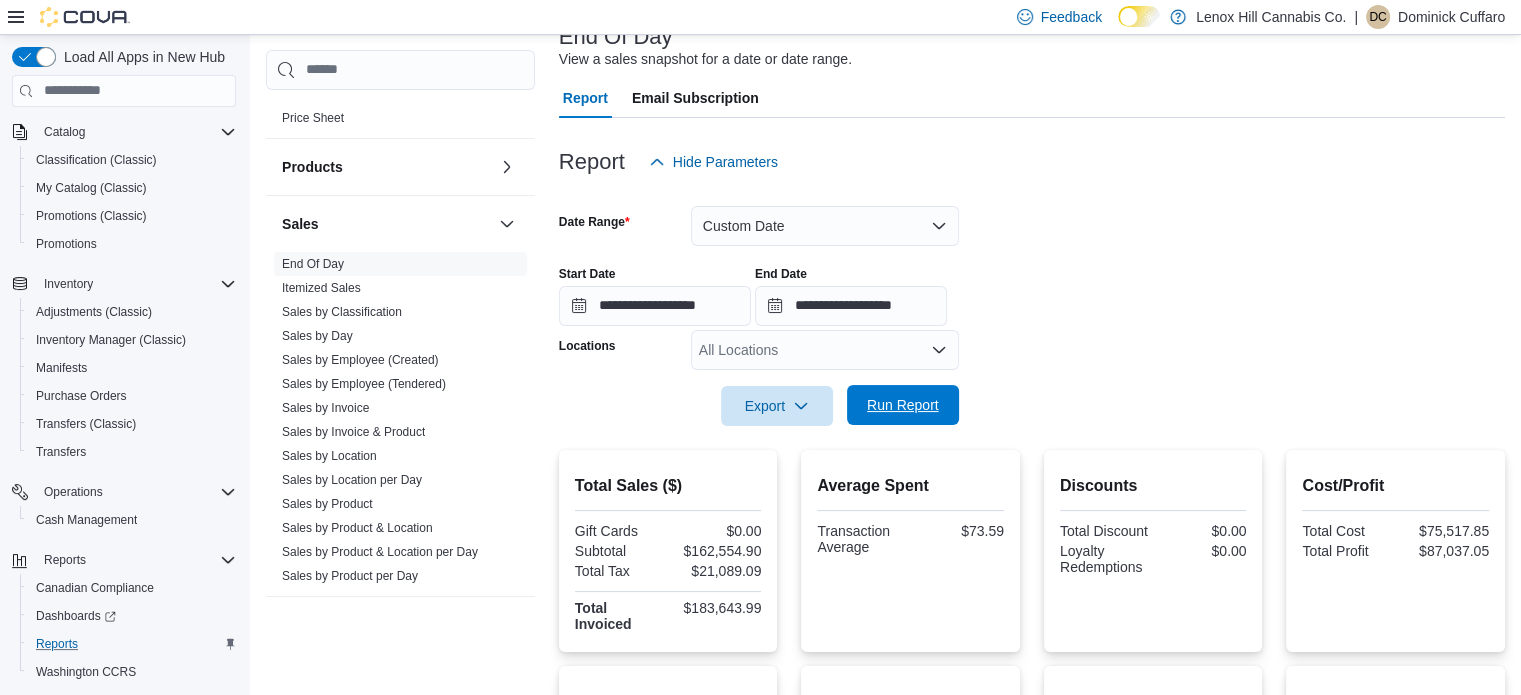 click on "Run Report" at bounding box center (903, 405) 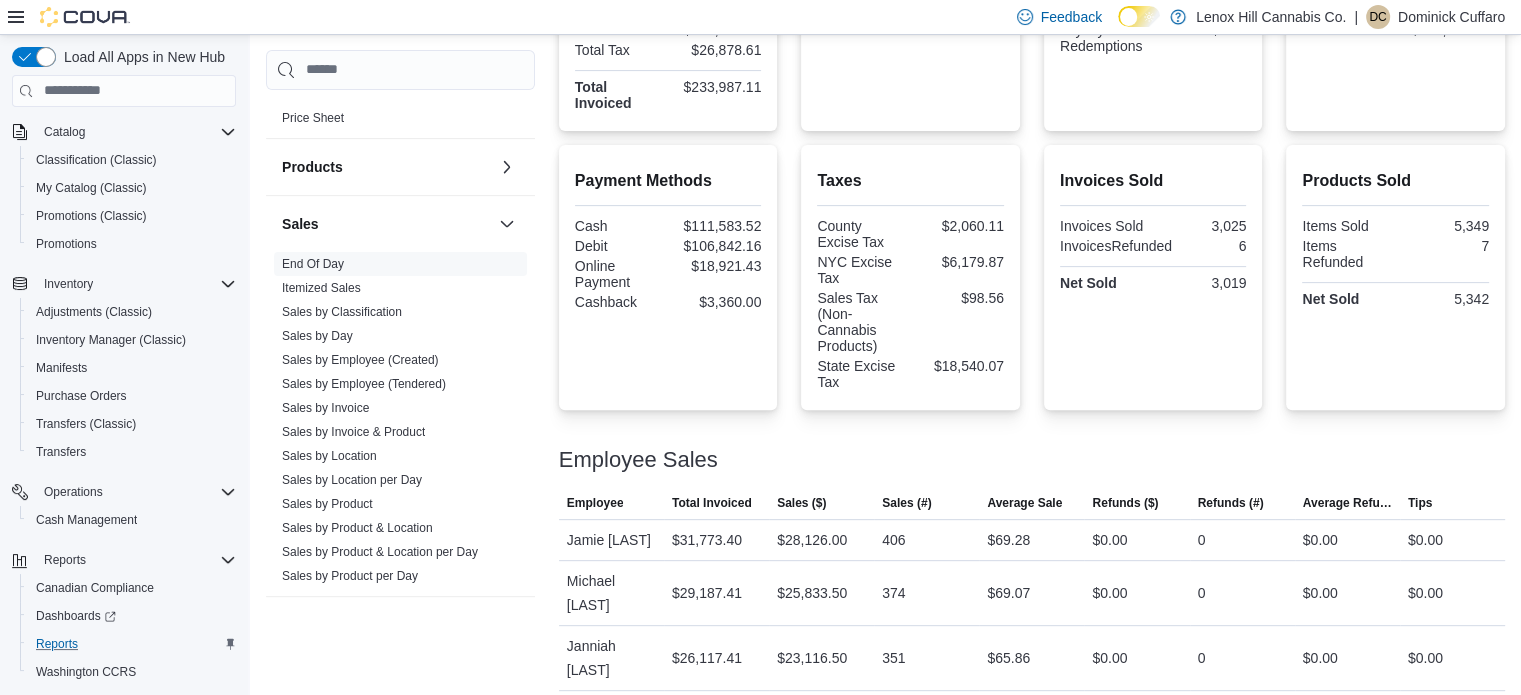 scroll, scrollTop: 662, scrollLeft: 0, axis: vertical 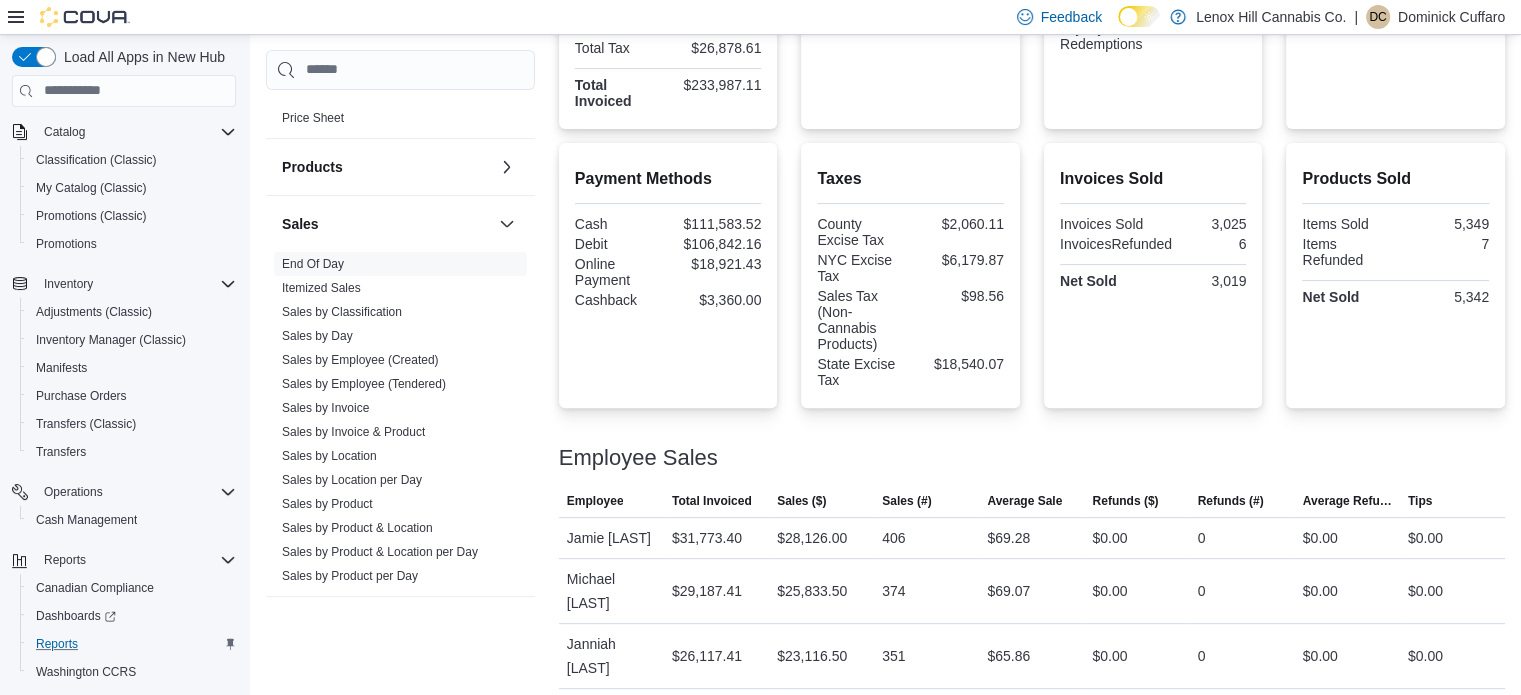click on "Products Sold Items Sold 5,349 Items Refunded 7 Net Sold 5,342" at bounding box center (1395, 275) 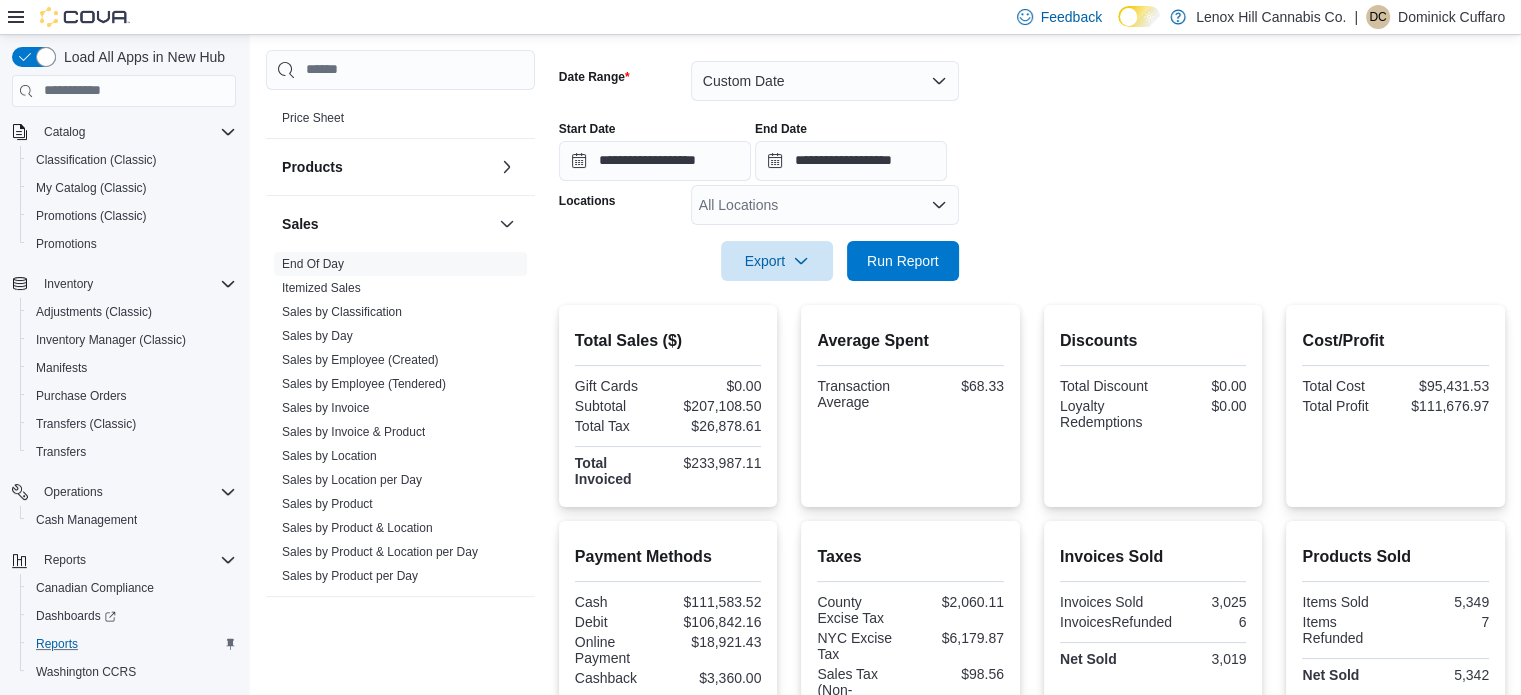 scroll, scrollTop: 283, scrollLeft: 0, axis: vertical 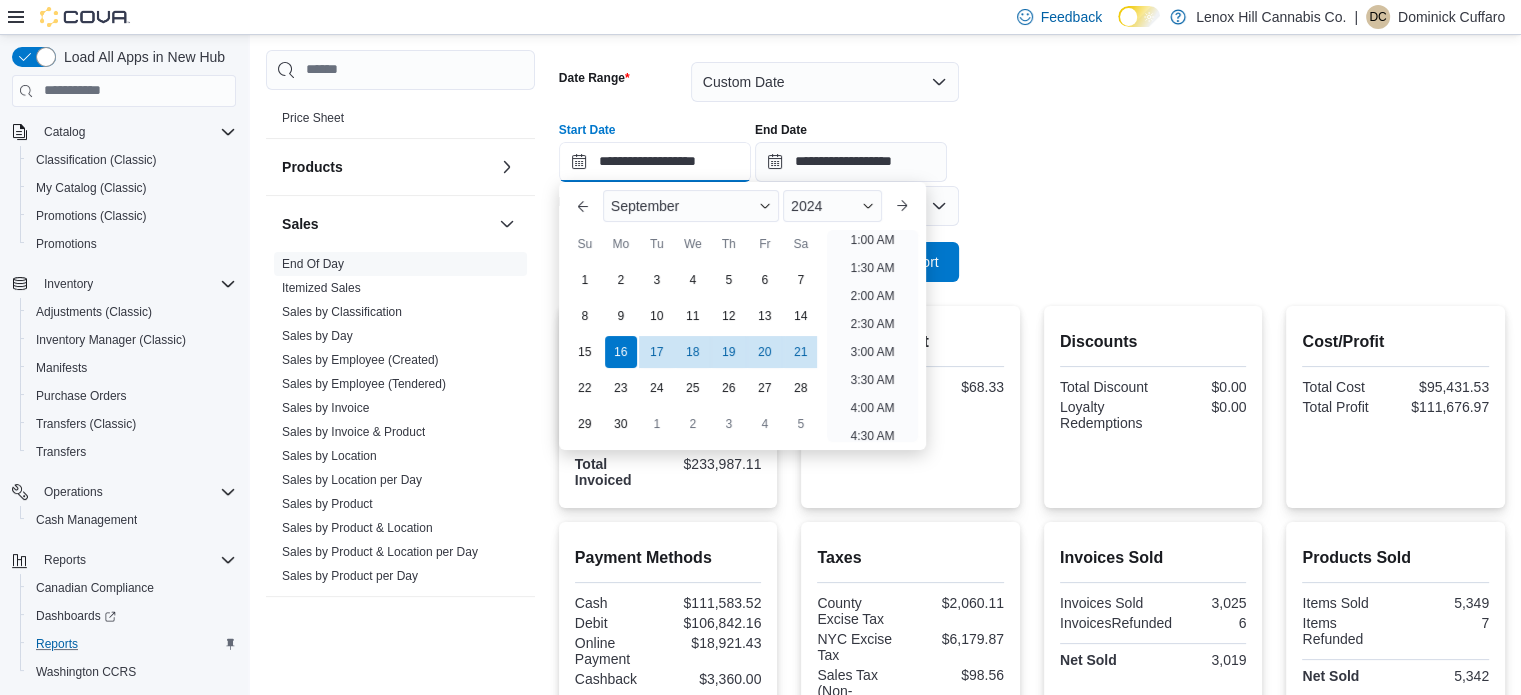 click on "**********" at bounding box center [655, 162] 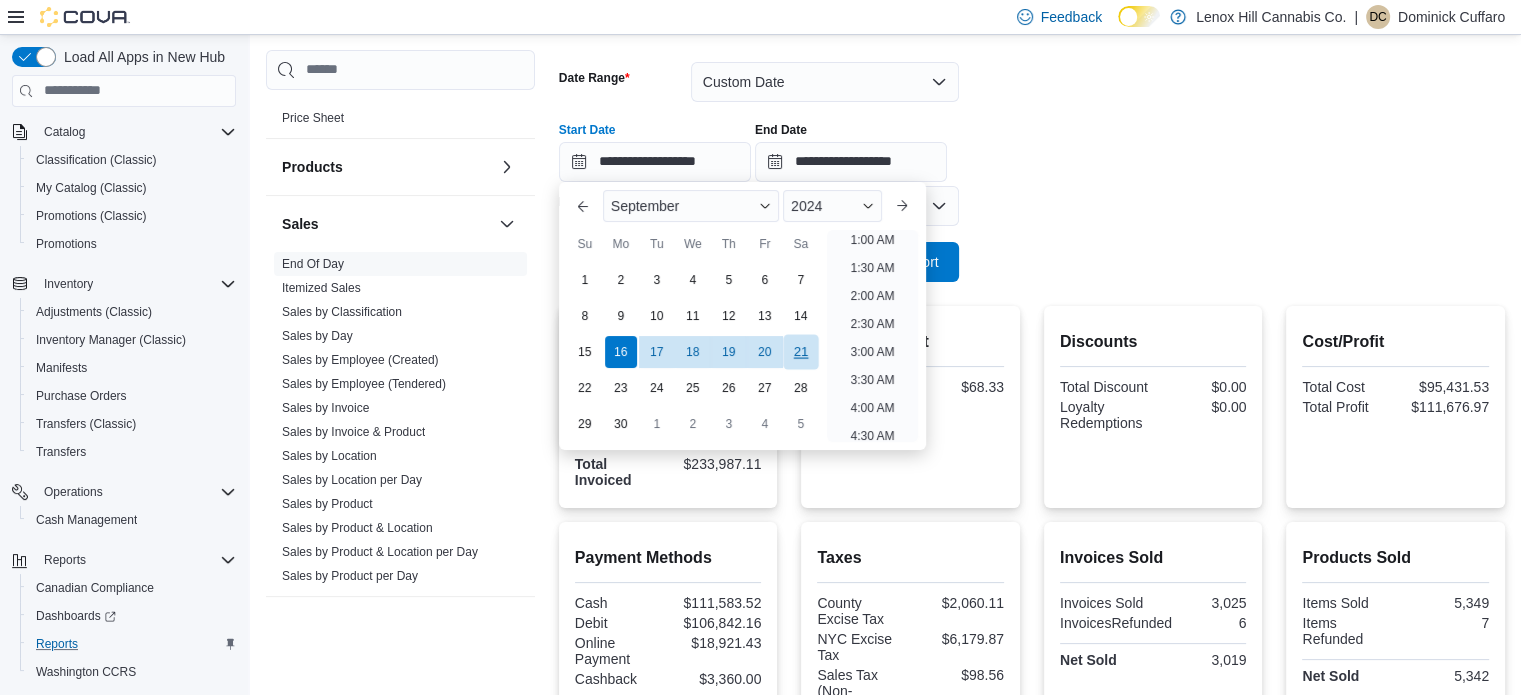 click on "21" at bounding box center [800, 351] 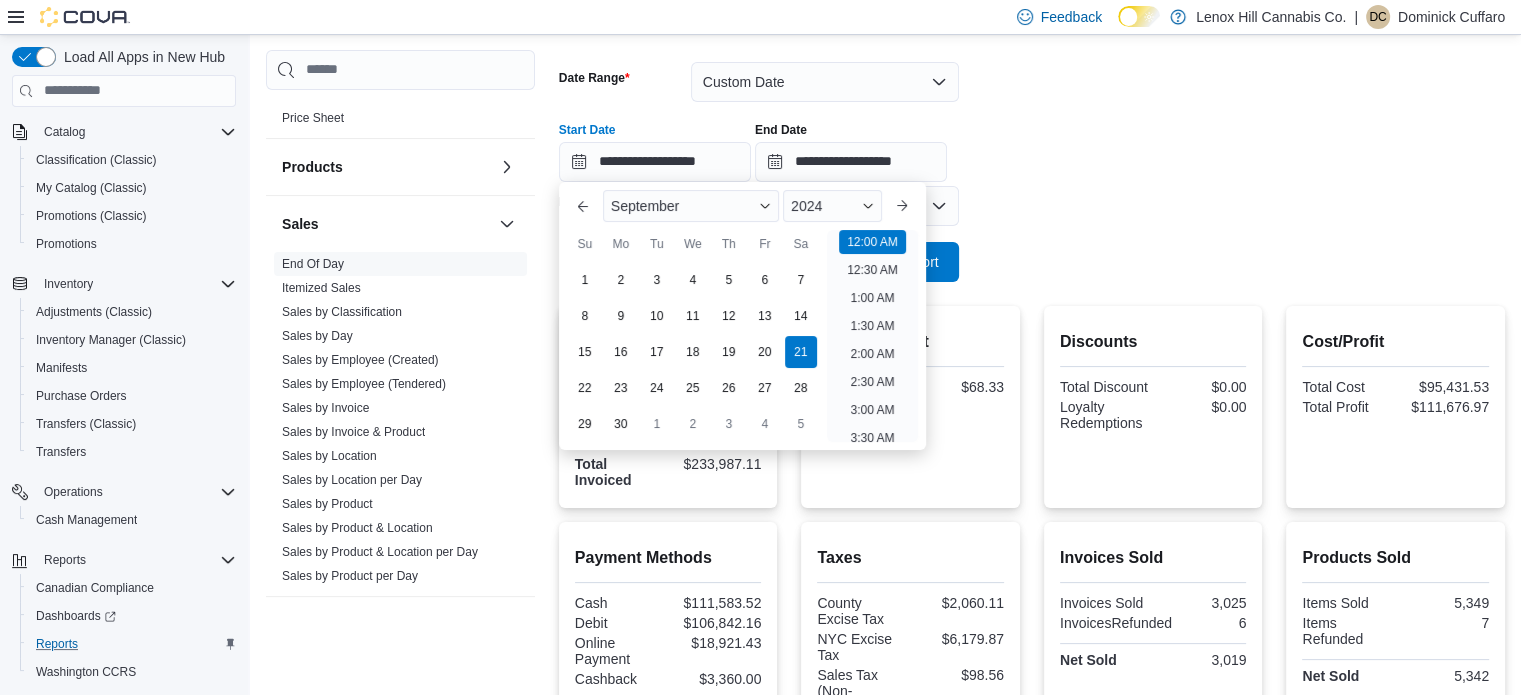 click on "**********" at bounding box center [1032, 160] 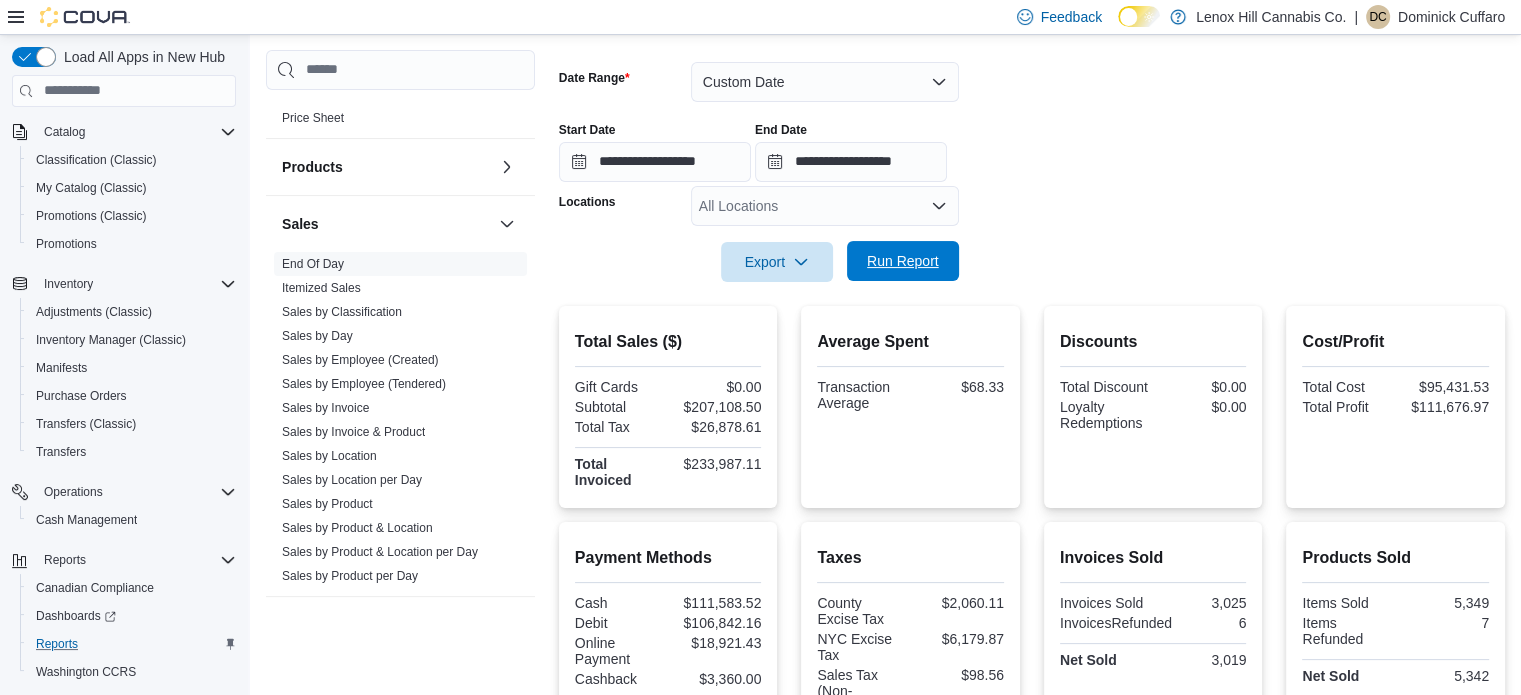 click on "Run Report" at bounding box center [903, 261] 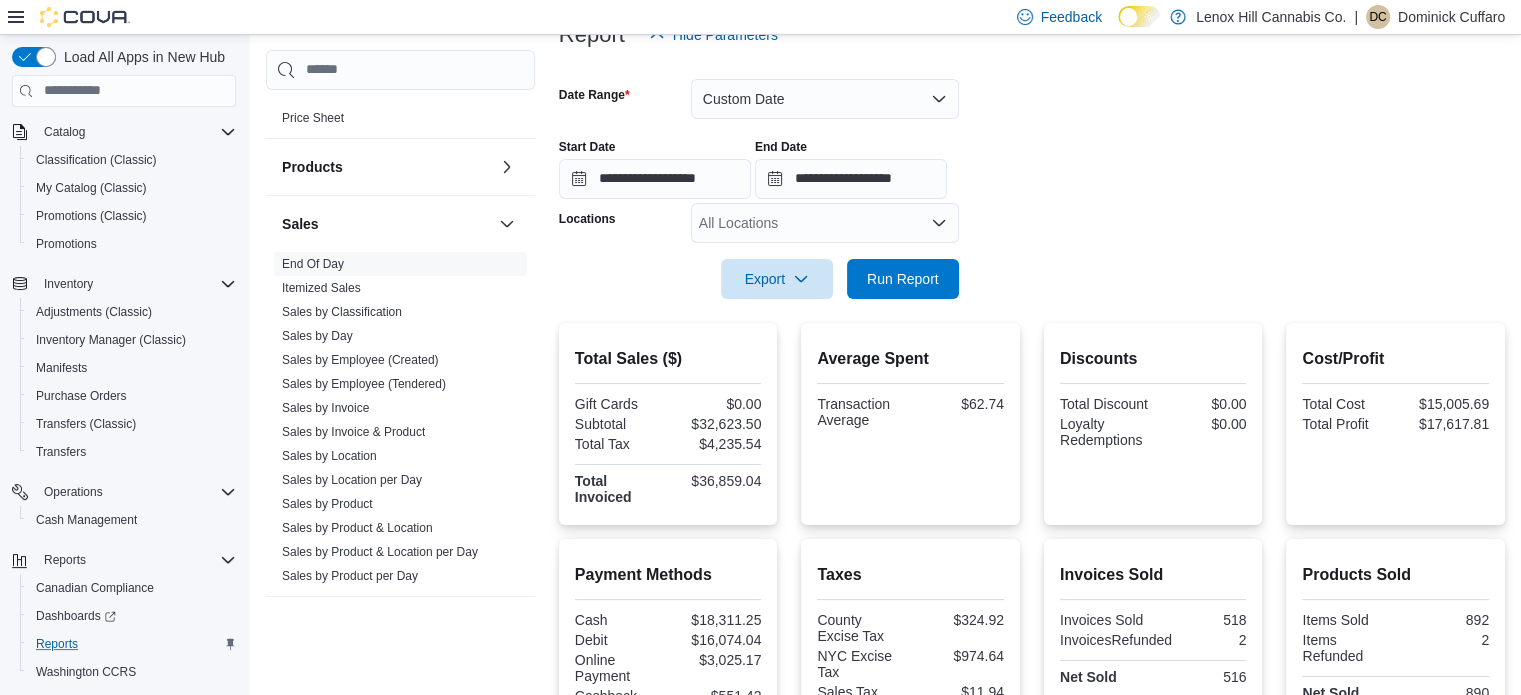 scroll, scrollTop: 254, scrollLeft: 0, axis: vertical 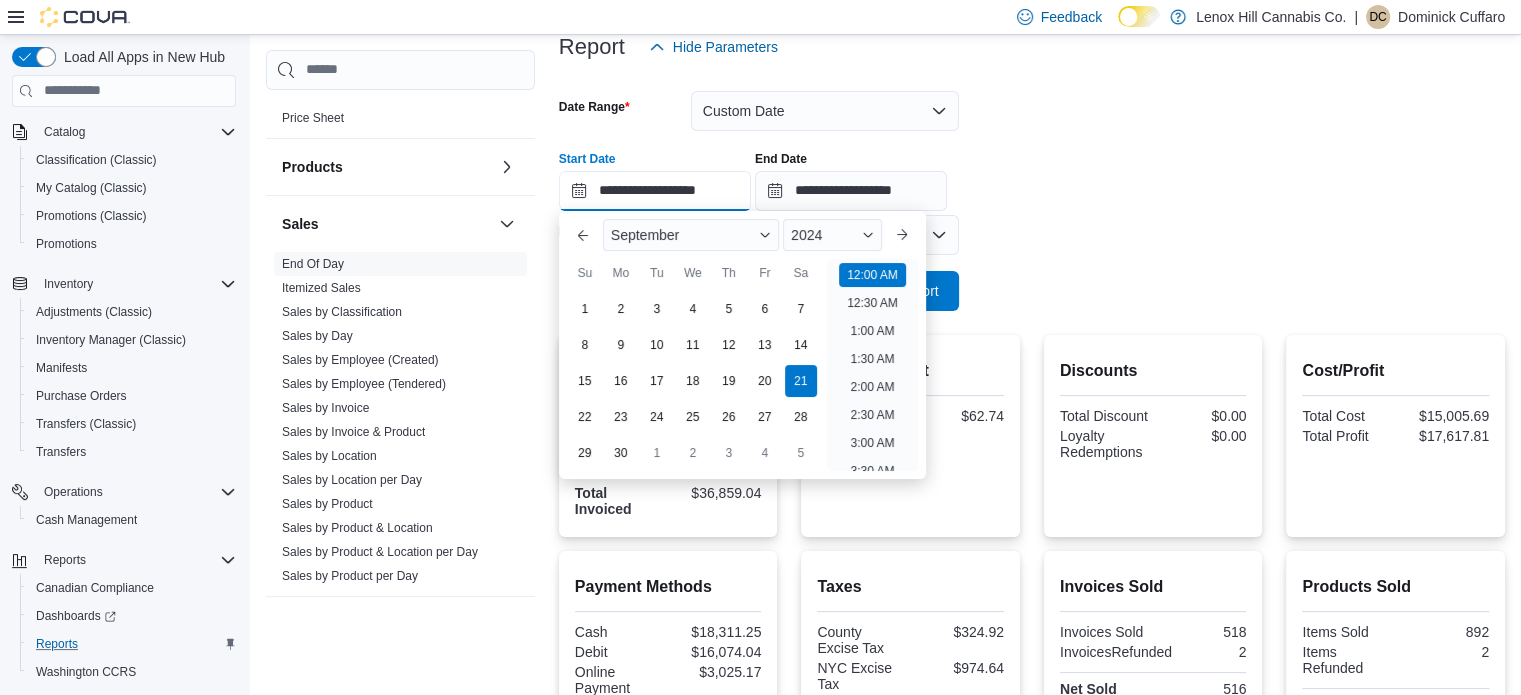 click on "**********" at bounding box center (655, 191) 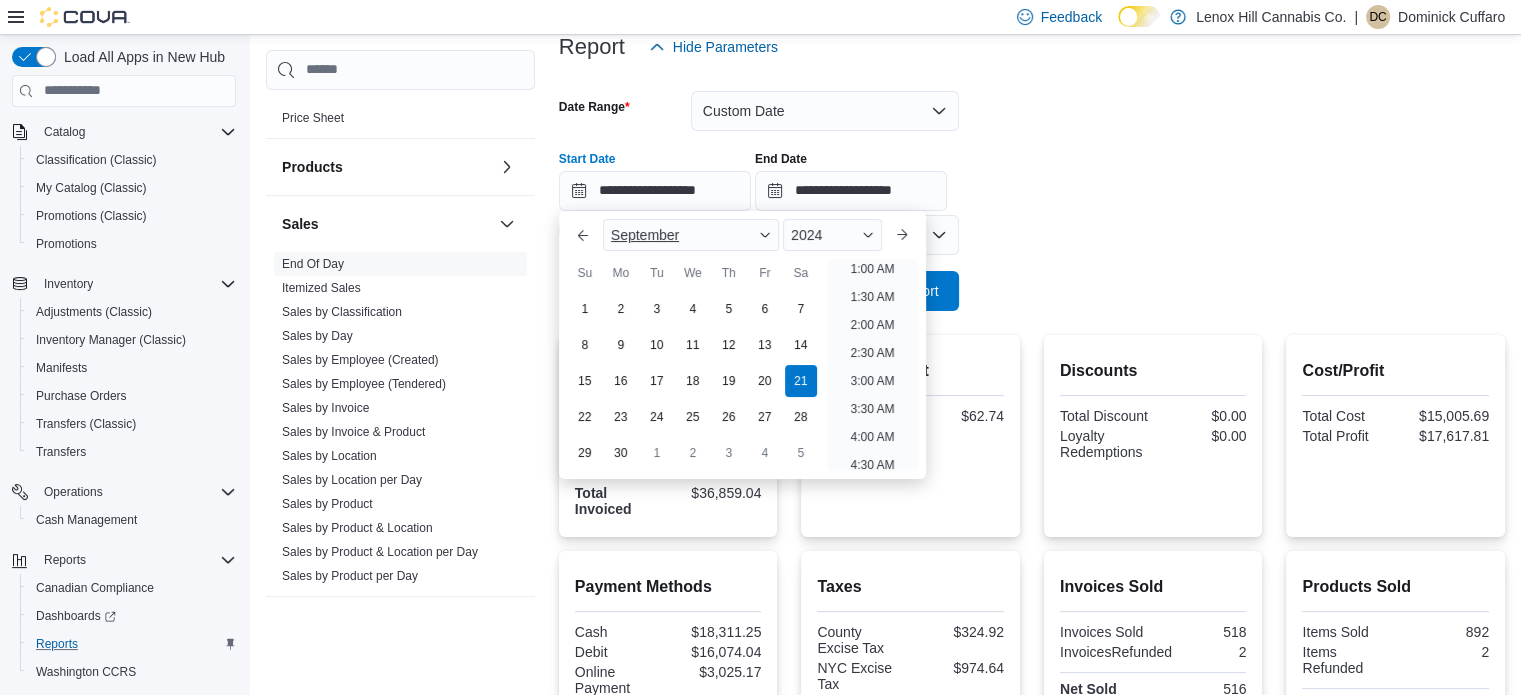 click on "September" at bounding box center [645, 235] 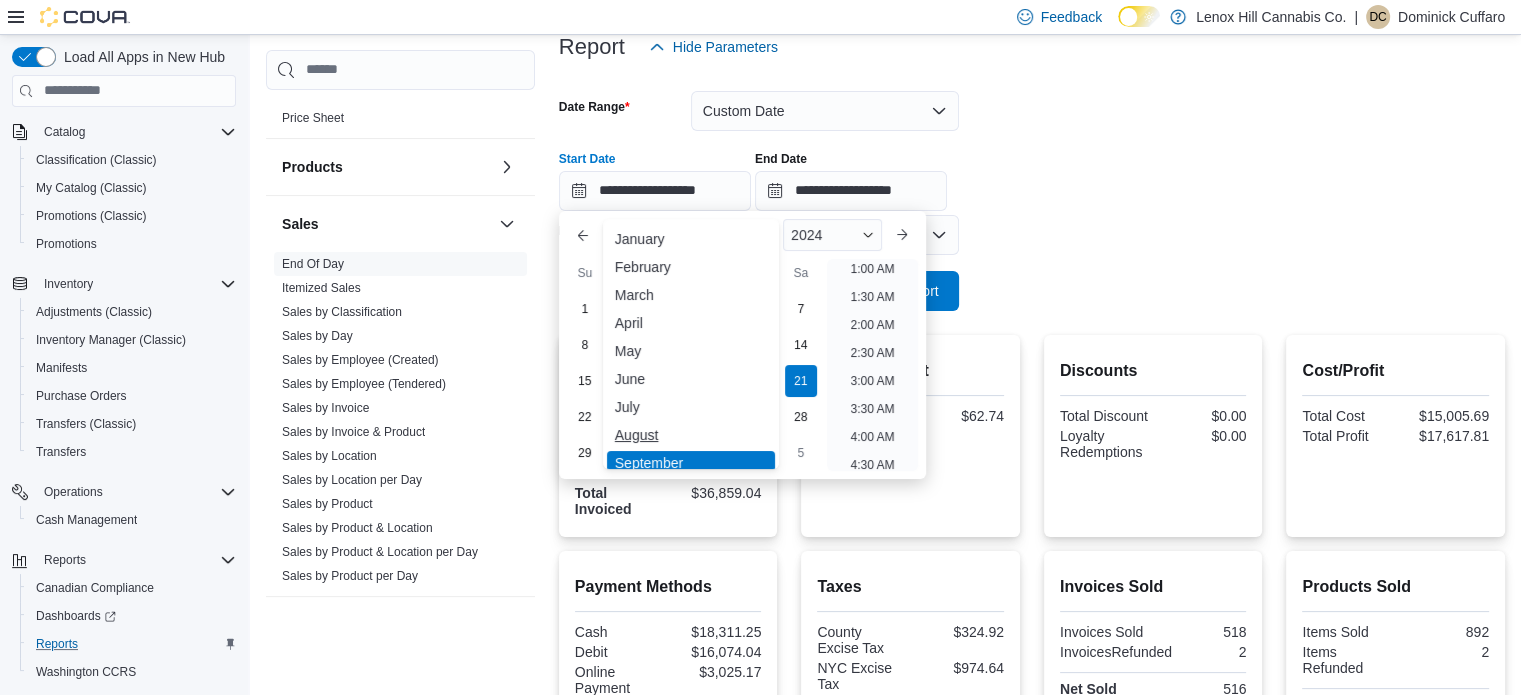 click on "August" at bounding box center (691, 435) 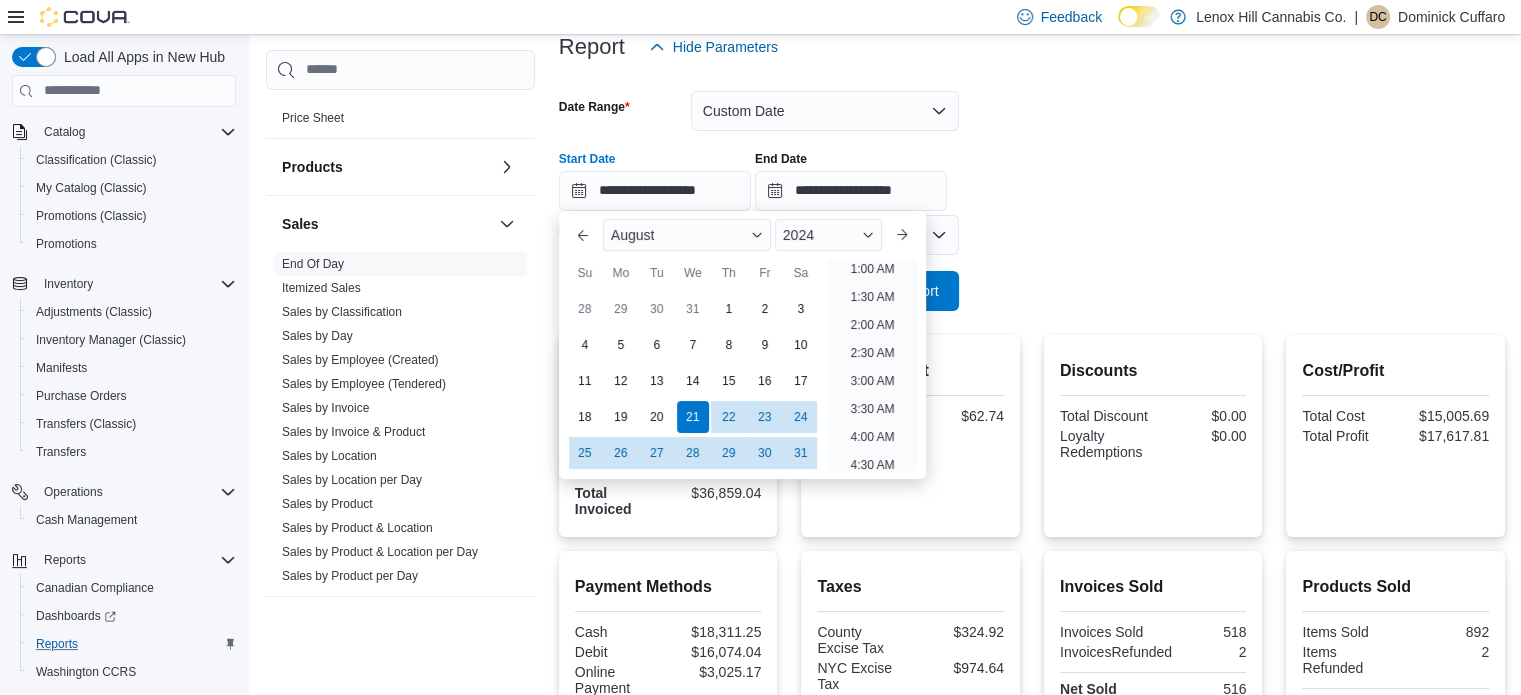 scroll, scrollTop: 4, scrollLeft: 0, axis: vertical 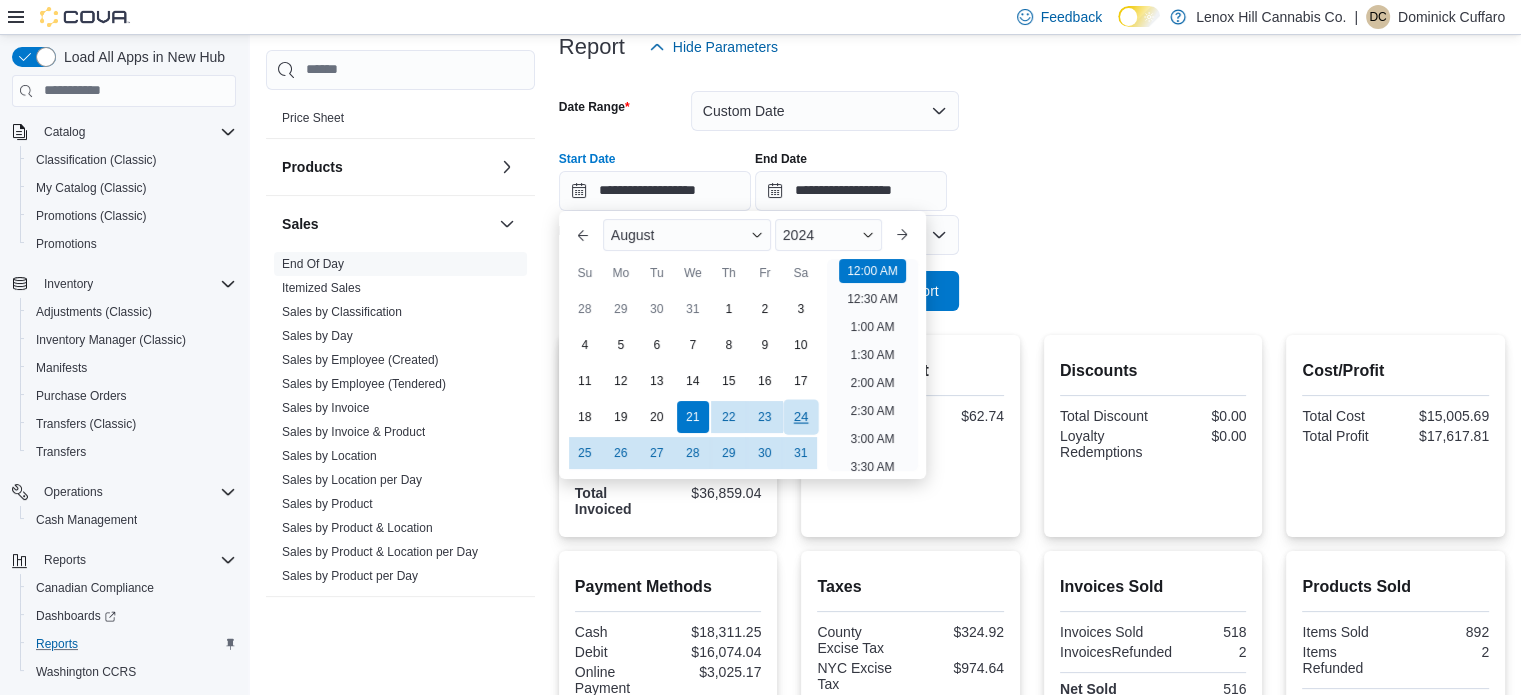 click on "24" at bounding box center [800, 416] 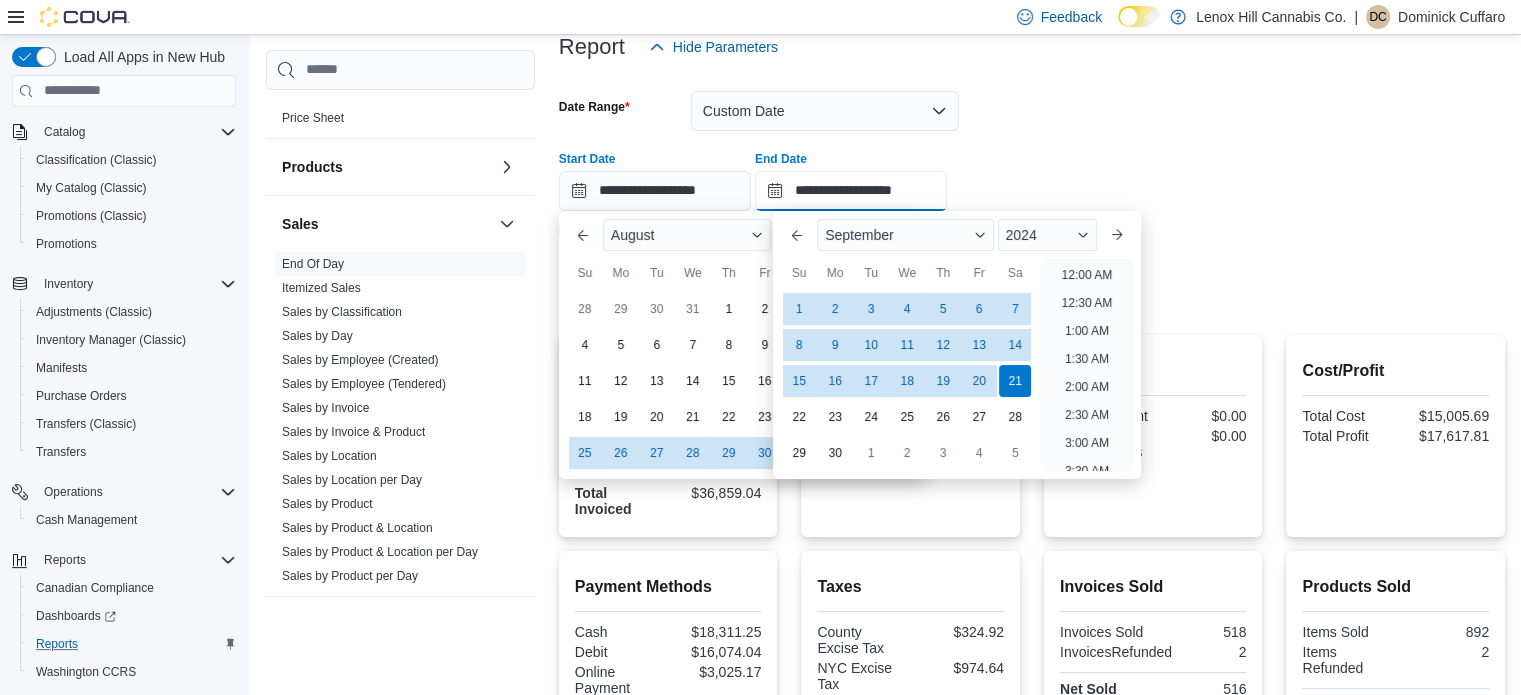click on "**********" at bounding box center [851, 191] 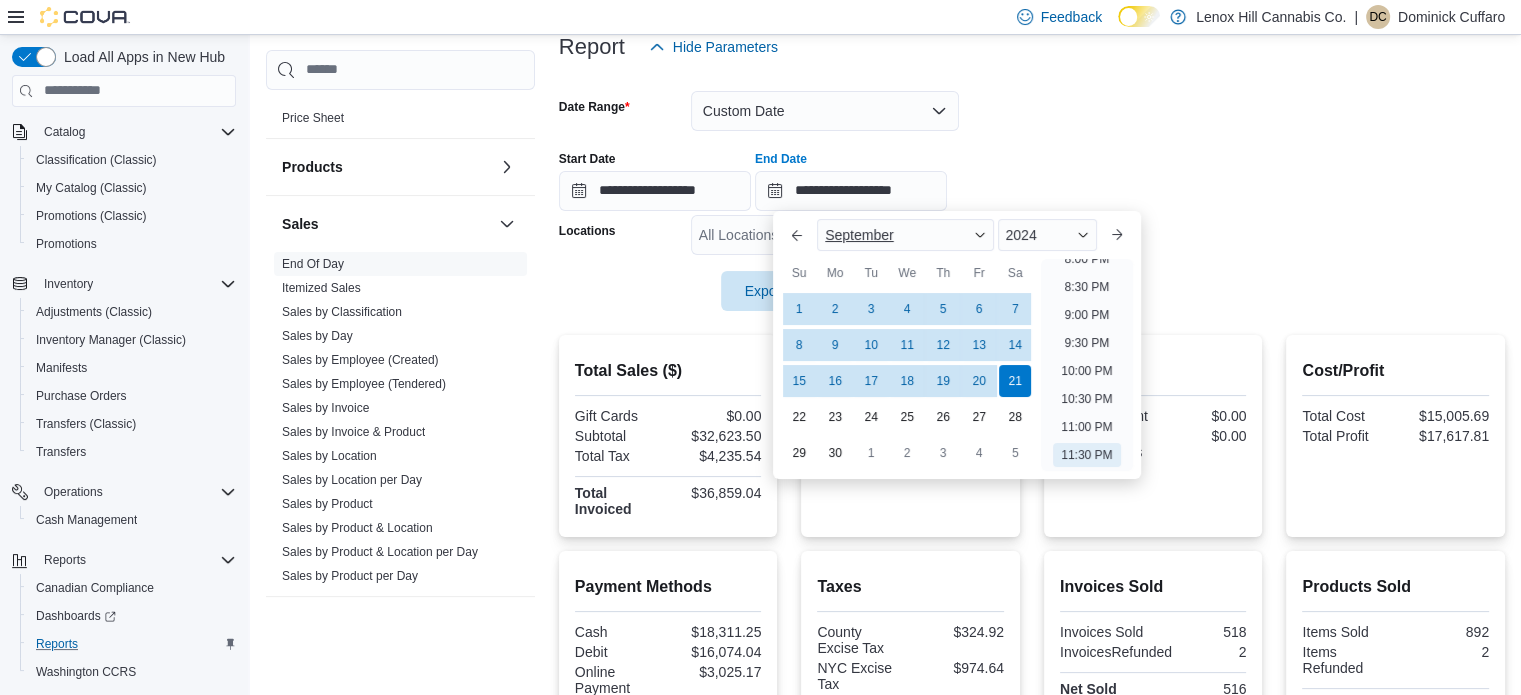 click on "September" at bounding box center (859, 235) 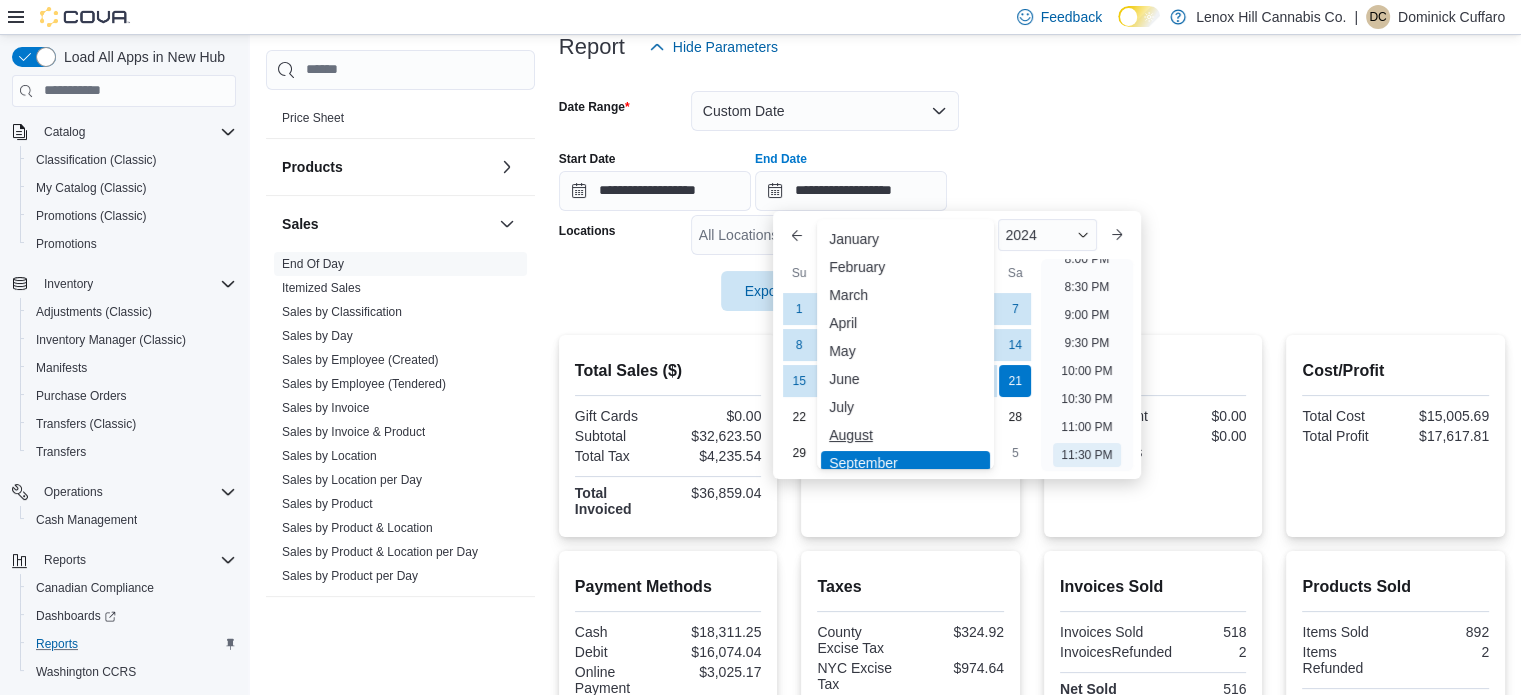 click on "August" at bounding box center [905, 435] 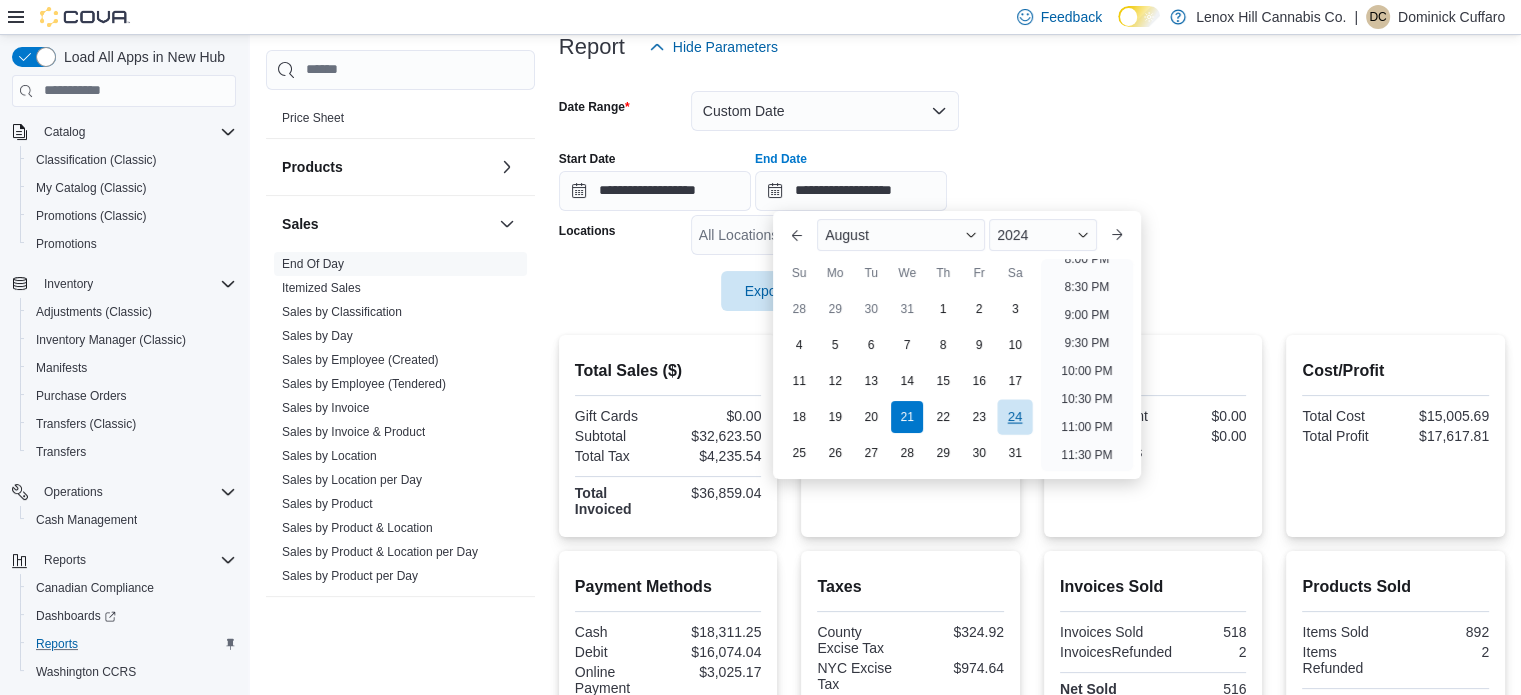 click on "24" at bounding box center (1015, 416) 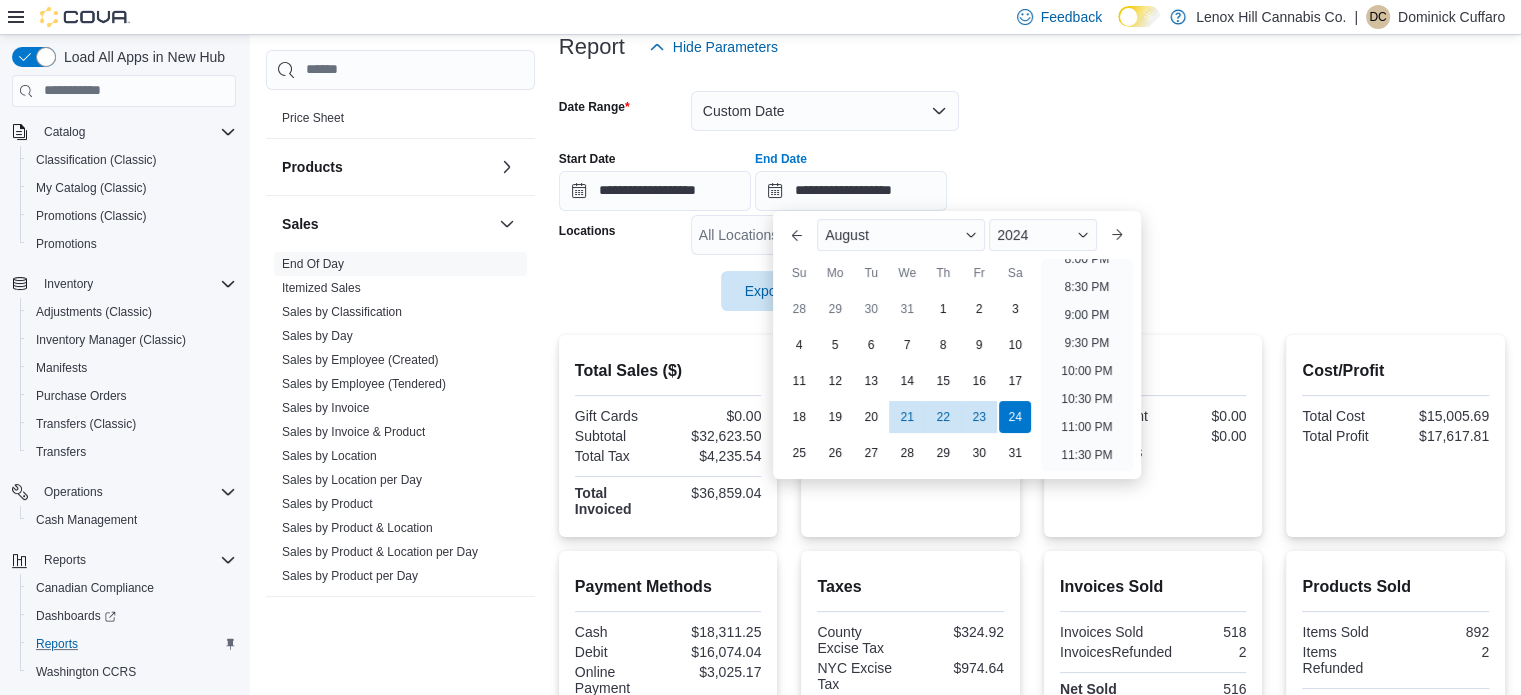 click on "**********" at bounding box center [1032, 173] 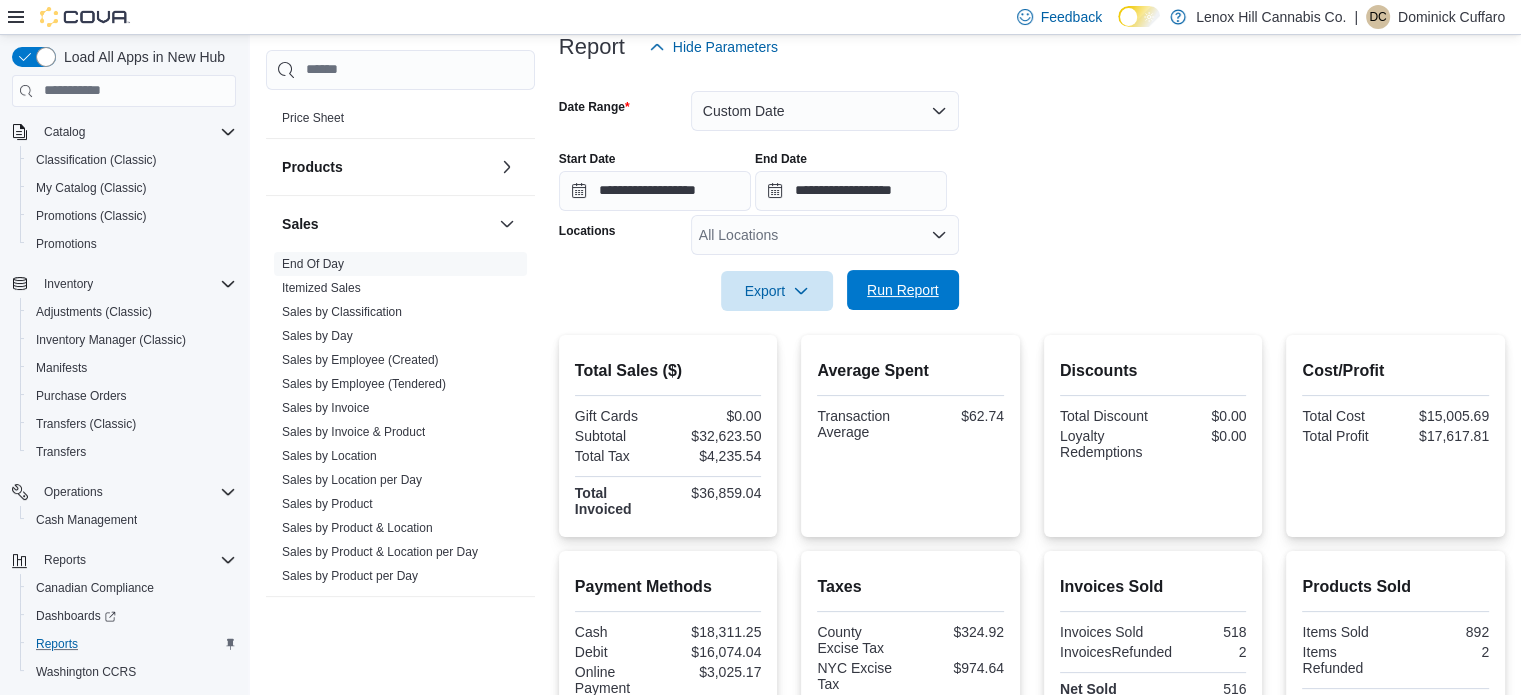 click on "Run Report" at bounding box center (903, 290) 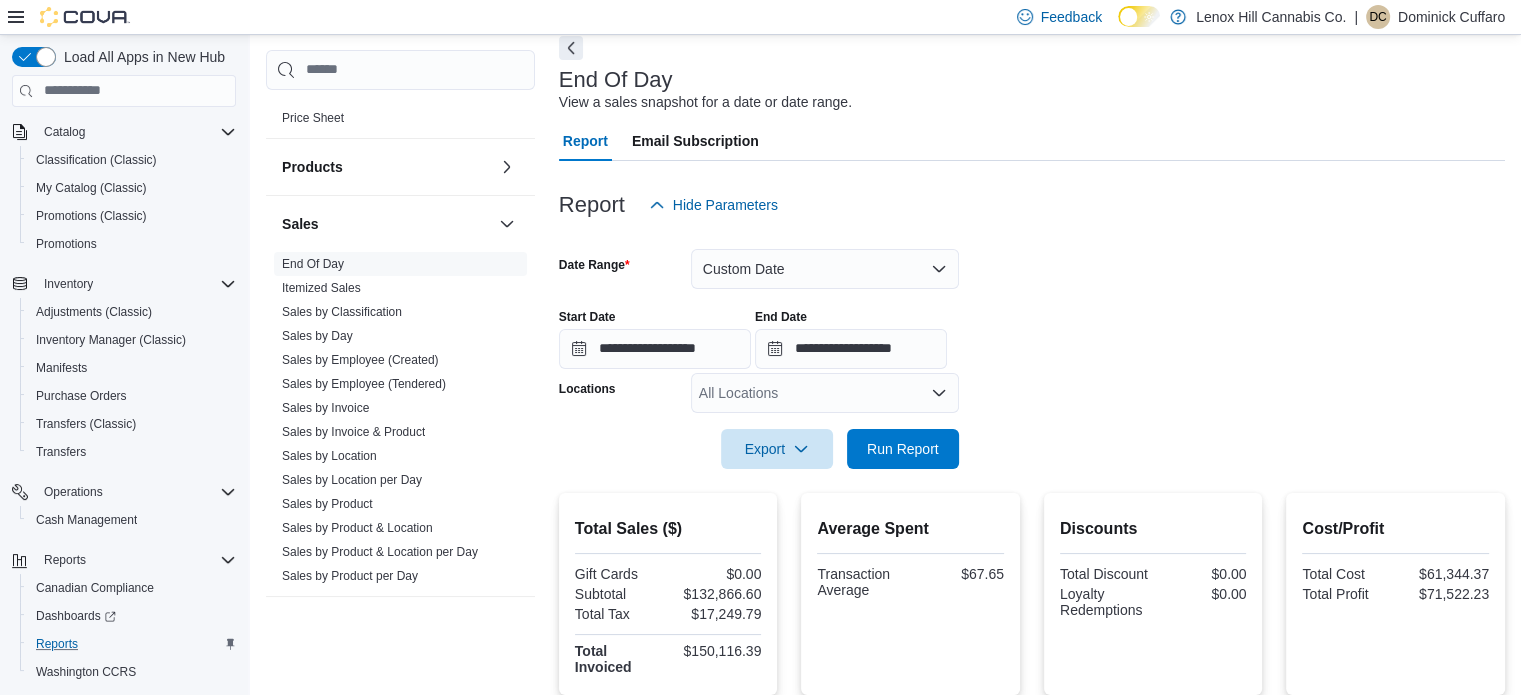 scroll, scrollTop: 100, scrollLeft: 0, axis: vertical 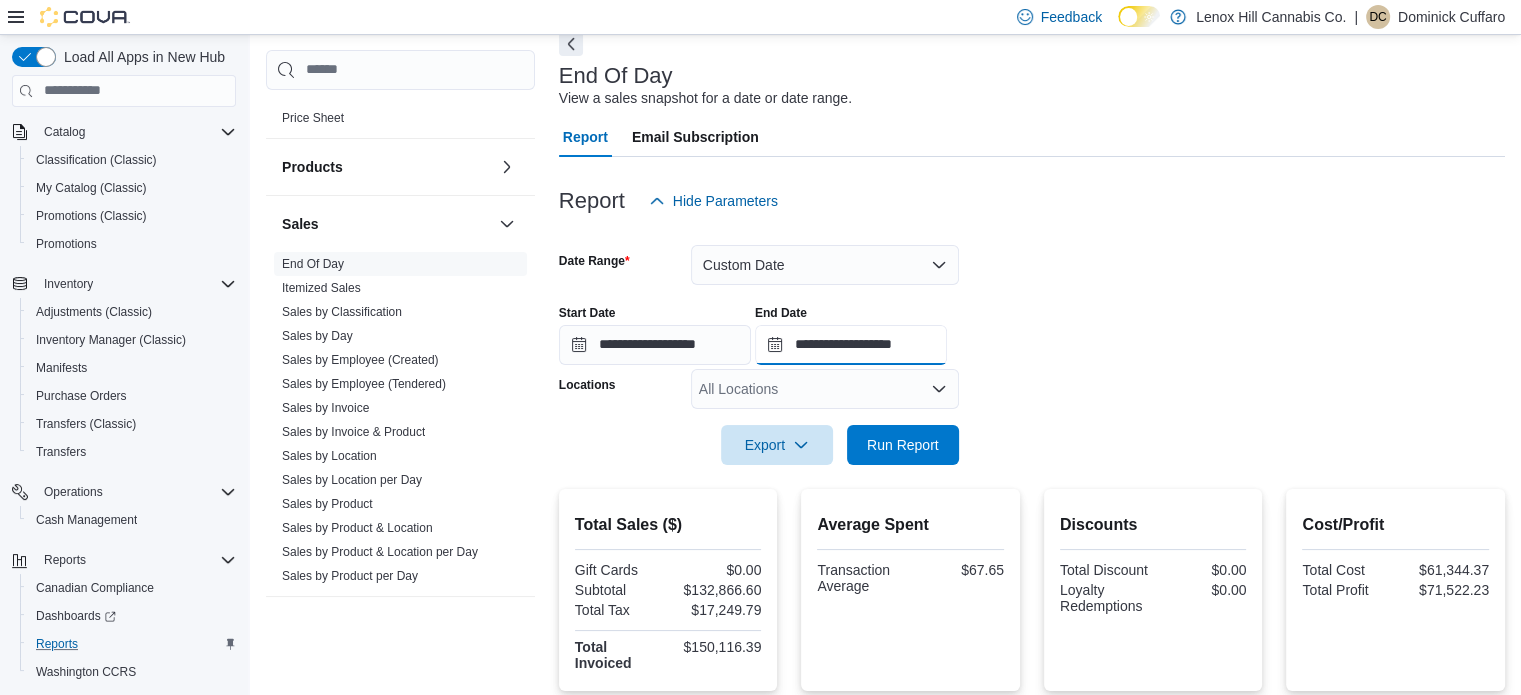 click on "**********" at bounding box center [851, 345] 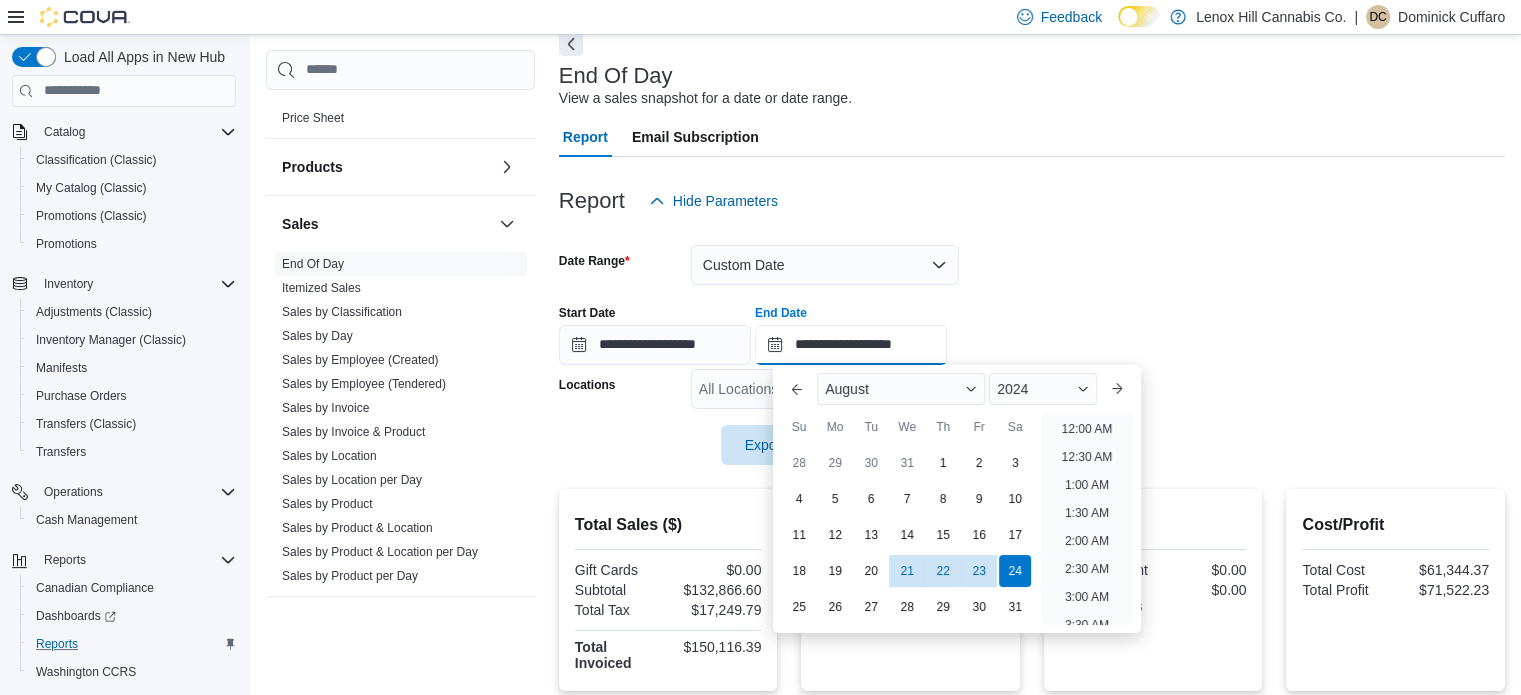 scroll, scrollTop: 1136, scrollLeft: 0, axis: vertical 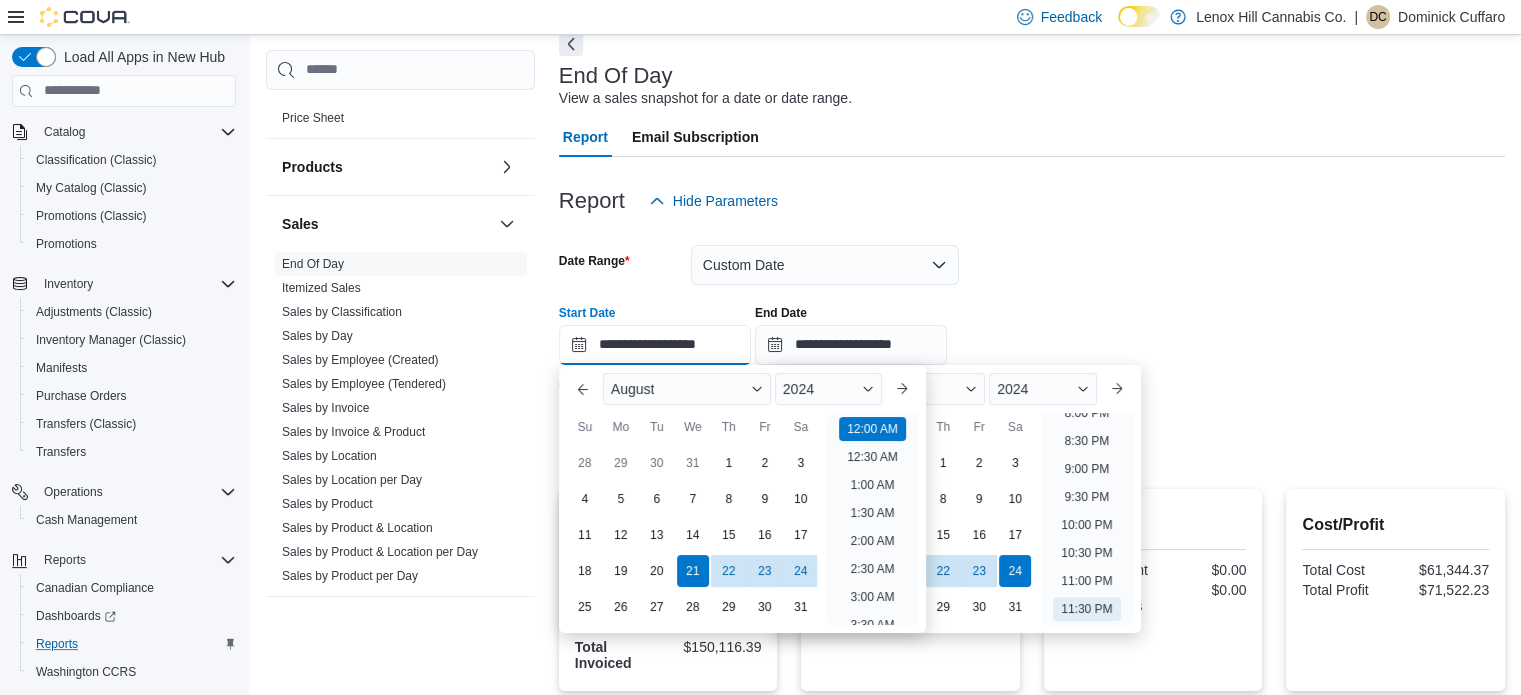 click on "**********" at bounding box center (655, 345) 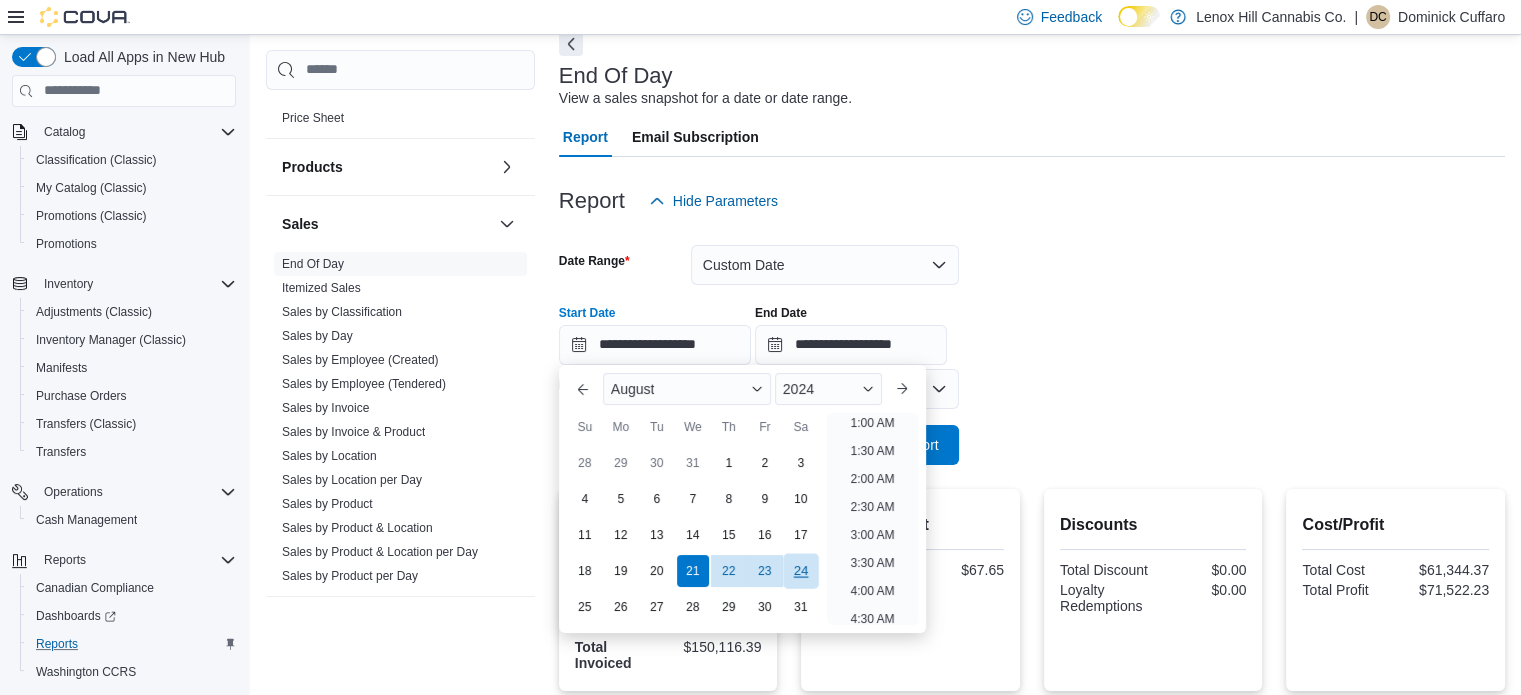 click on "24" at bounding box center [800, 570] 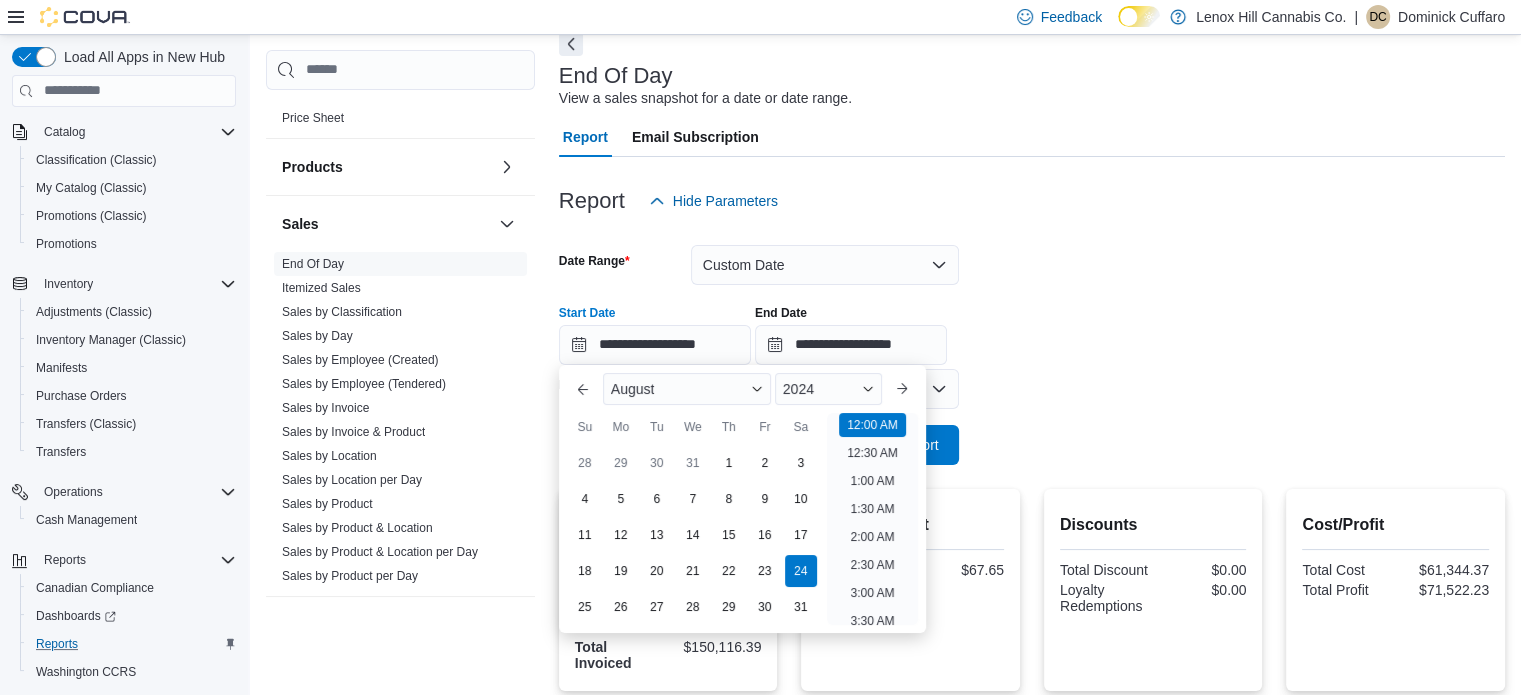 click on "**********" at bounding box center [1032, 327] 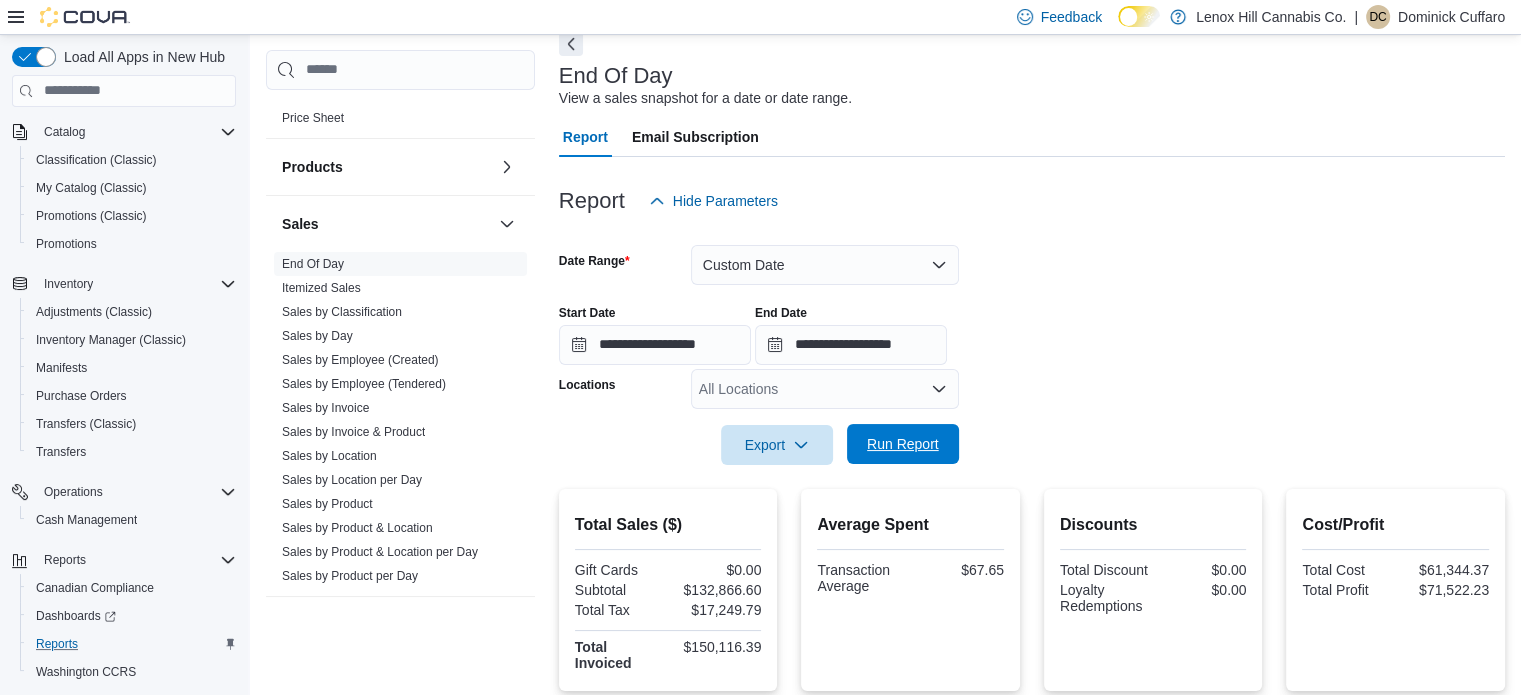 click on "Run Report" at bounding box center [903, 444] 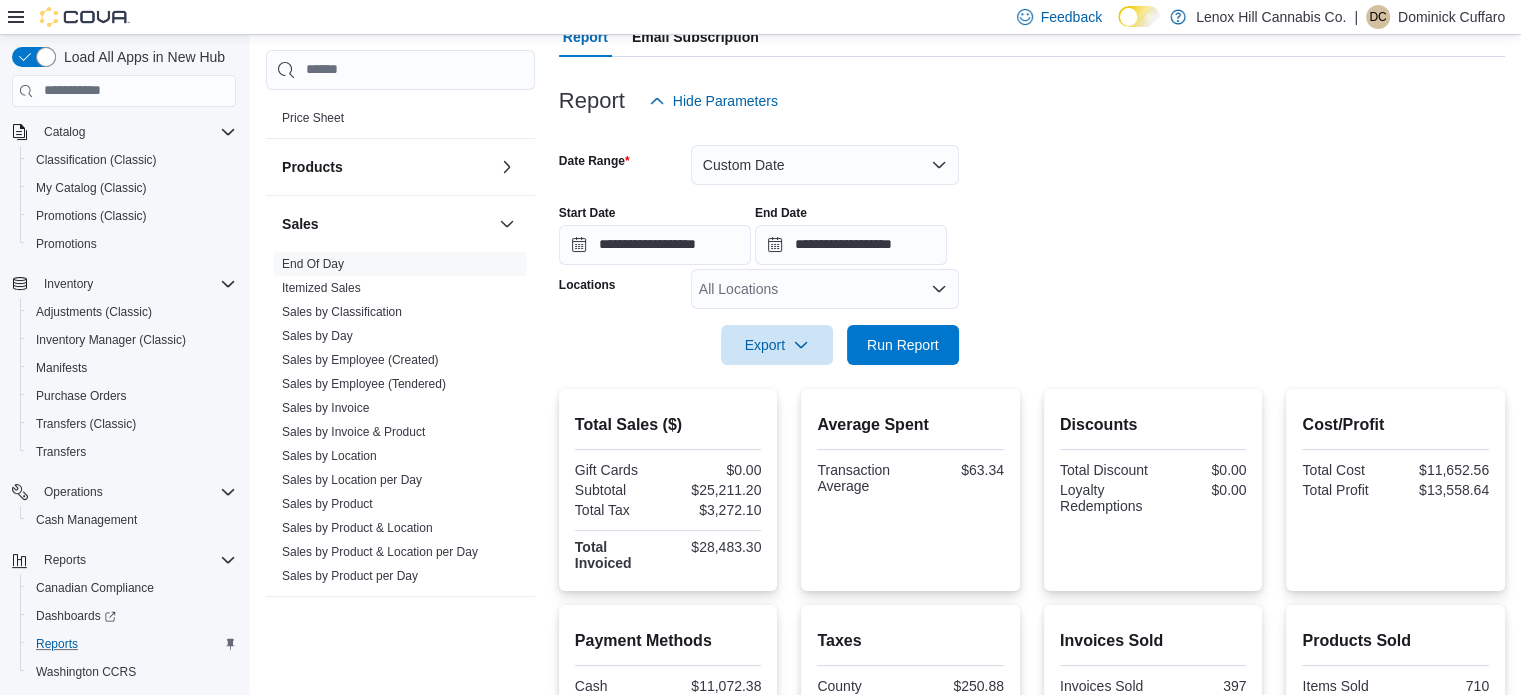 scroll, scrollTop: 198, scrollLeft: 0, axis: vertical 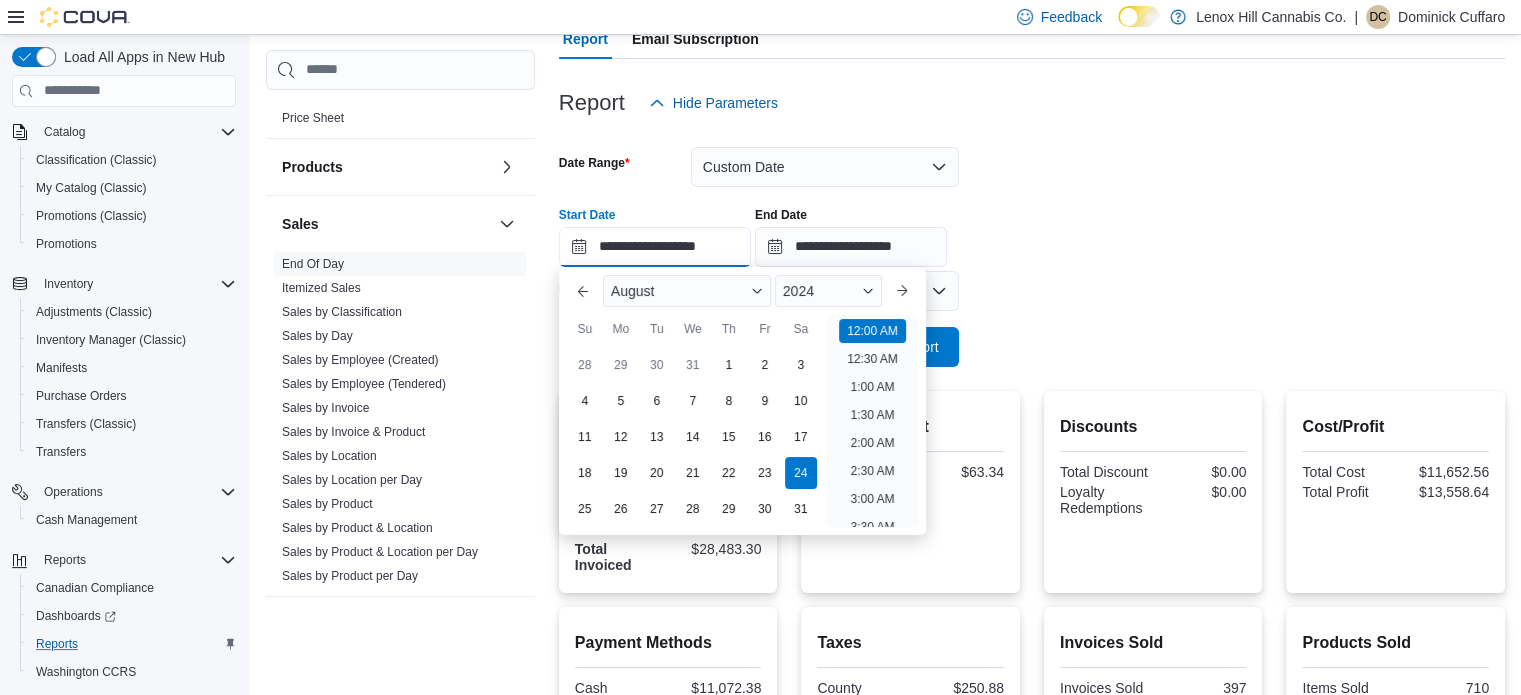click on "**********" at bounding box center [655, 247] 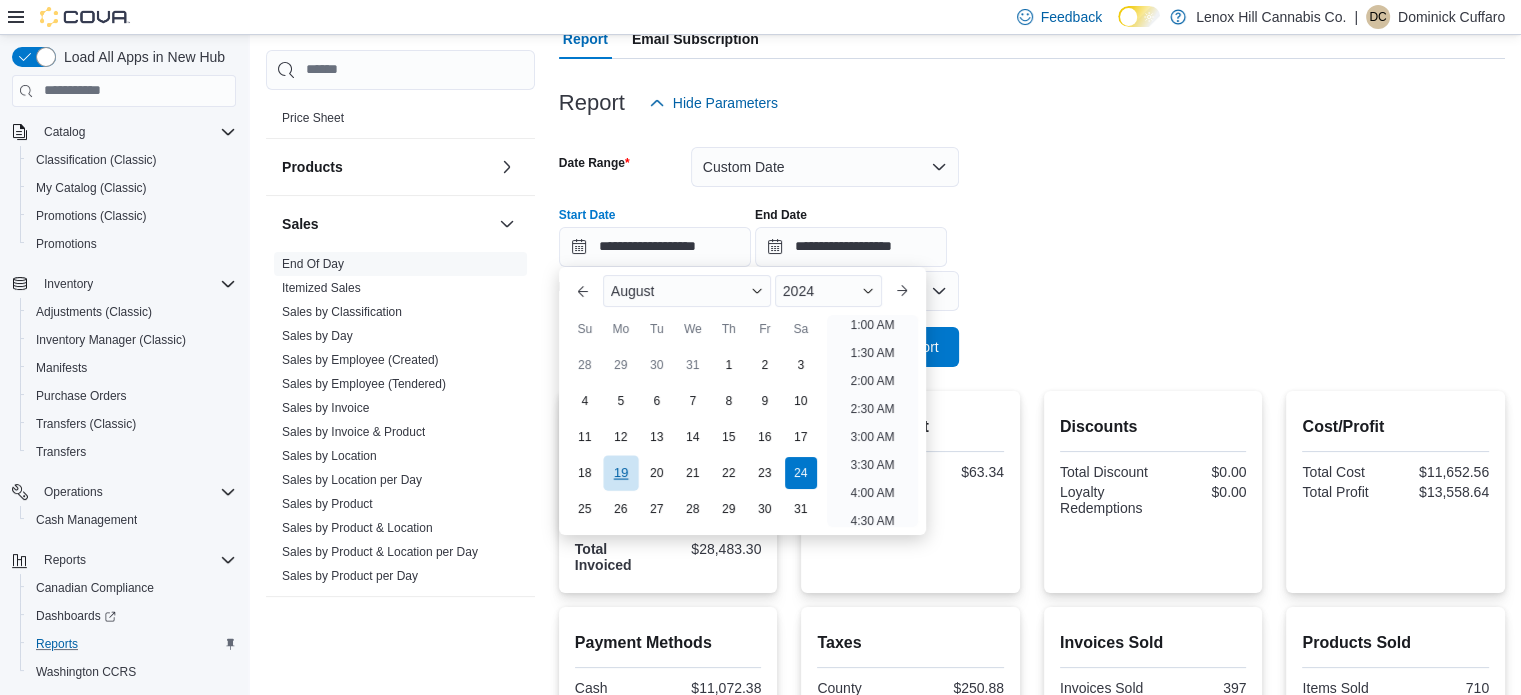 click on "19" at bounding box center [620, 472] 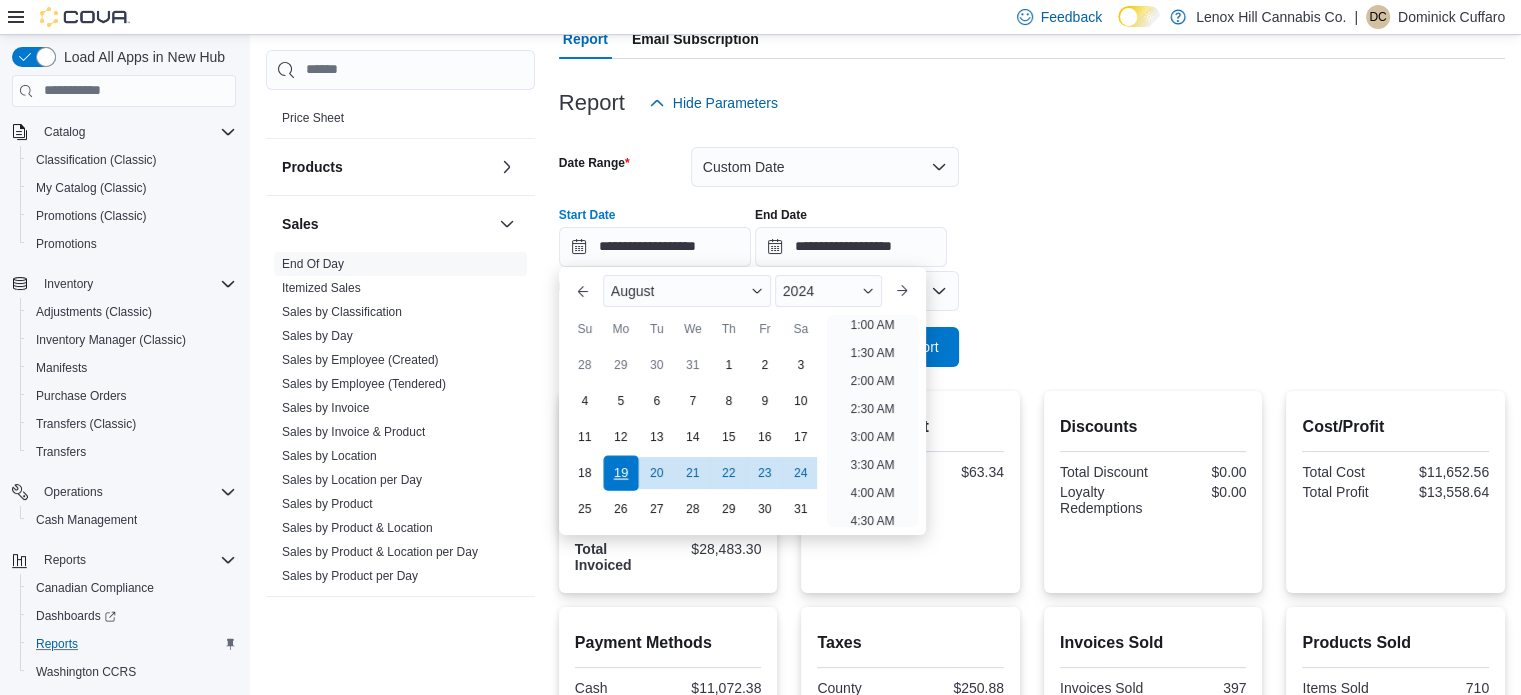 scroll, scrollTop: 4, scrollLeft: 0, axis: vertical 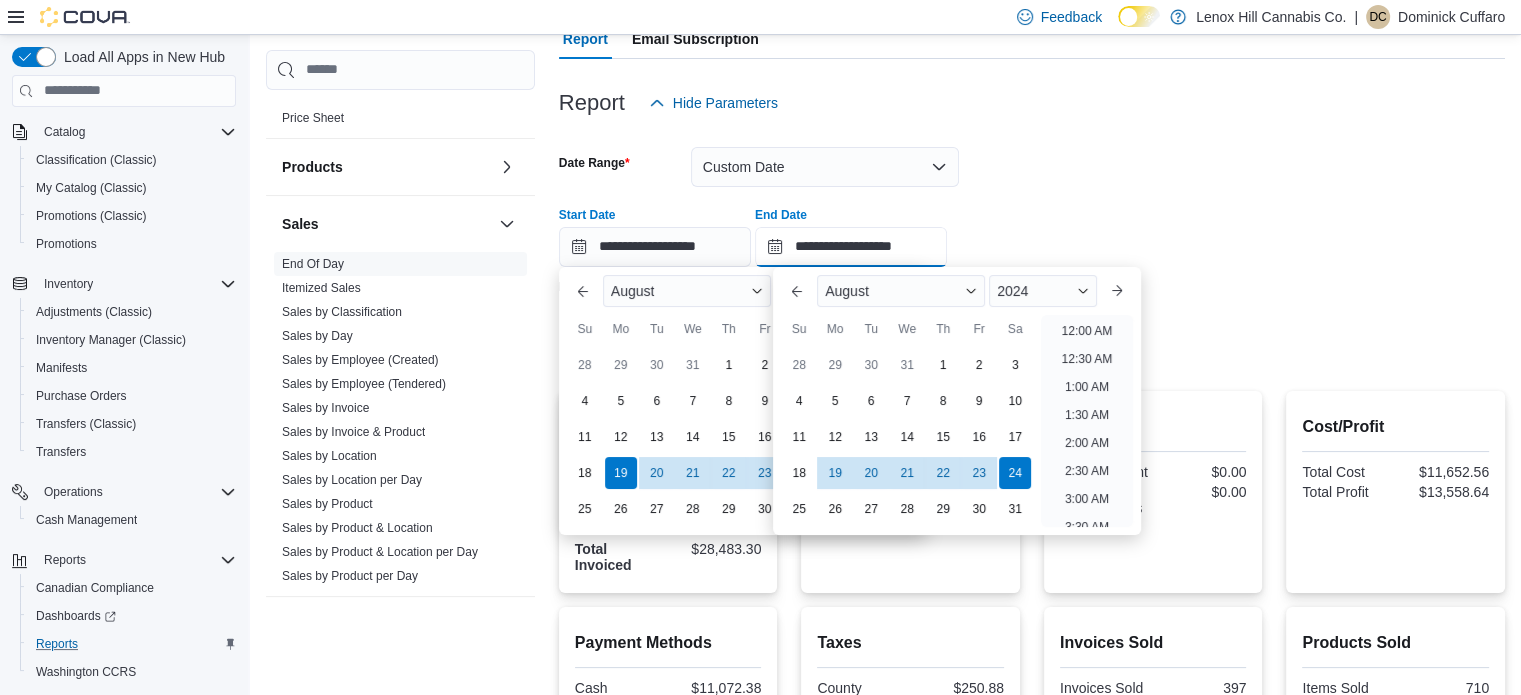 click on "**********" at bounding box center (851, 247) 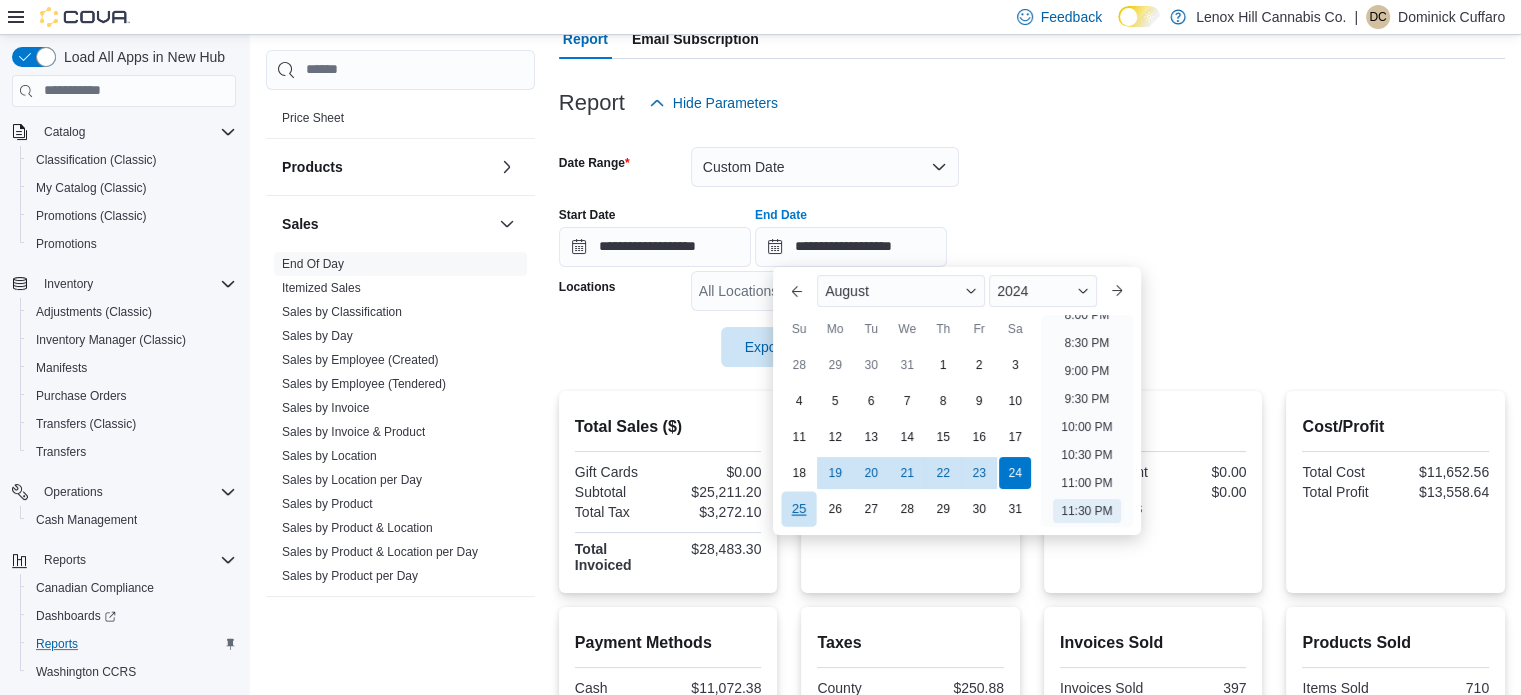 click on "25" at bounding box center (799, 508) 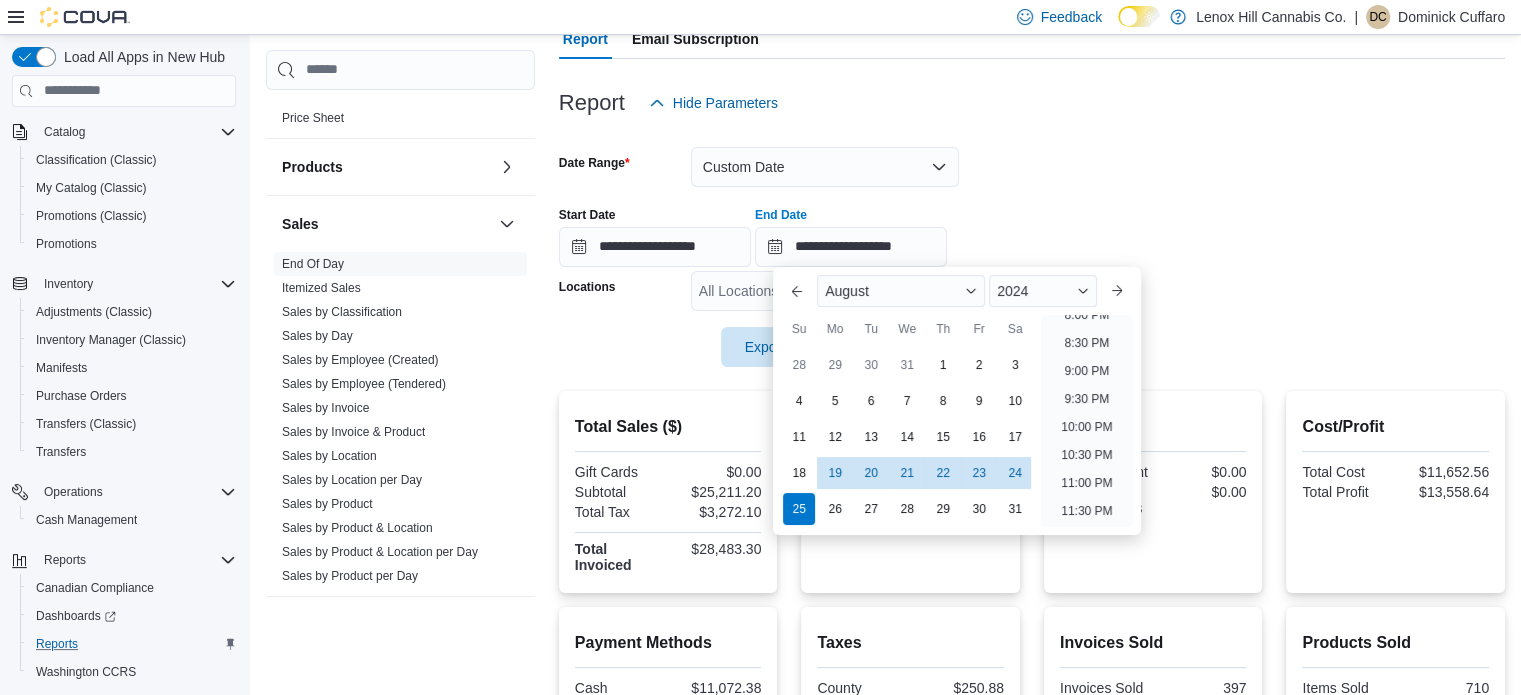 click on "**********" at bounding box center (1032, 229) 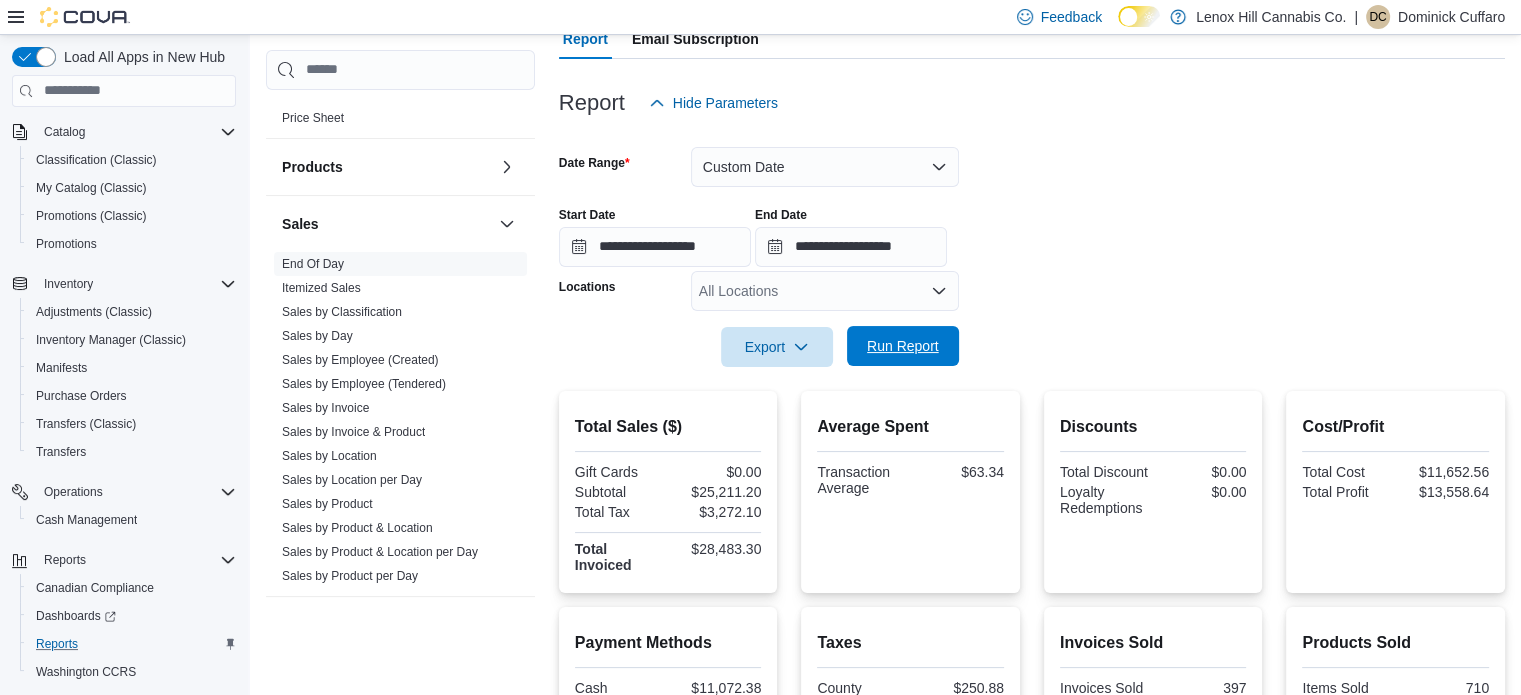 click on "Run Report" at bounding box center [903, 346] 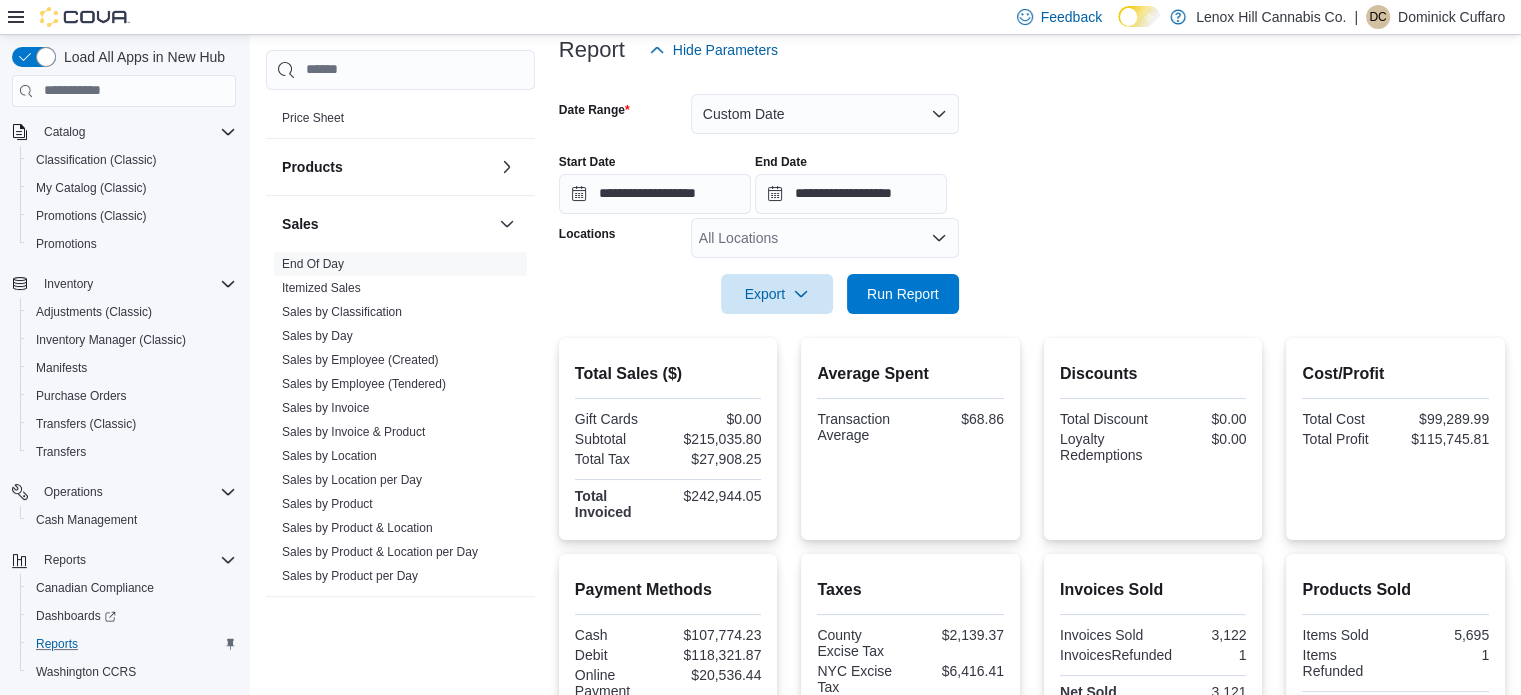 scroll, scrollTop: 248, scrollLeft: 0, axis: vertical 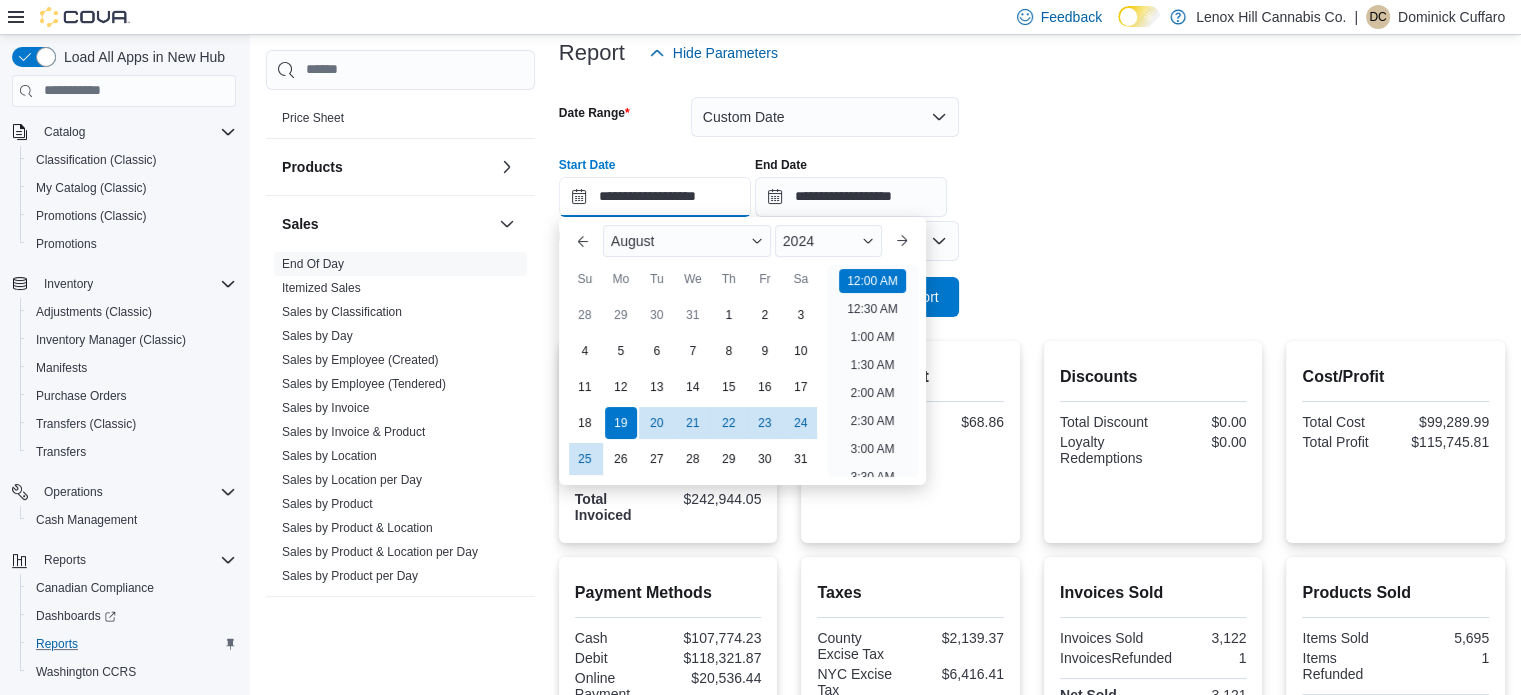 click on "**********" at bounding box center [655, 197] 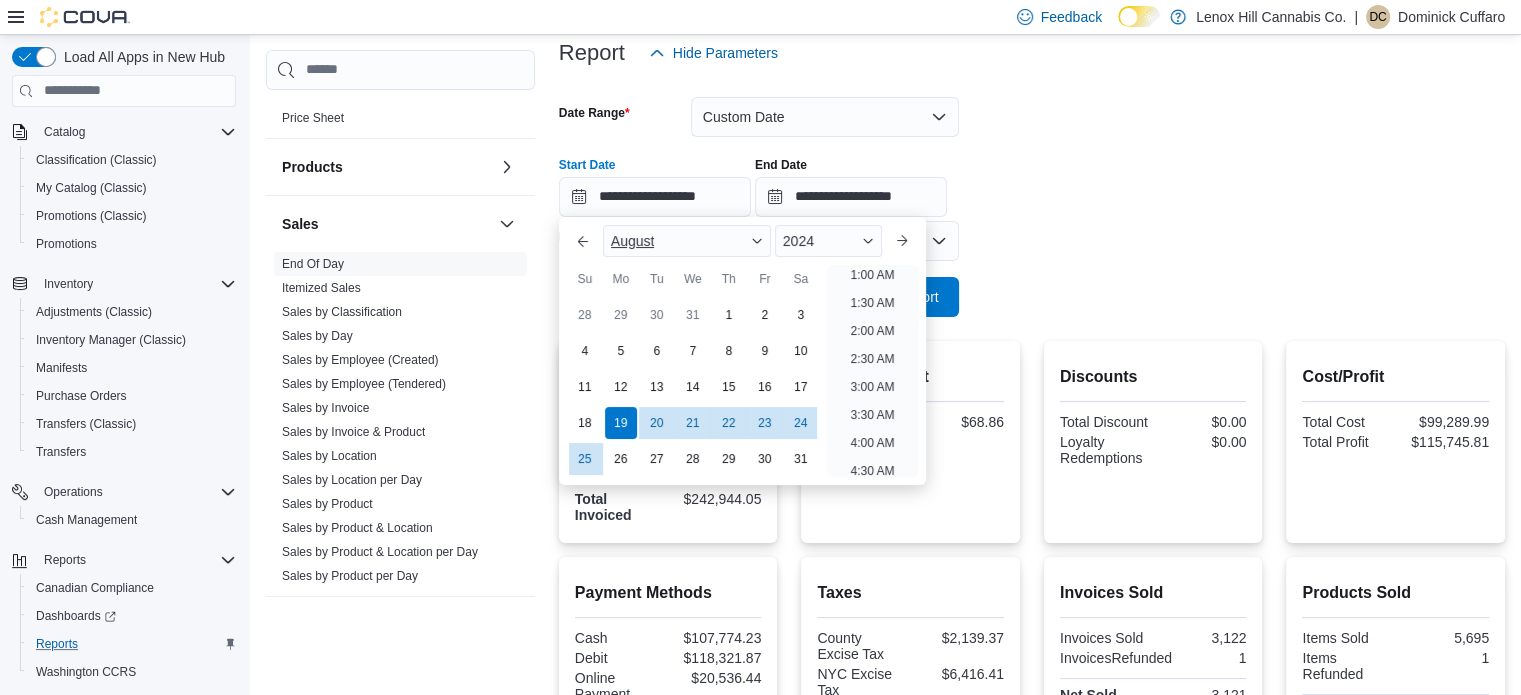 click on "August" at bounding box center (687, 241) 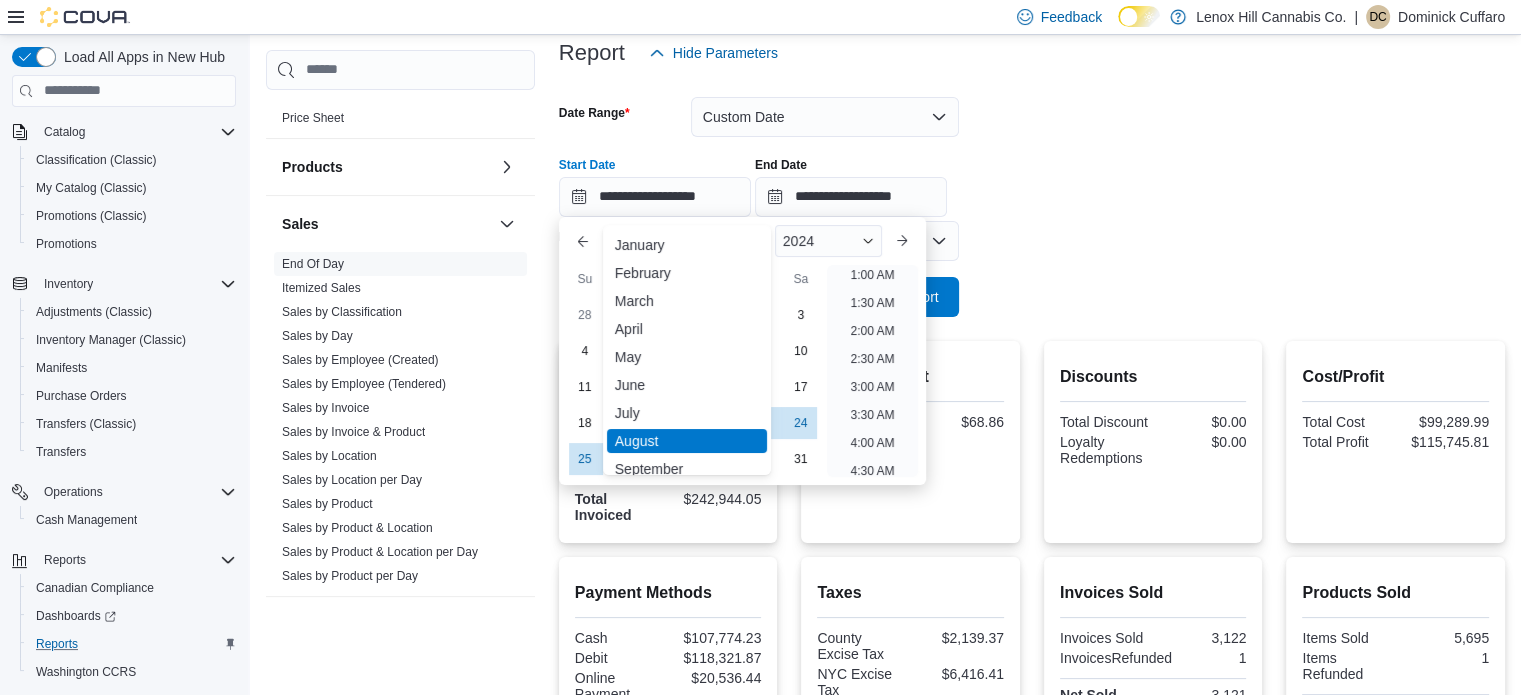 click on "September" at bounding box center [687, 469] 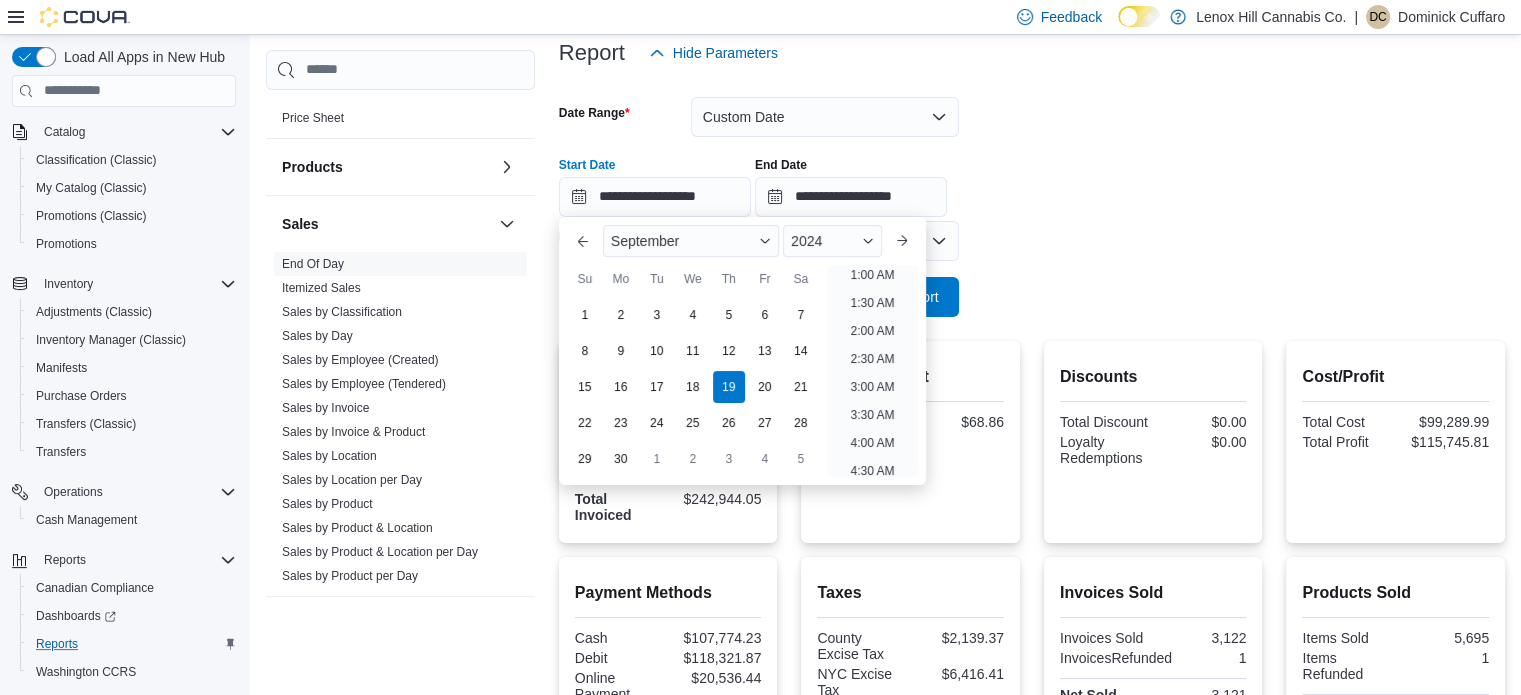 scroll, scrollTop: 4, scrollLeft: 0, axis: vertical 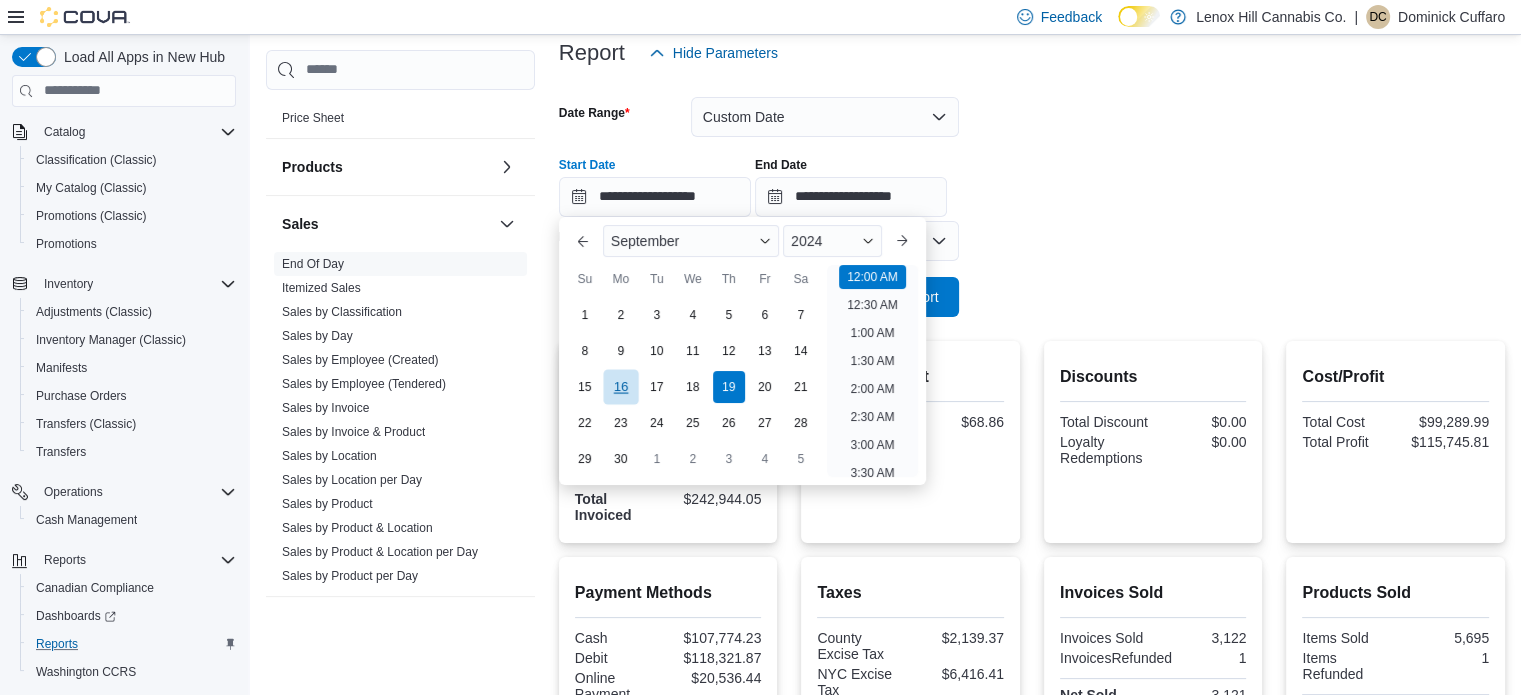 click on "16" at bounding box center (620, 386) 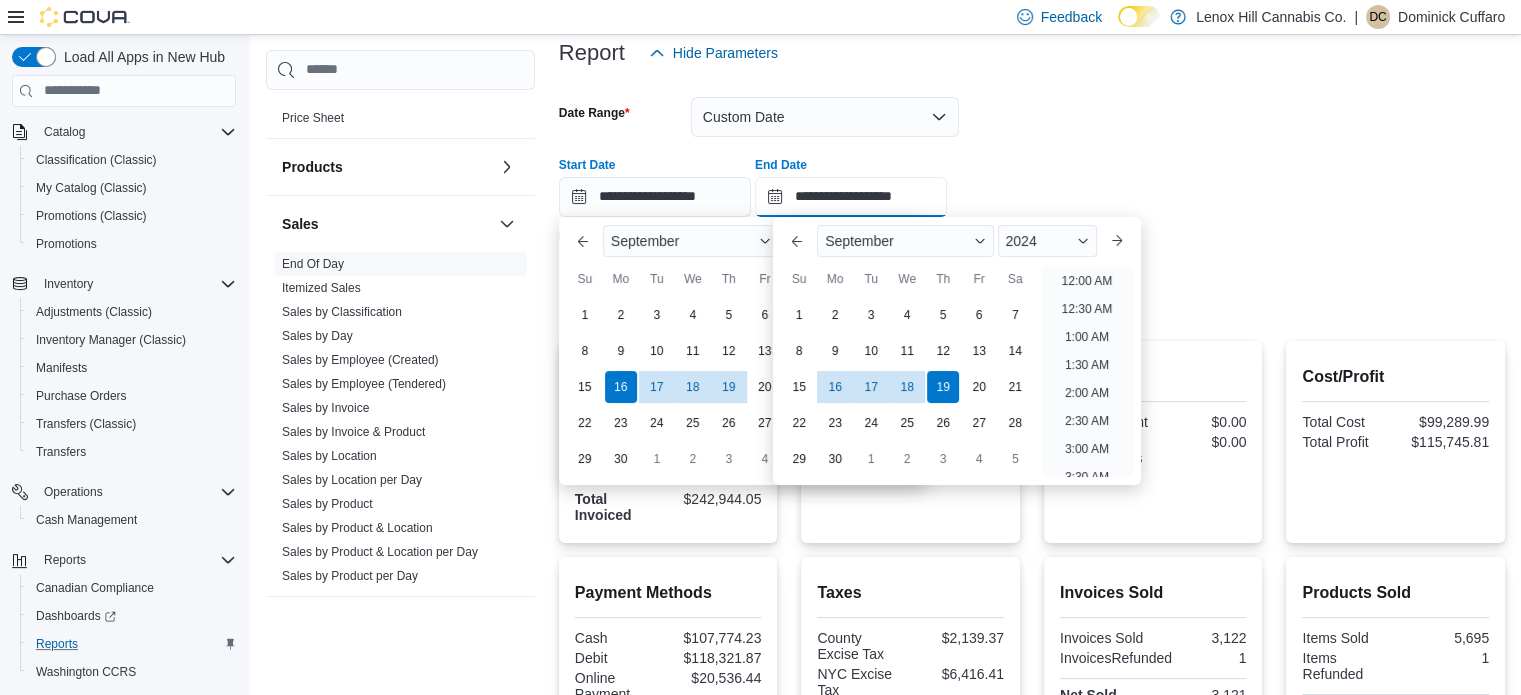 click on "**********" at bounding box center [851, 197] 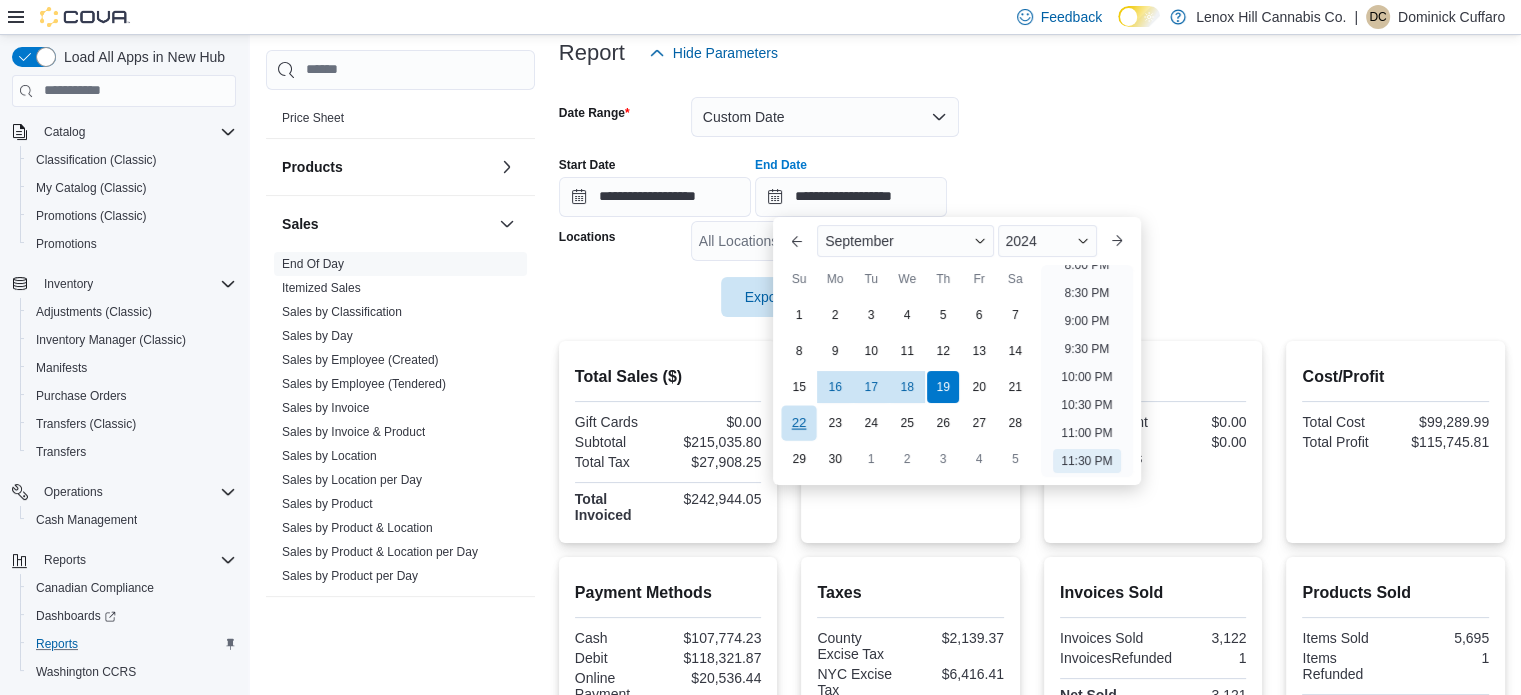 click on "22" at bounding box center [799, 422] 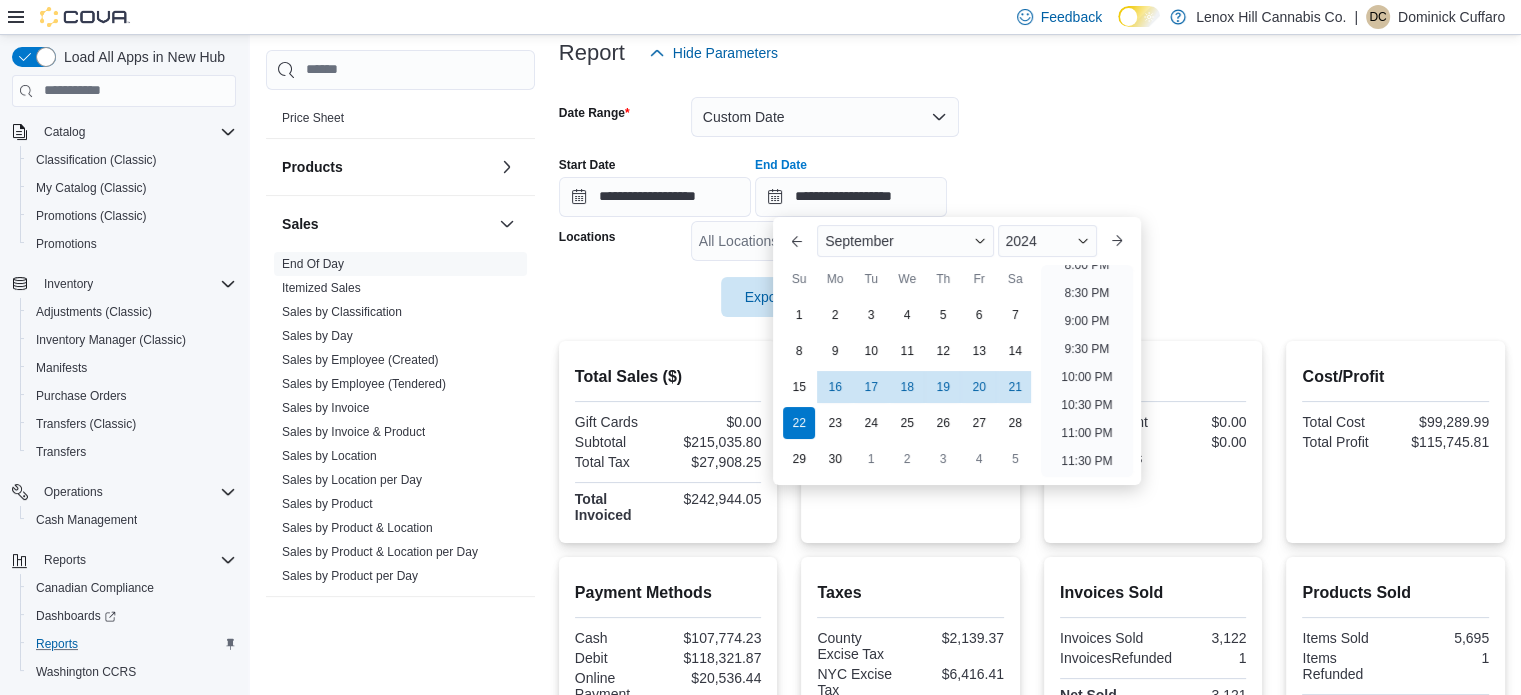 click on "**********" at bounding box center (1032, 195) 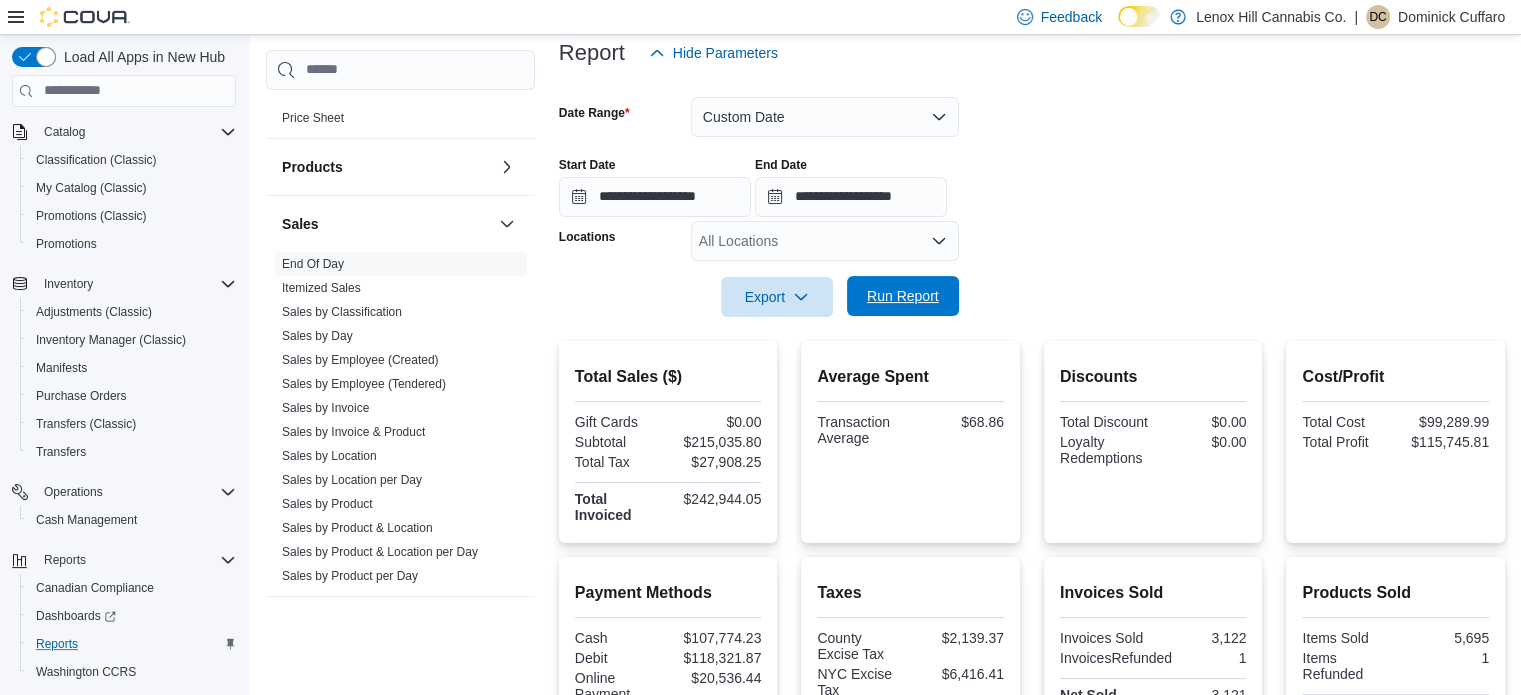 click on "Run Report" at bounding box center [903, 296] 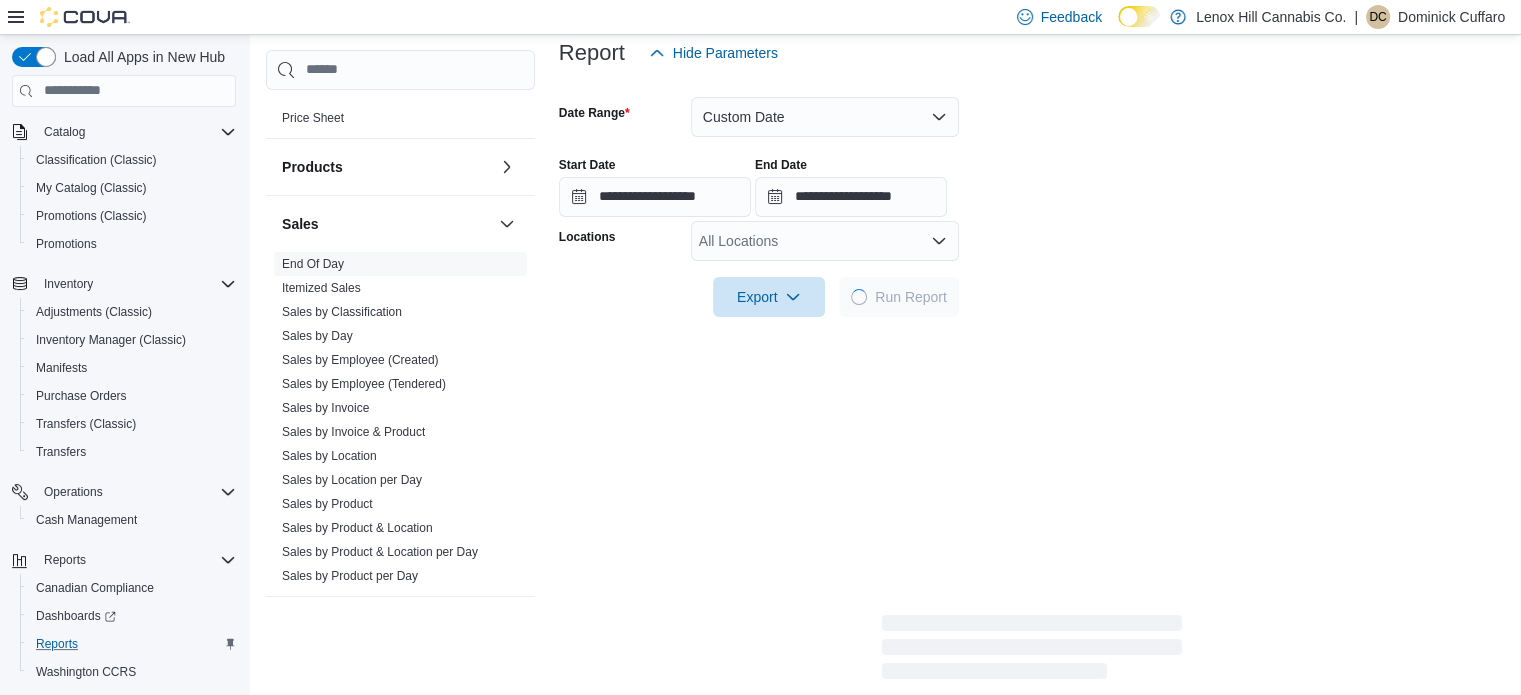 click on "**********" at bounding box center [1032, 195] 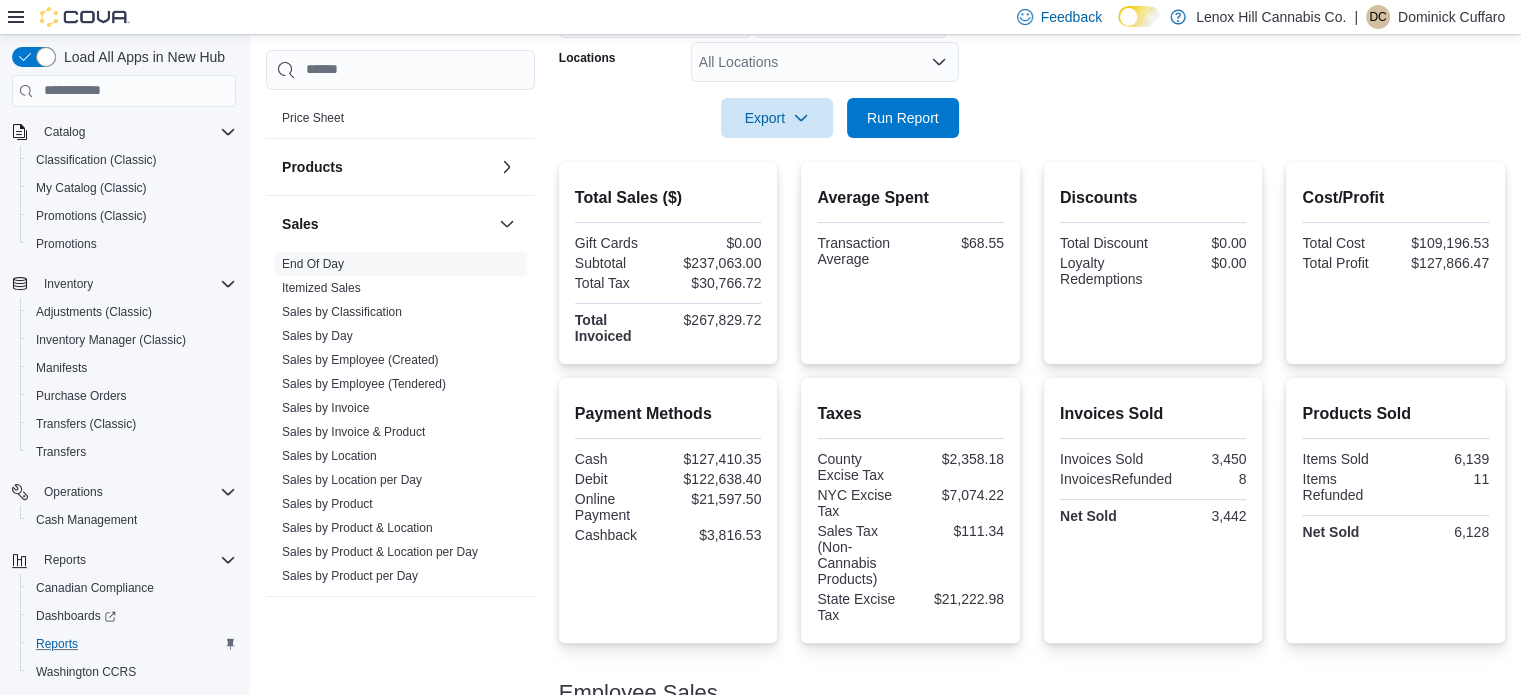 scroll, scrollTop: 432, scrollLeft: 0, axis: vertical 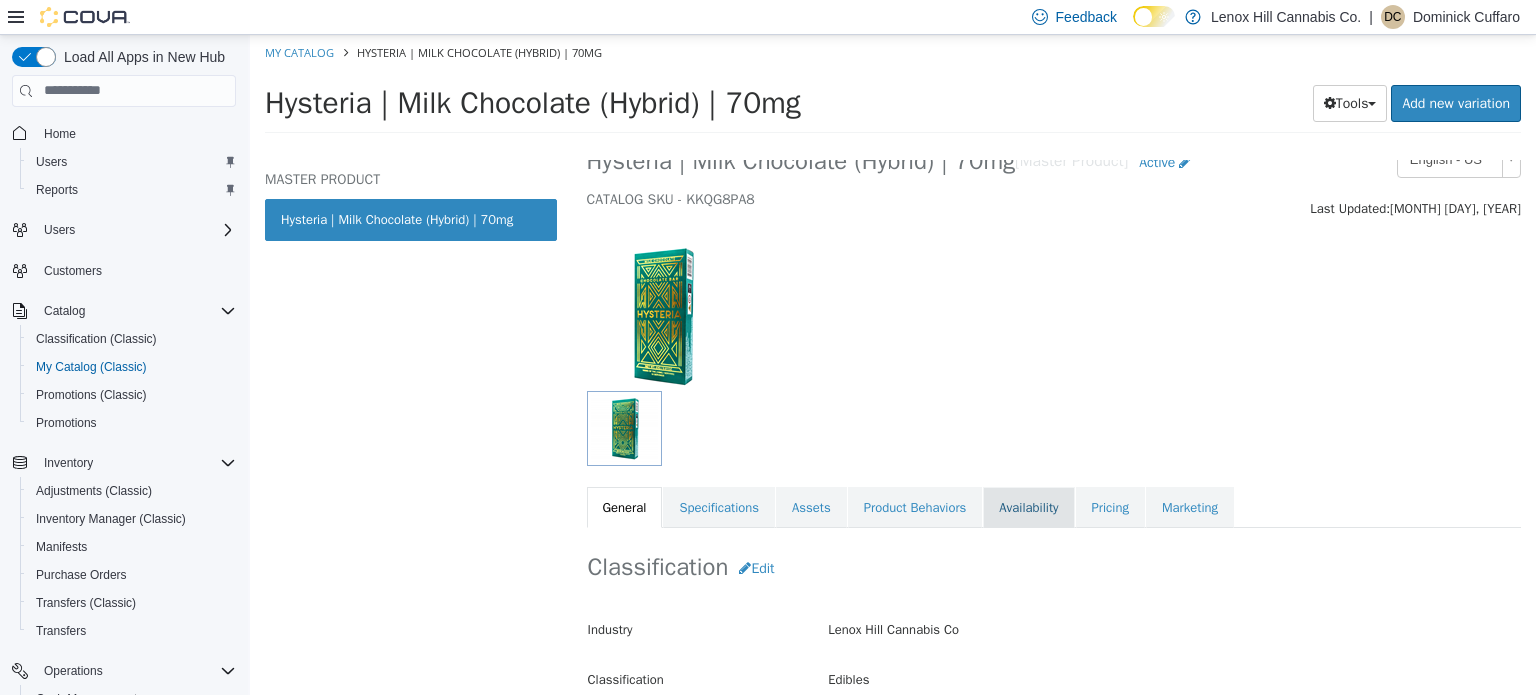 click on "Availability" at bounding box center [1028, 507] 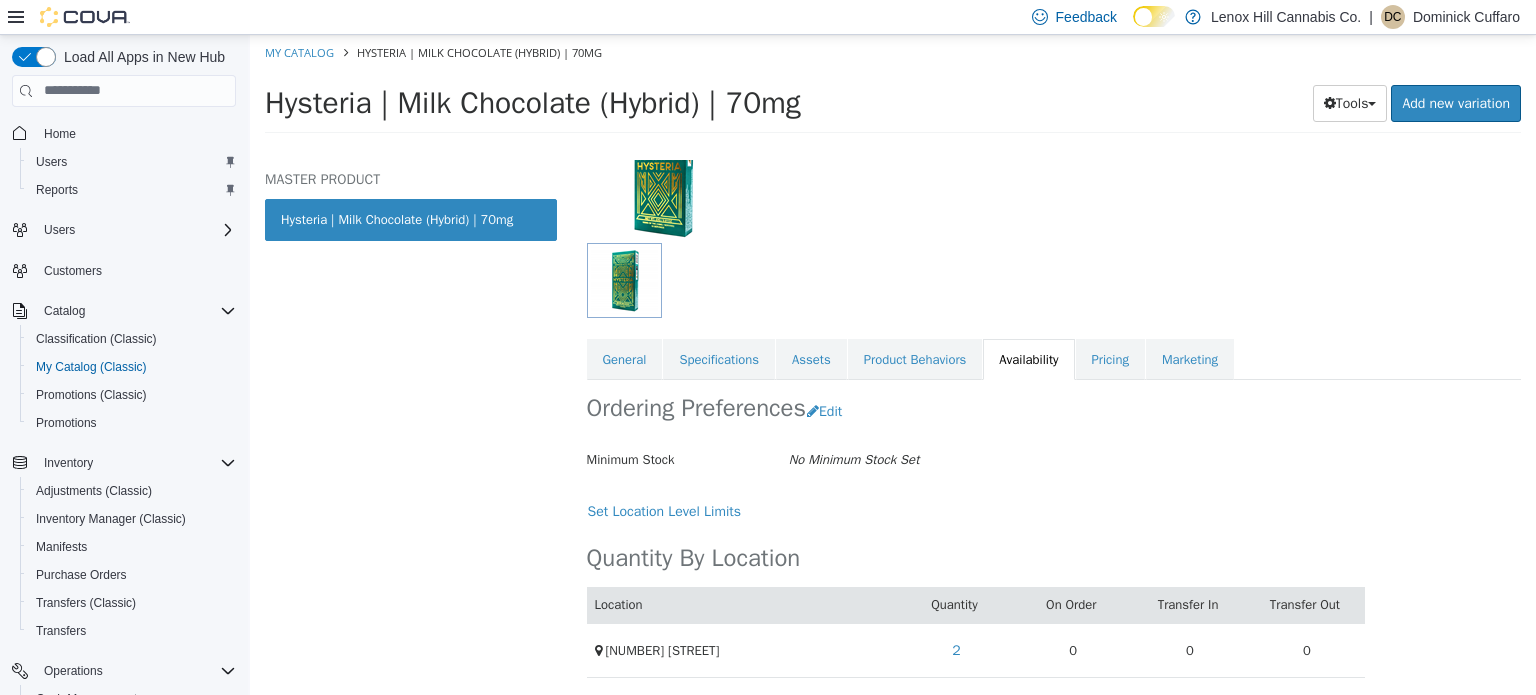 scroll, scrollTop: 0, scrollLeft: 0, axis: both 